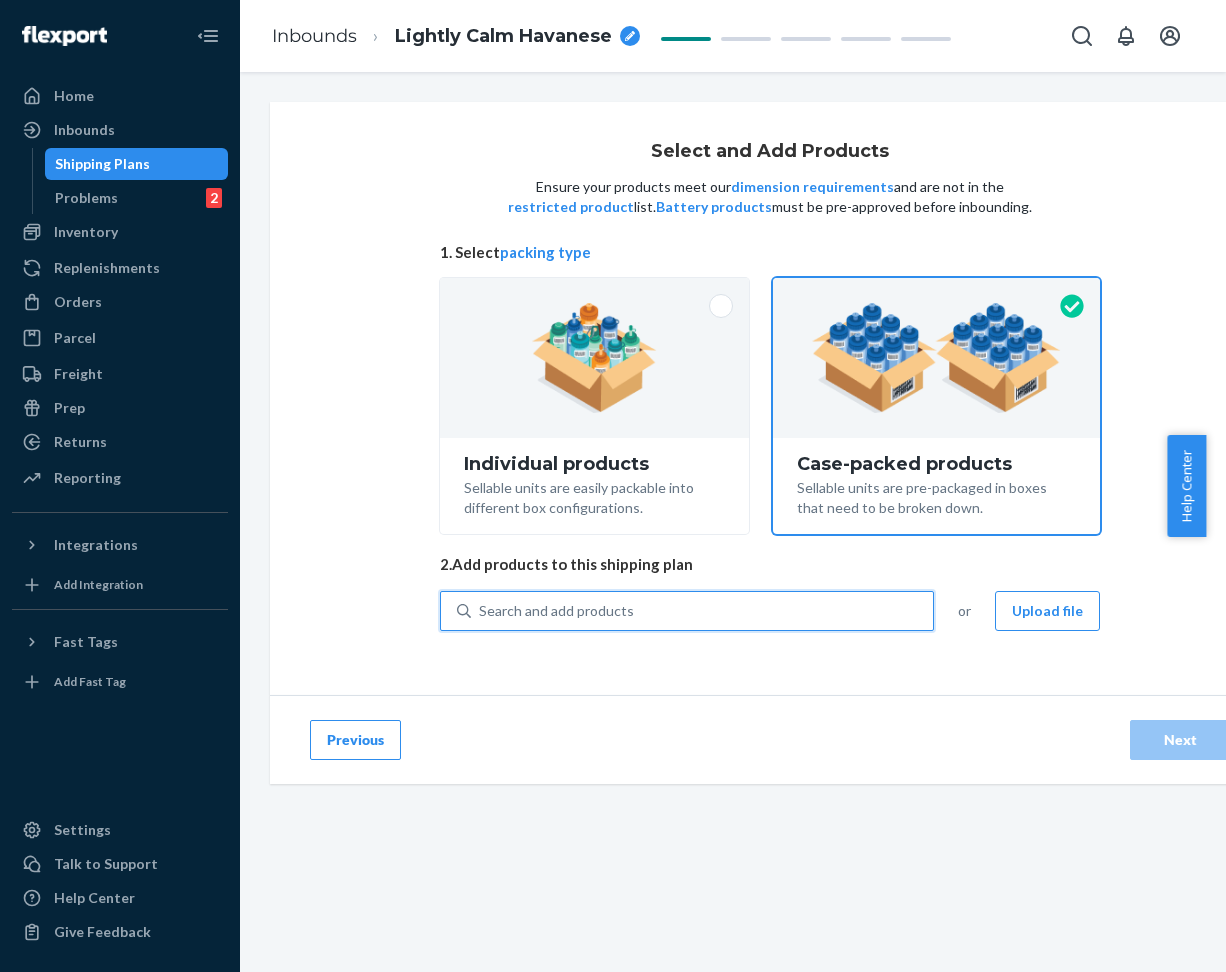 scroll, scrollTop: 0, scrollLeft: 0, axis: both 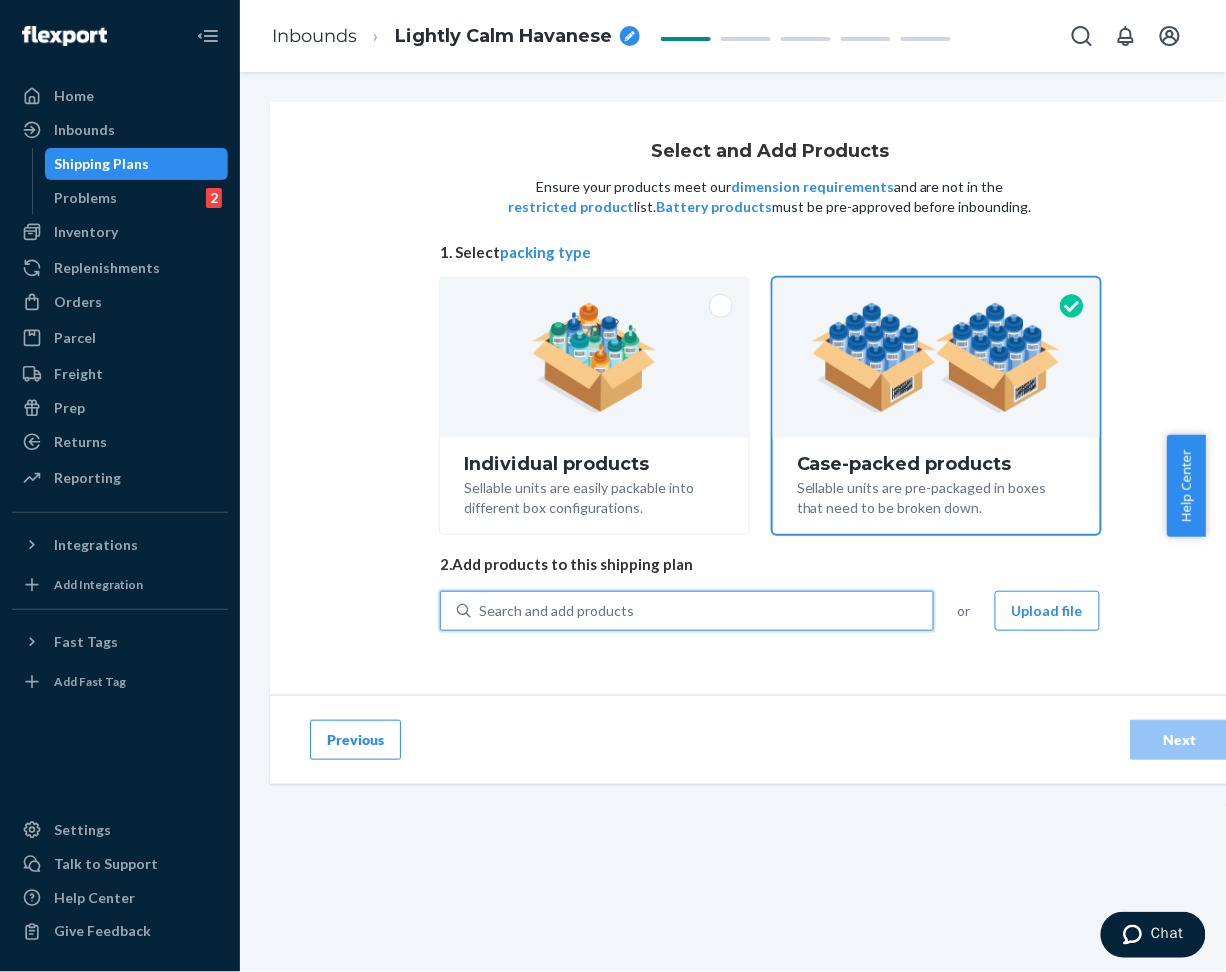 click on "Search and add products" at bounding box center (702, 611) 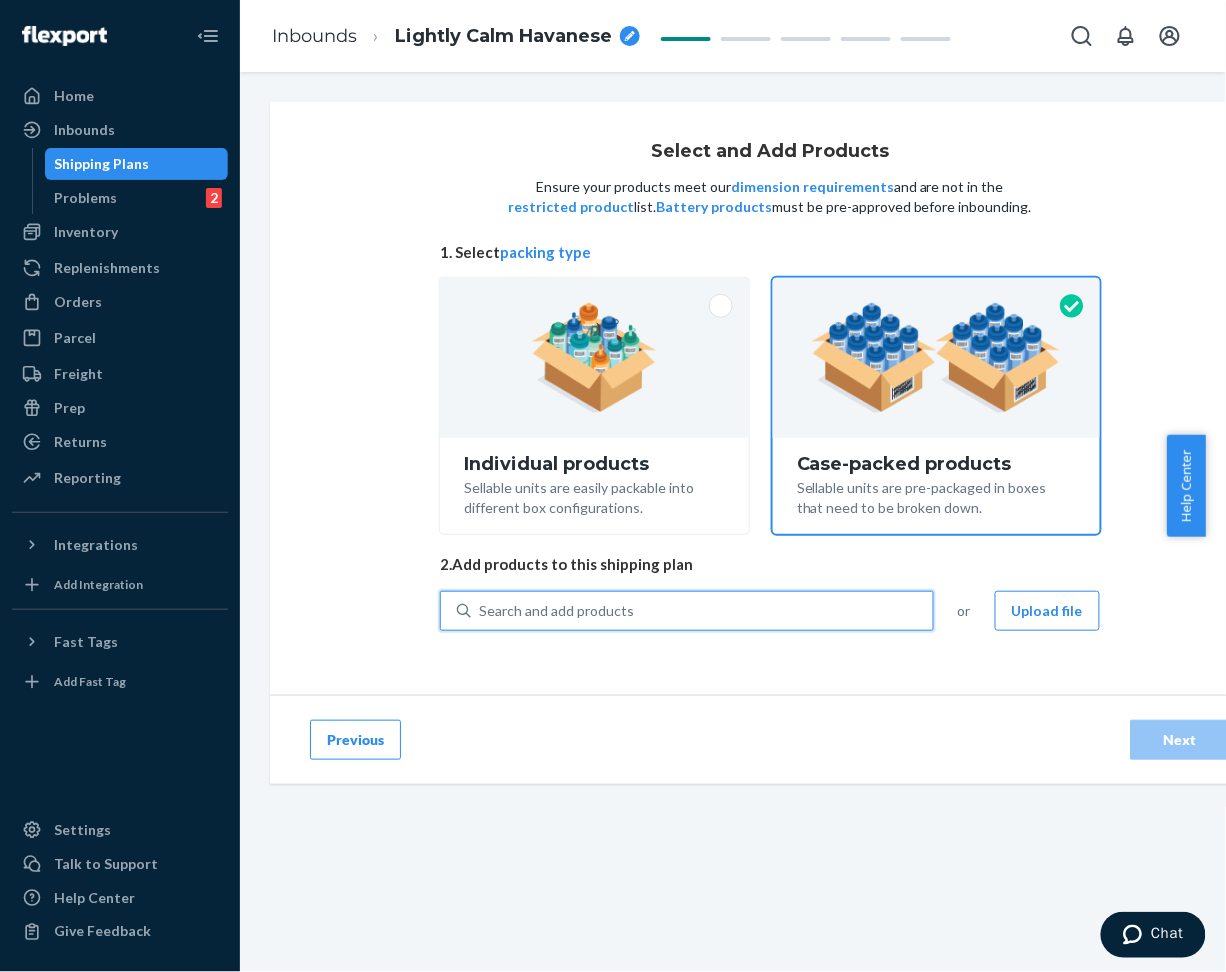 drag, startPoint x: 785, startPoint y: 610, endPoint x: 600, endPoint y: 607, distance: 185.02432 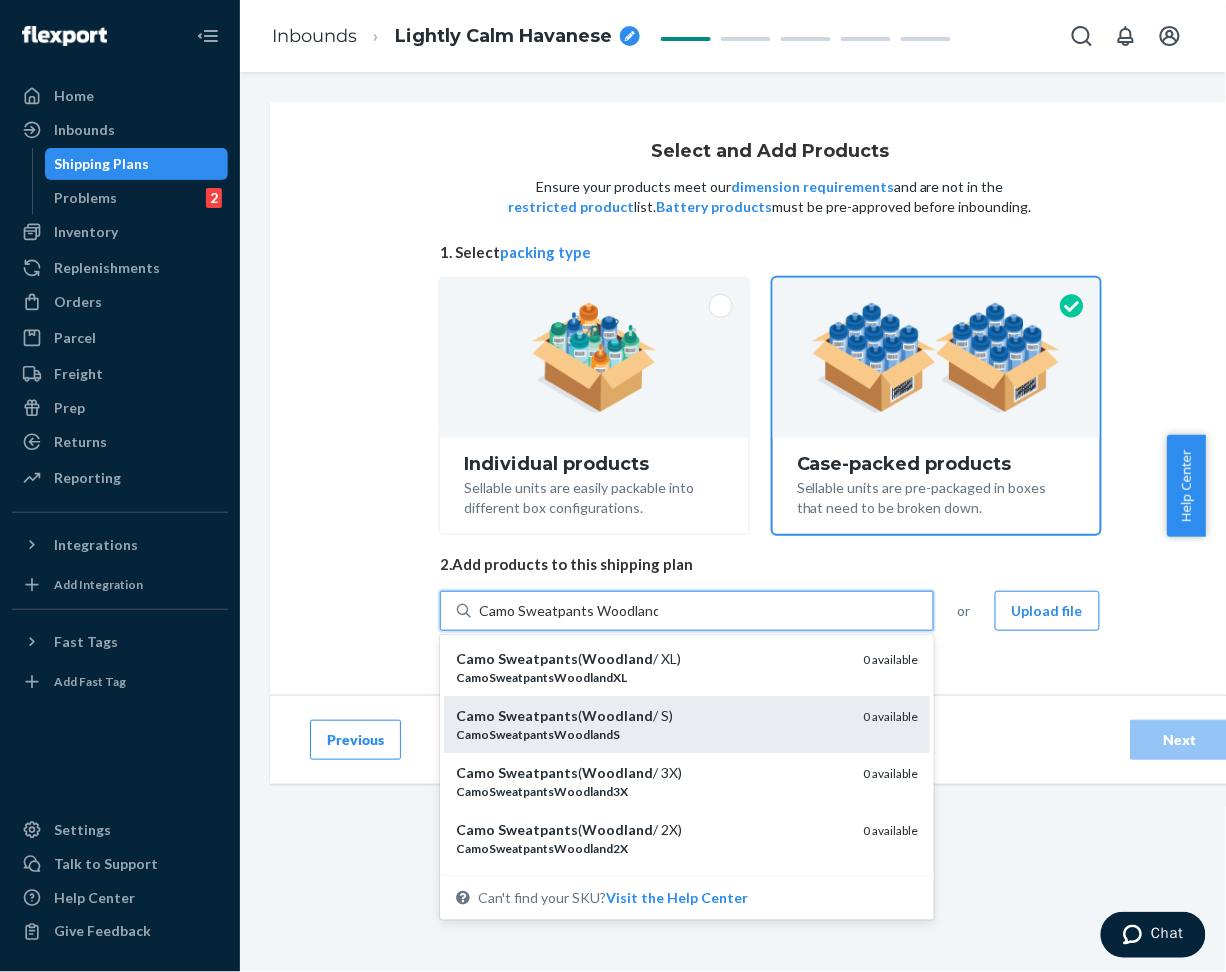 scroll, scrollTop: 133, scrollLeft: 0, axis: vertical 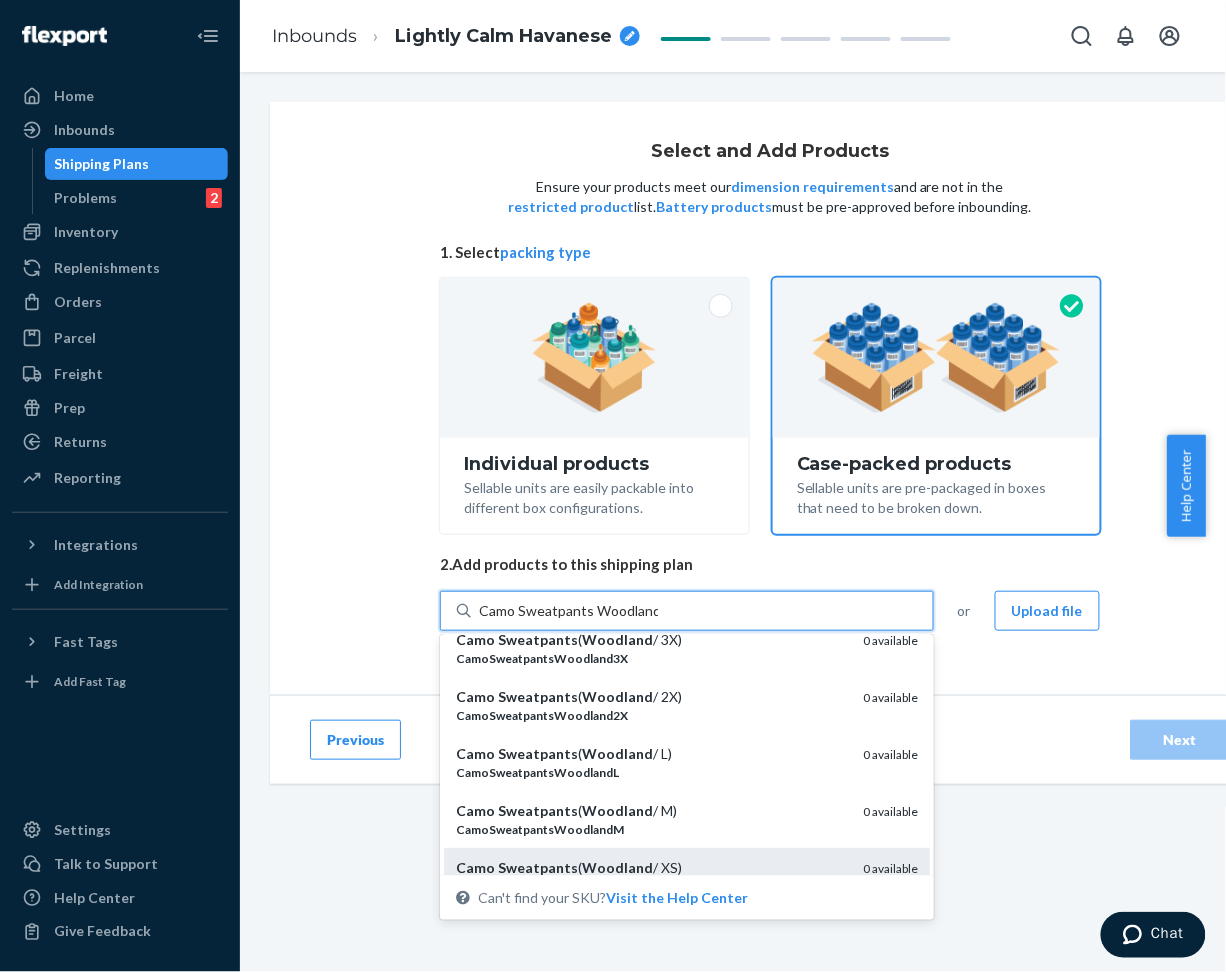 click on "Sweatpants" at bounding box center (538, 867) 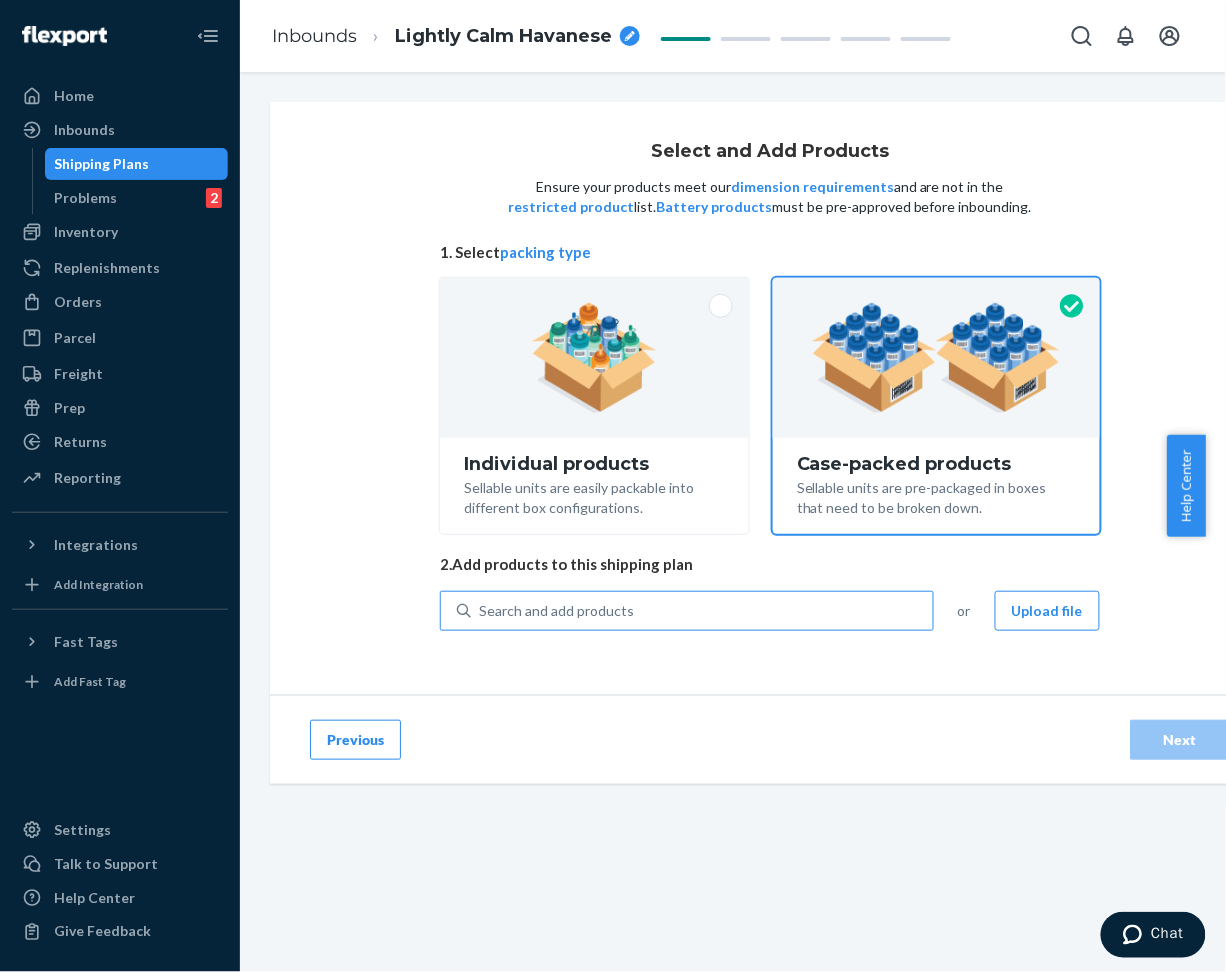 click on "Select and Add Products
Ensure your products meet our  dimension requirements  and are not in the  restricted product  list.
Battery products  must be pre-approved before inbounding.
1.   Select  packing type Individual products Sellable units are easily packable into different box configurations. Case-packed products Sellable units are pre-packaged in boxes that need to be broken down. 2.  Add products to this shipping plan Search and add products or Upload file" at bounding box center (770, 398) 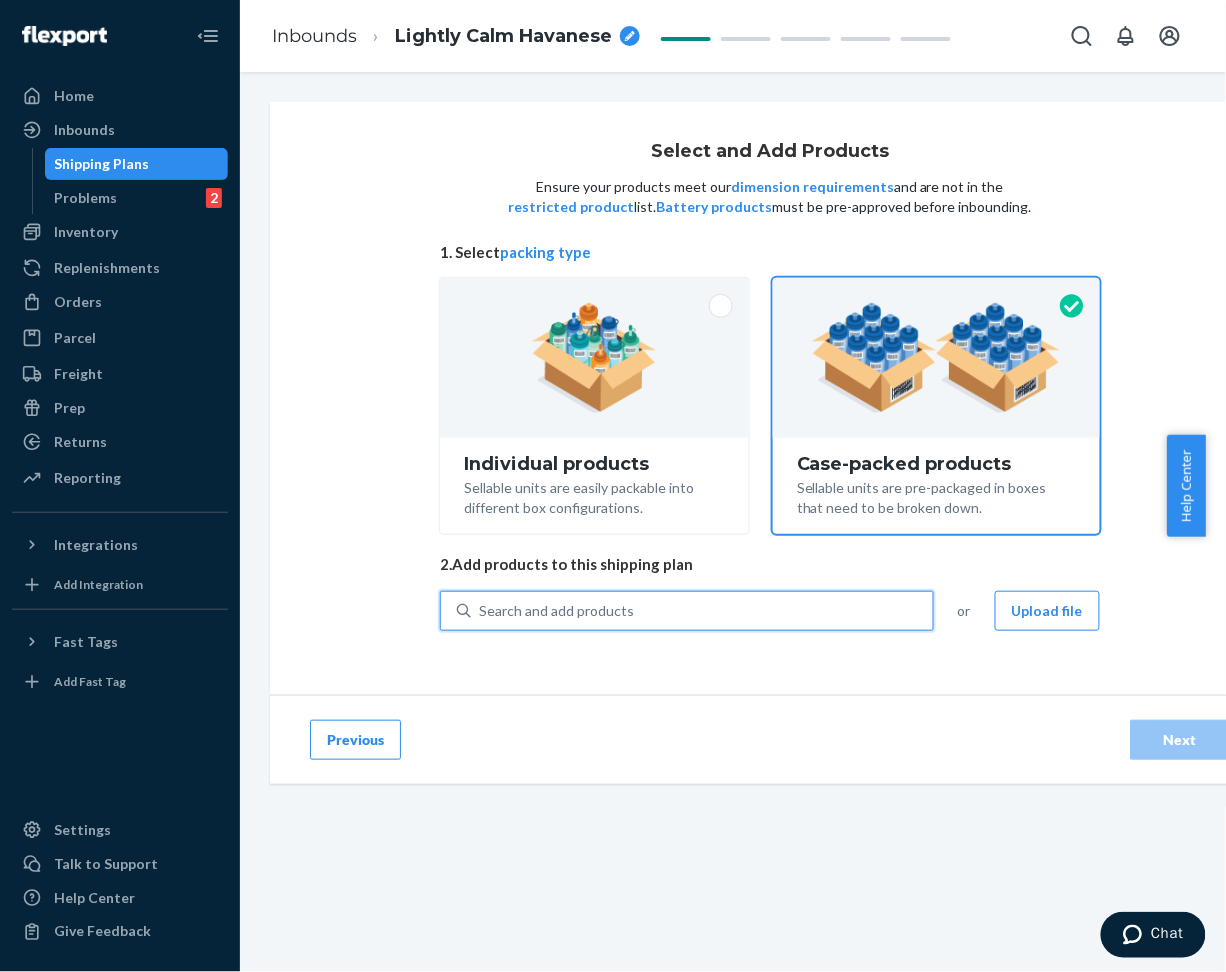 click on "Search and add products" at bounding box center [556, 611] 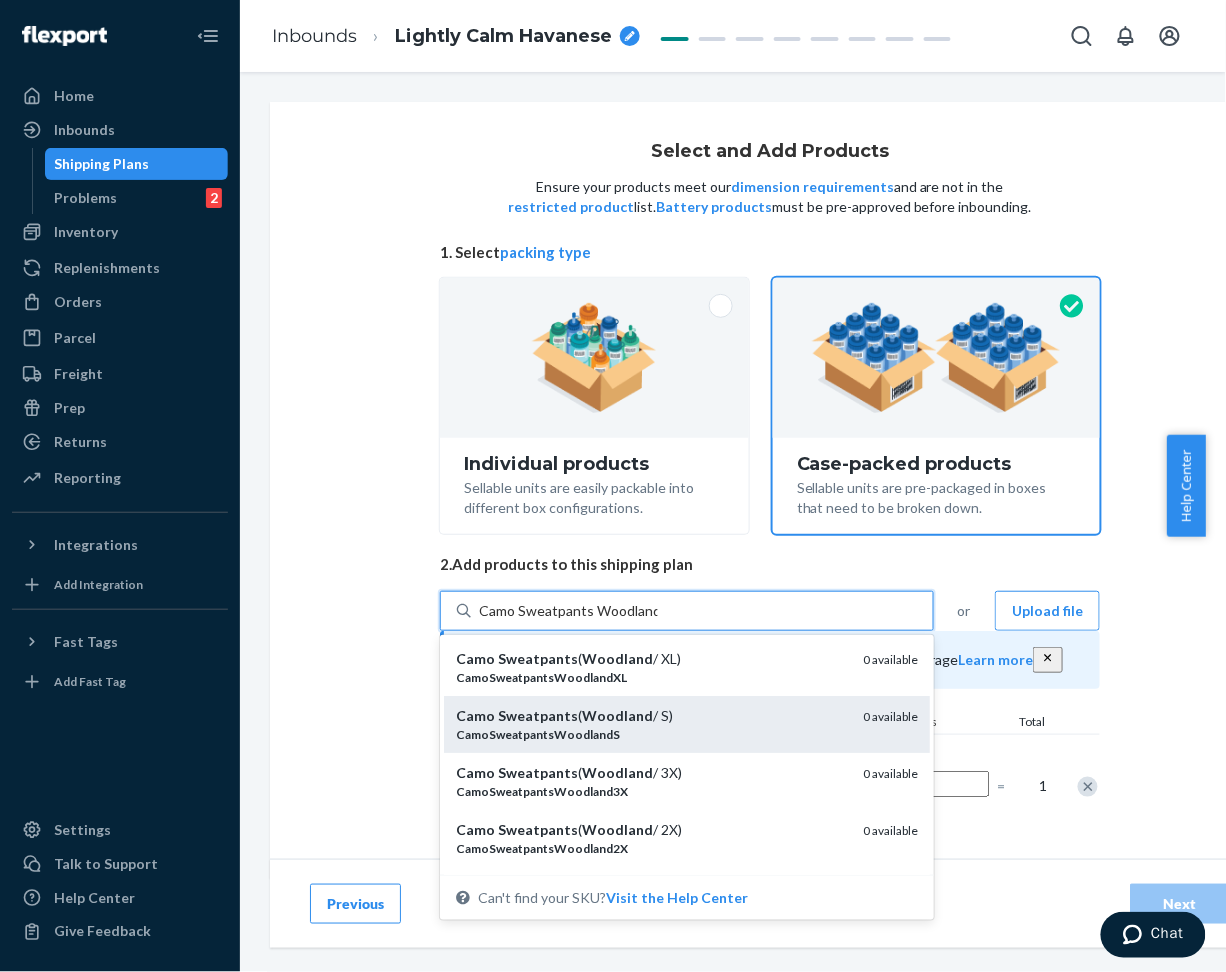 click on "Woodland" at bounding box center [617, 715] 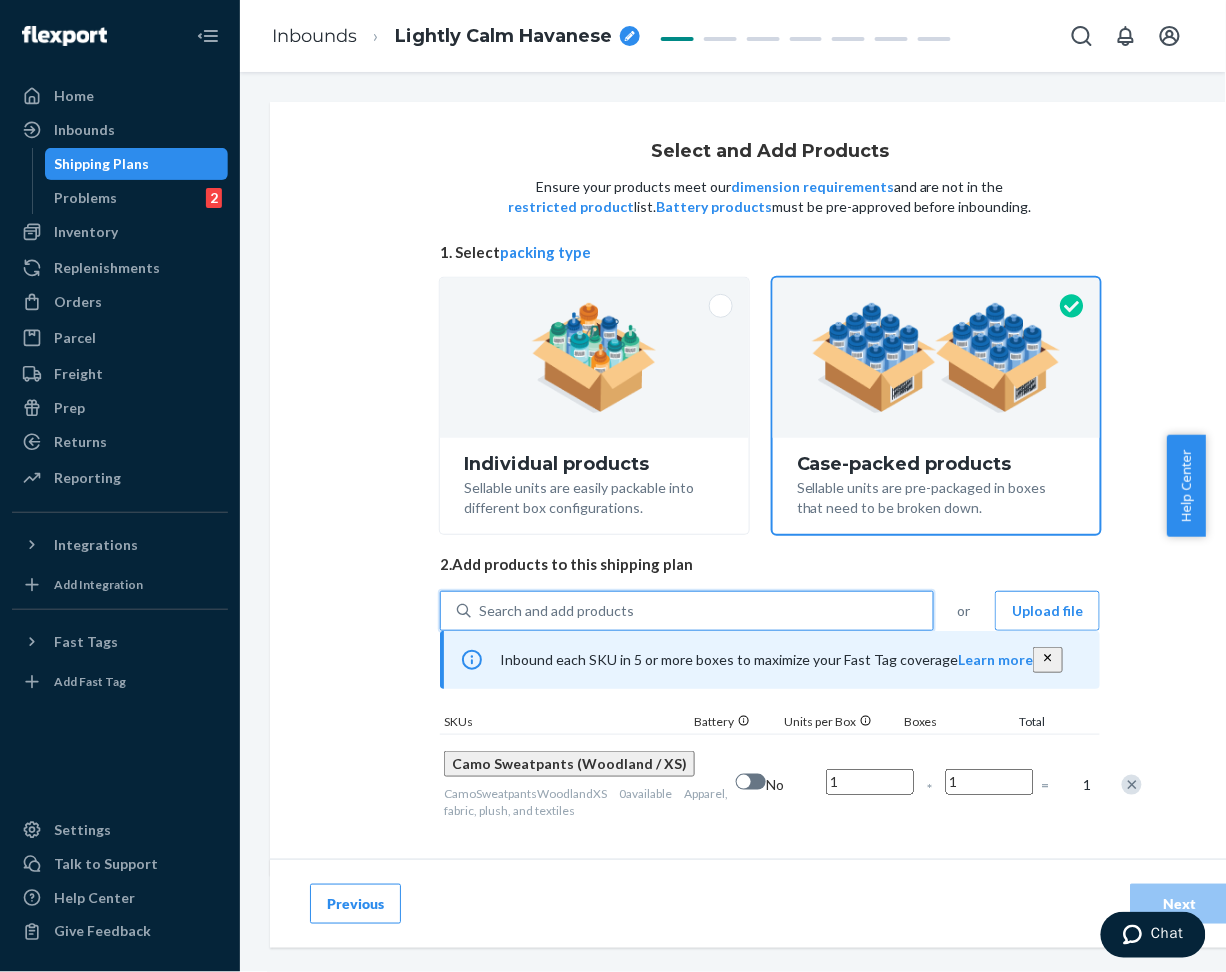 click on "Search and add products" at bounding box center [702, 611] 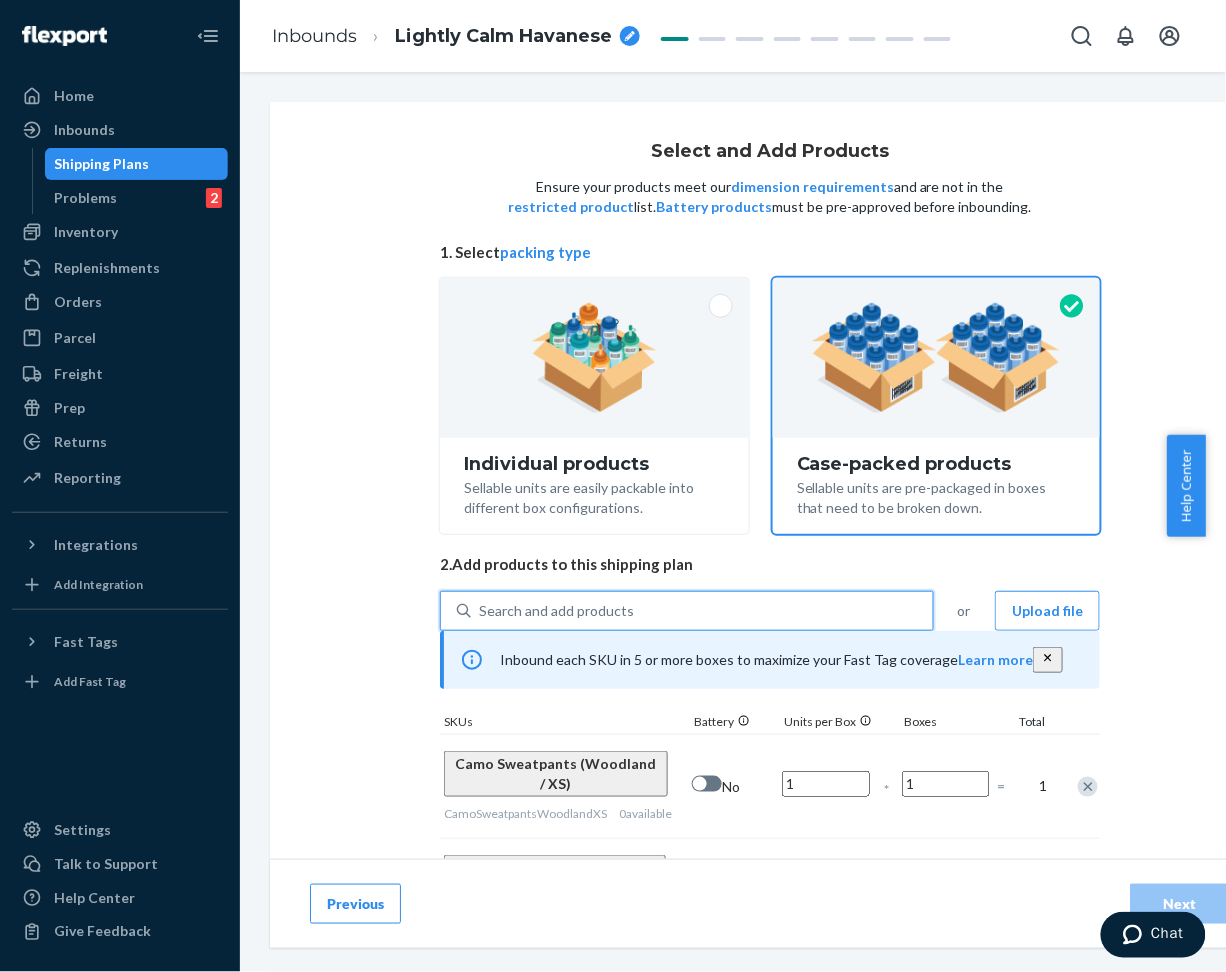 paste on "Camo Sweatpants Woodland" 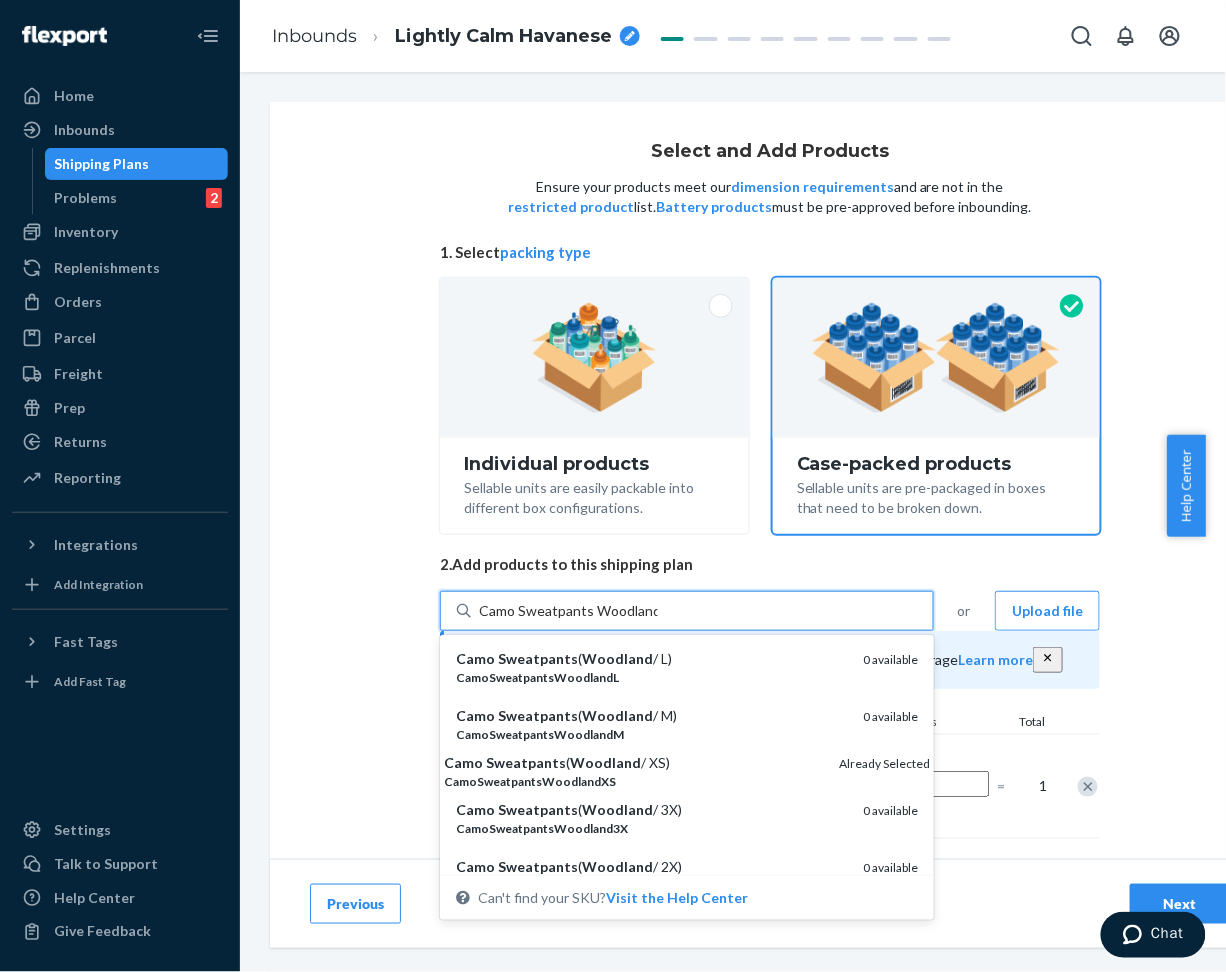 click on "Woodland" at bounding box center (617, 715) 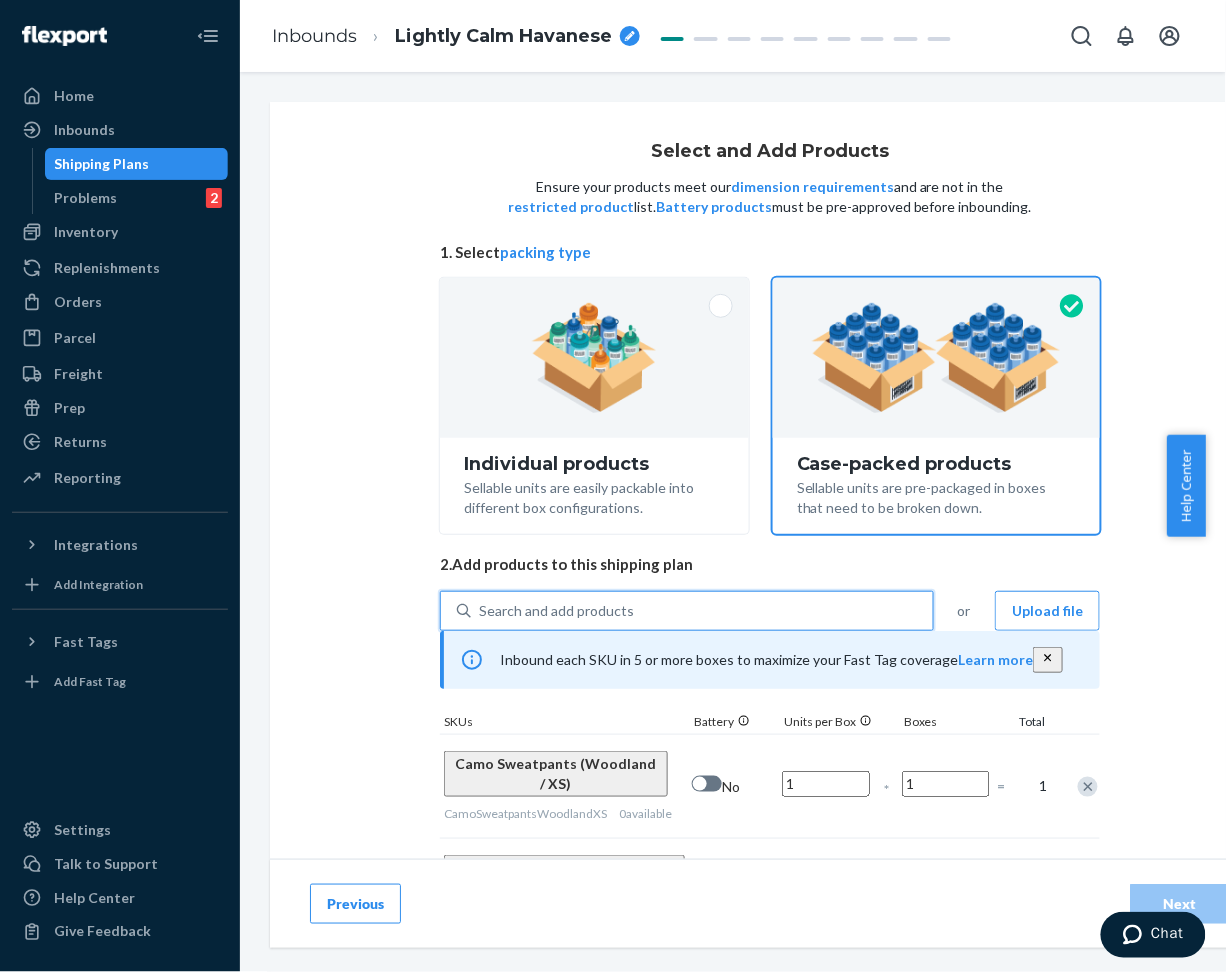 click on "Search and add products" at bounding box center (702, 611) 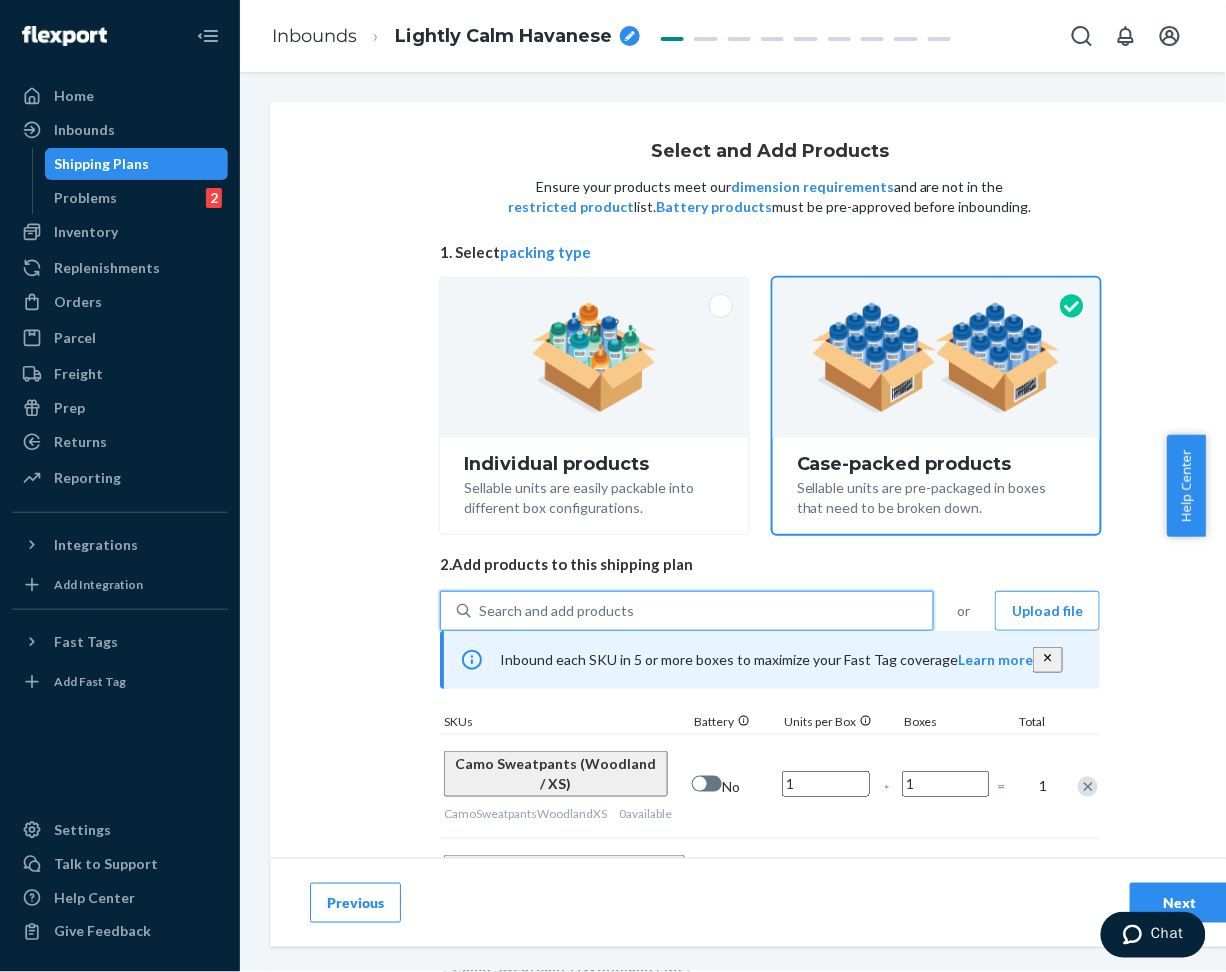 paste on "Camo Sweatpants Woodland" 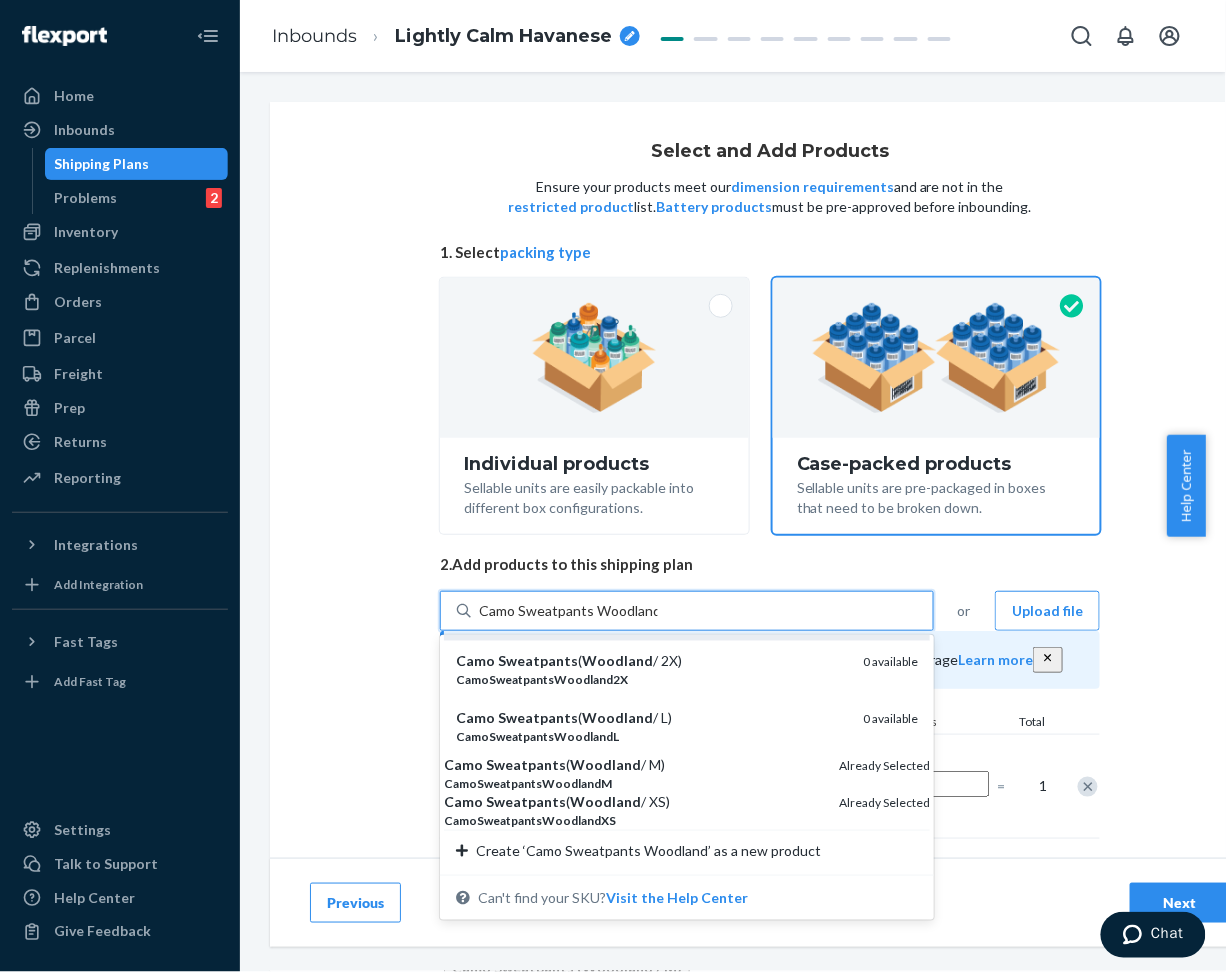 scroll, scrollTop: 209, scrollLeft: 0, axis: vertical 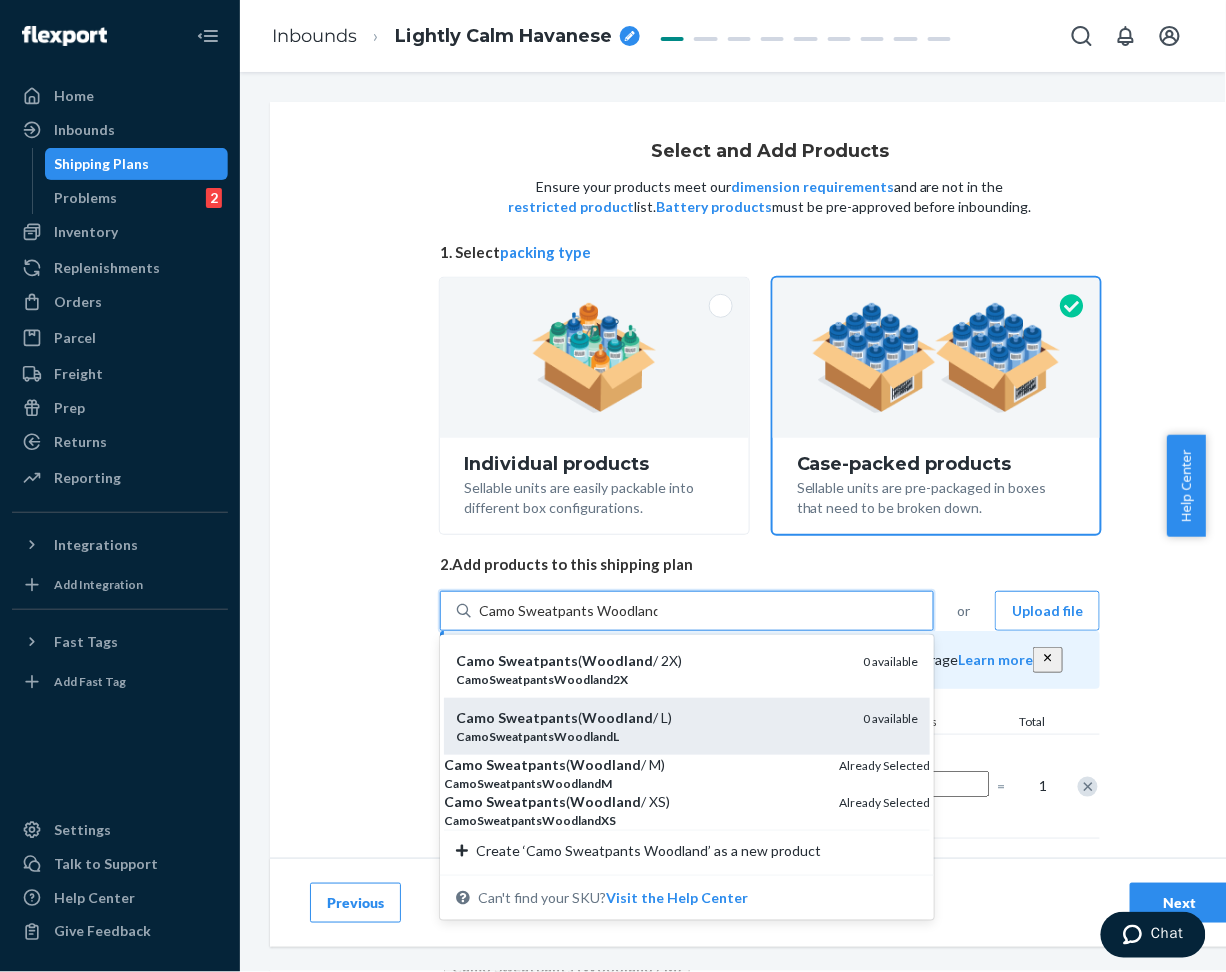 click on "CamoSweatpantsWoodlandL" at bounding box center (651, 736) 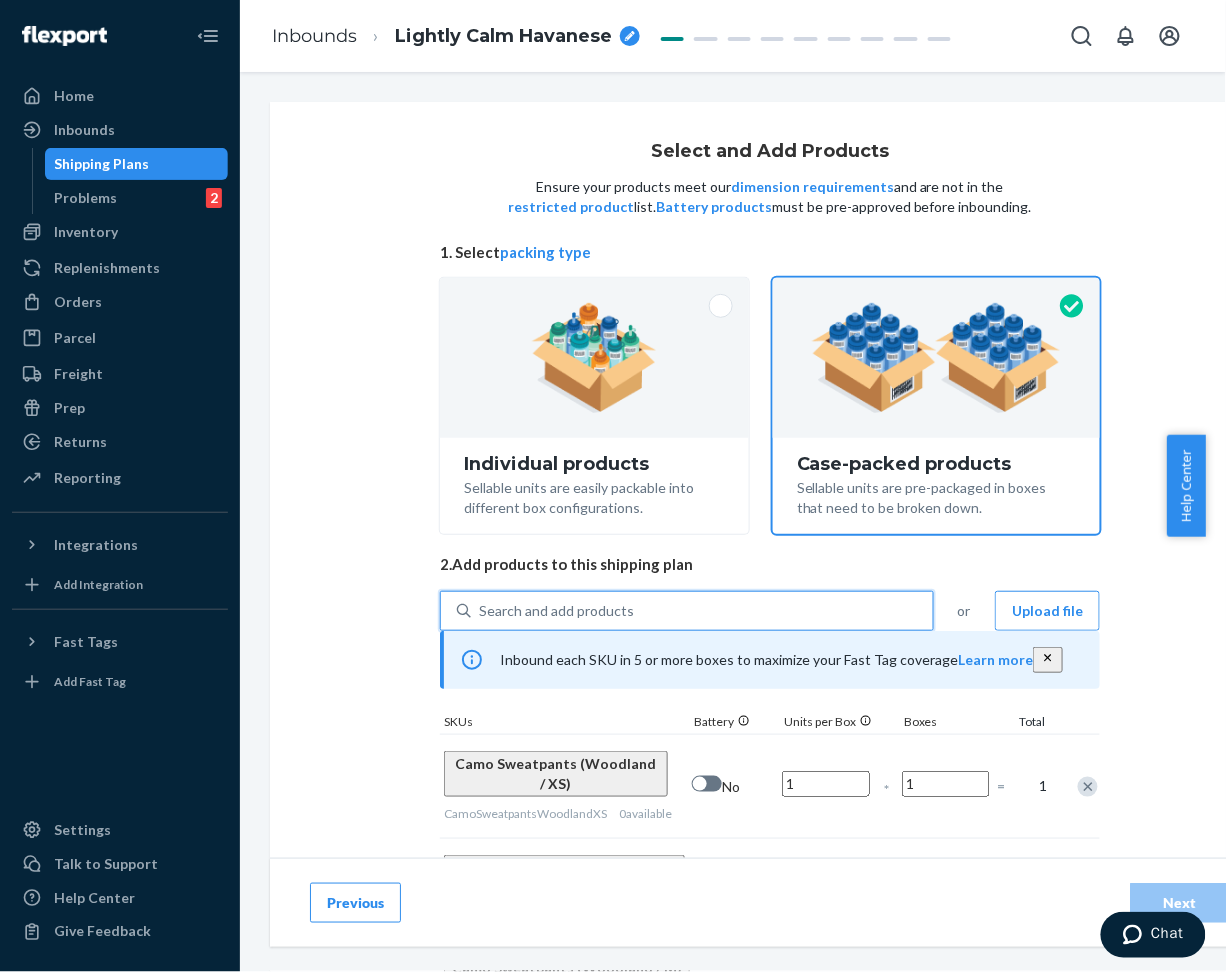 click on "Search and add products" at bounding box center [702, 611] 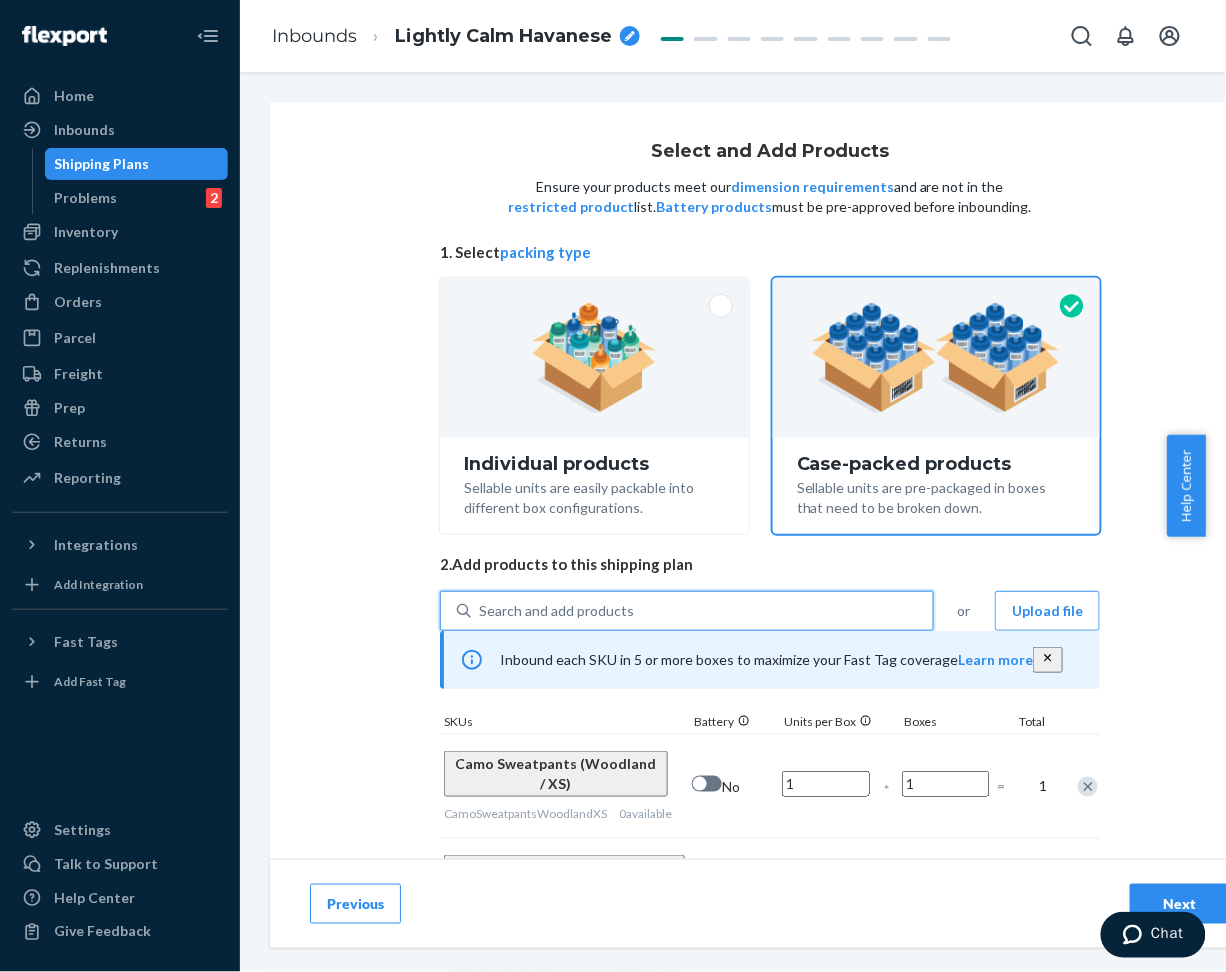 paste on "Camo Sweatpants Woodland" 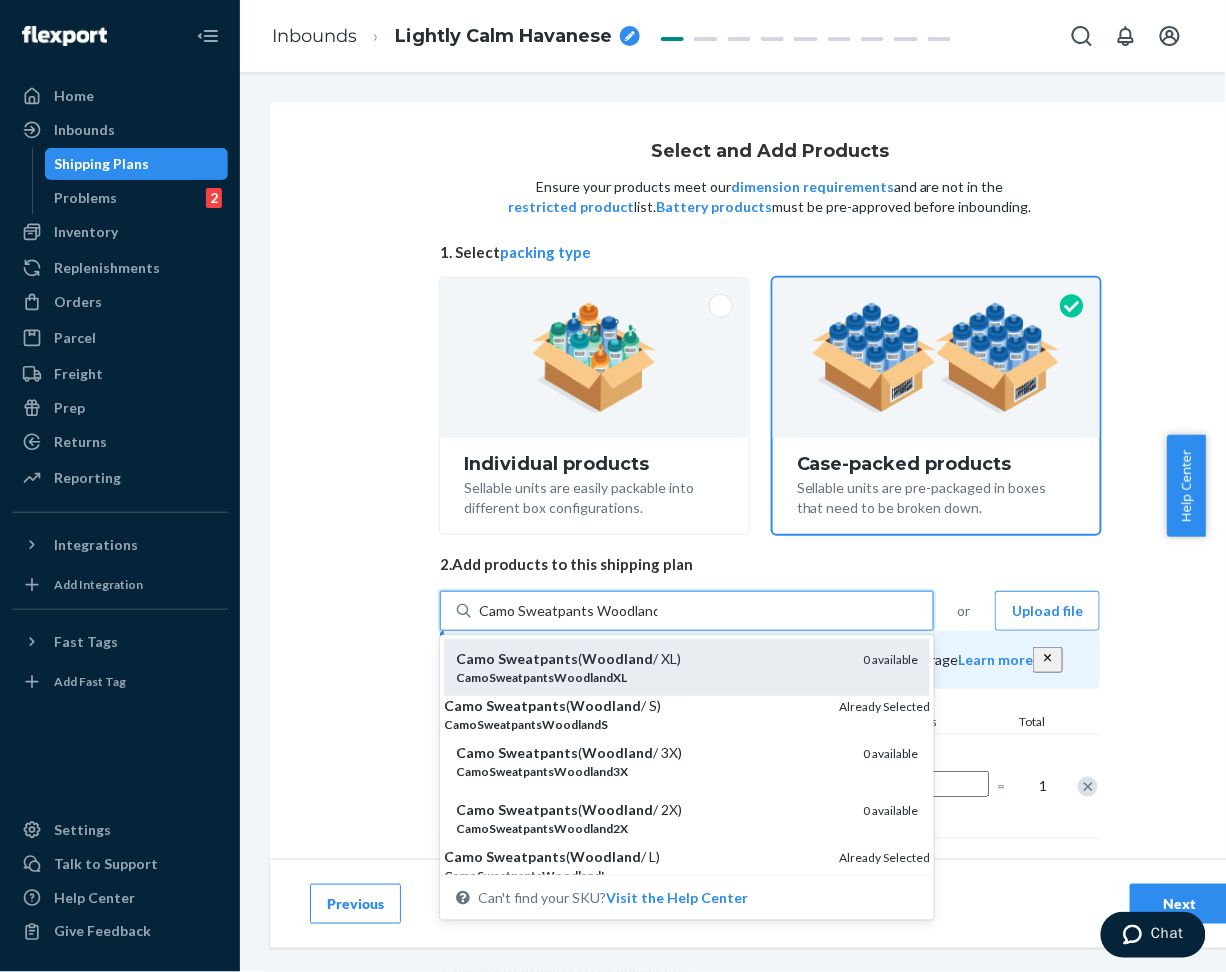 click on "Camo   Sweatpants  ( Woodland  / XL)" at bounding box center (651, 659) 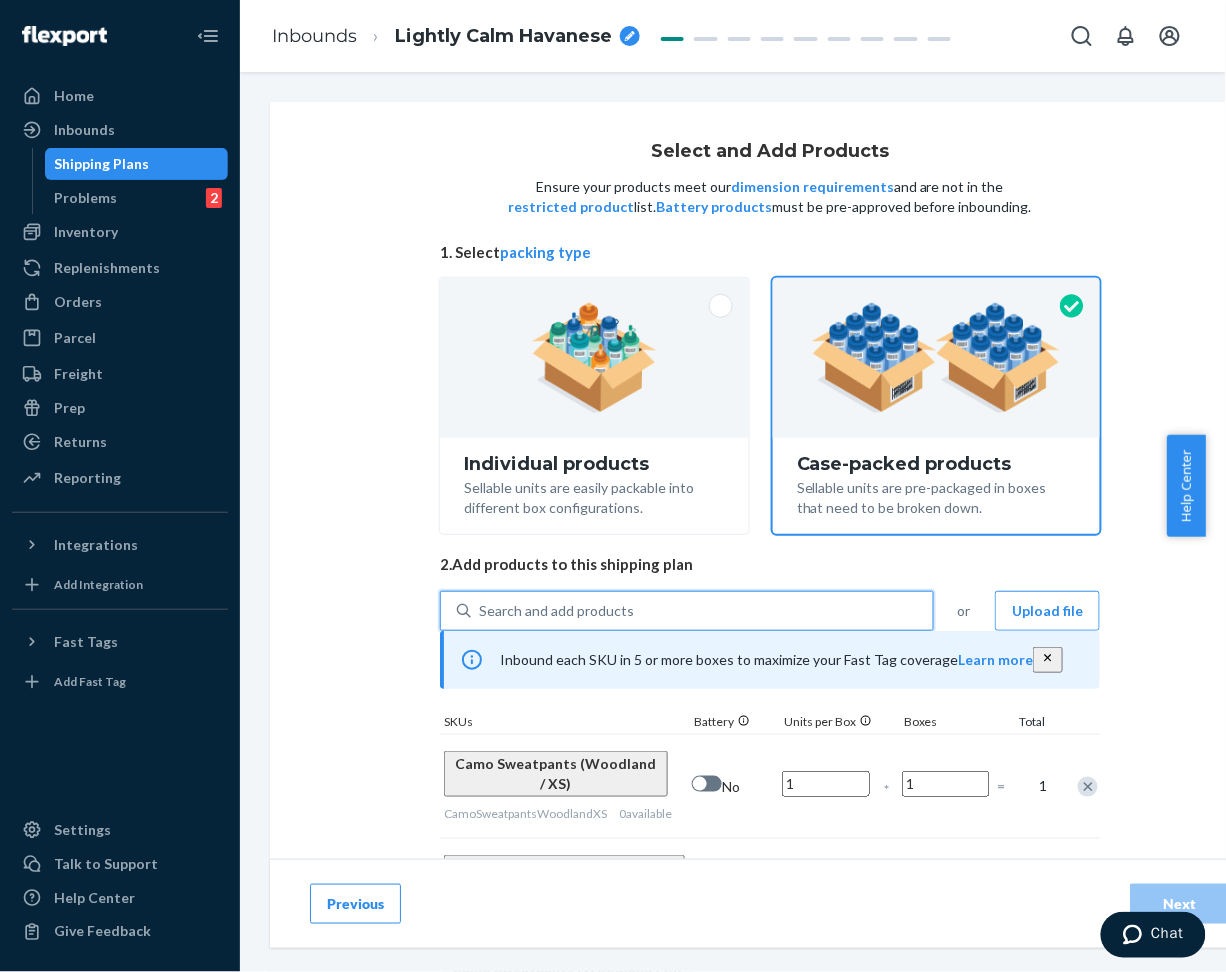 click on "Search and add products" at bounding box center (702, 611) 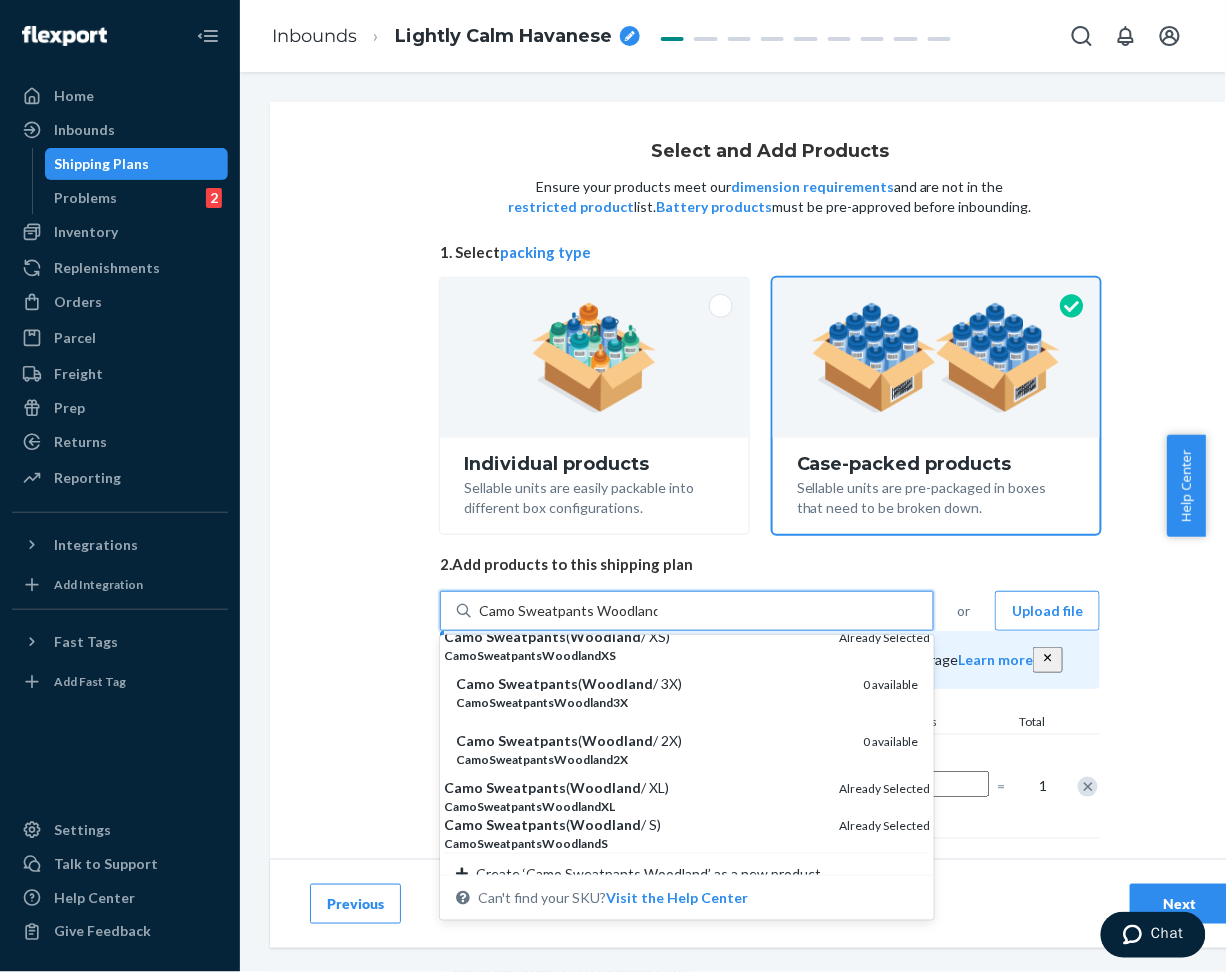 scroll, scrollTop: 133, scrollLeft: 0, axis: vertical 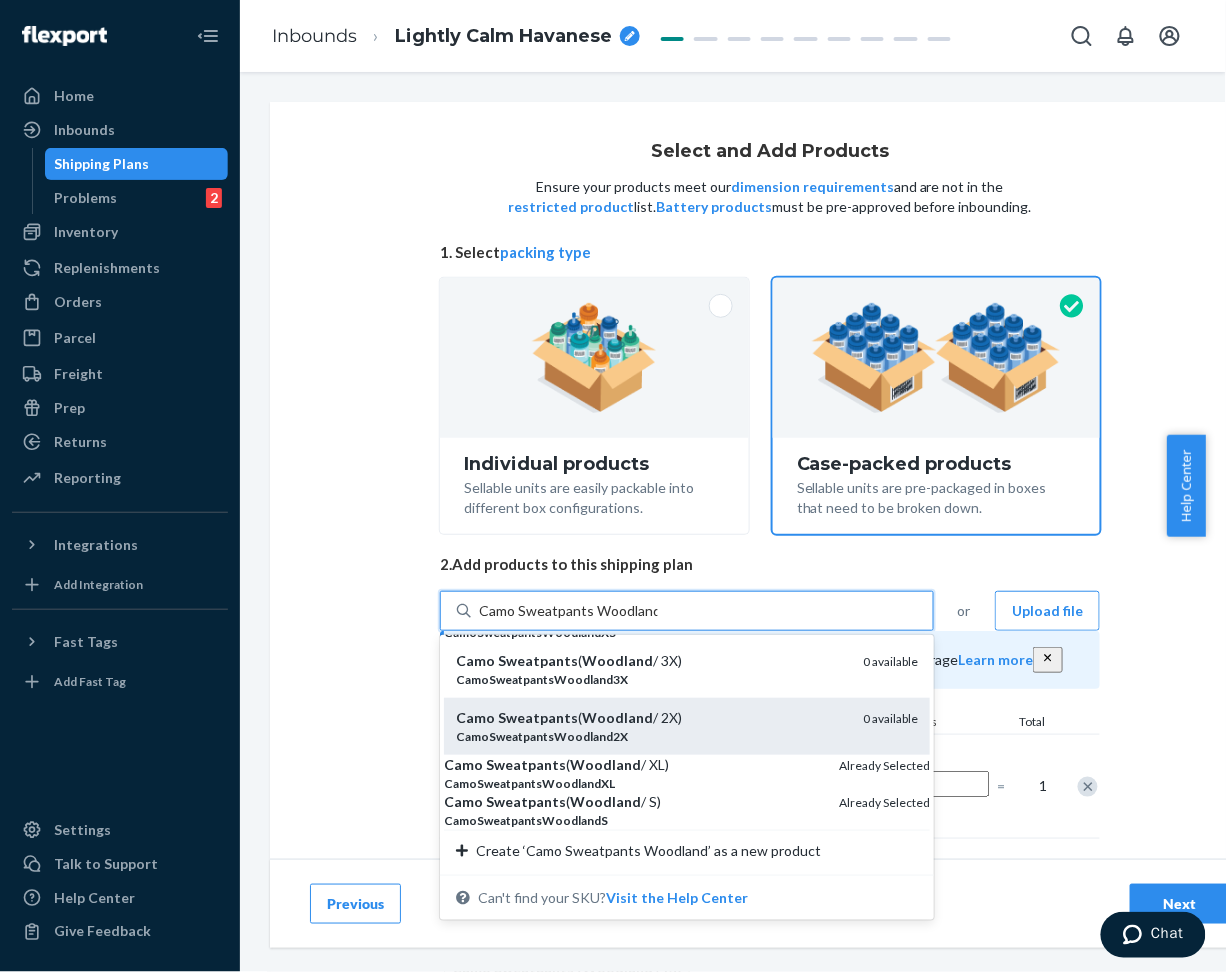 click on "CamoSweatpantsWoodland2X" at bounding box center [651, 736] 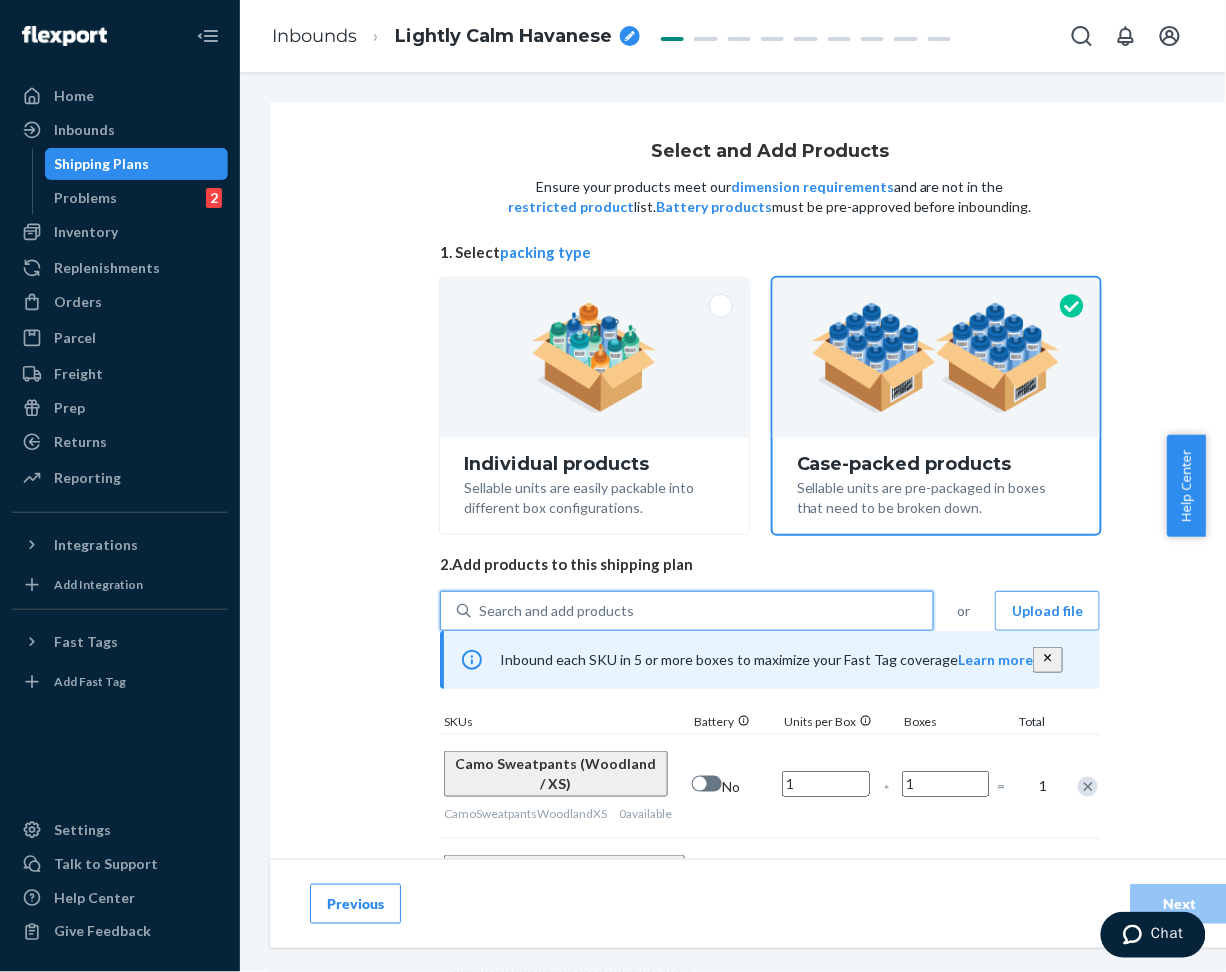 click on "Search and add products" at bounding box center [702, 611] 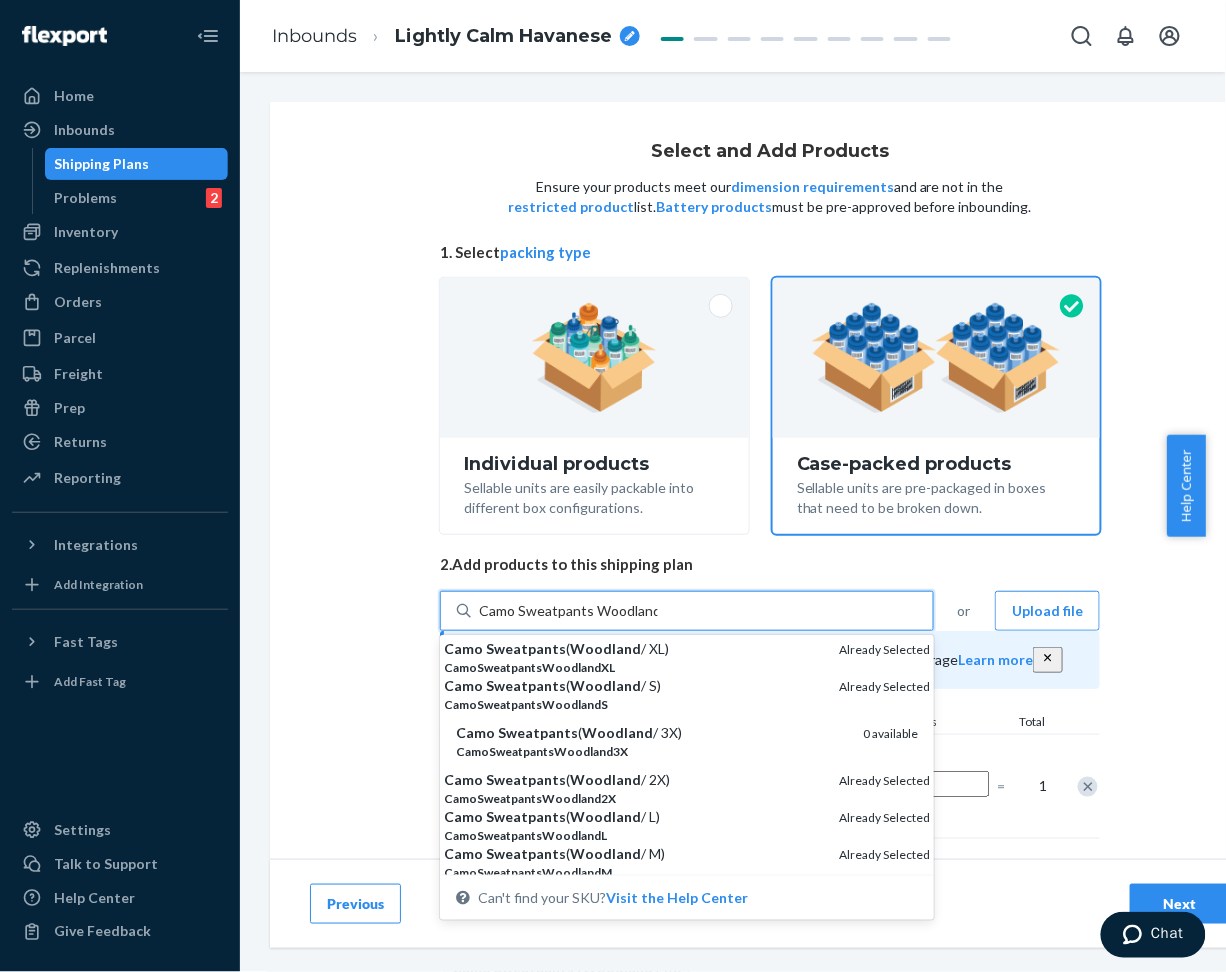 scroll, scrollTop: 133, scrollLeft: 0, axis: vertical 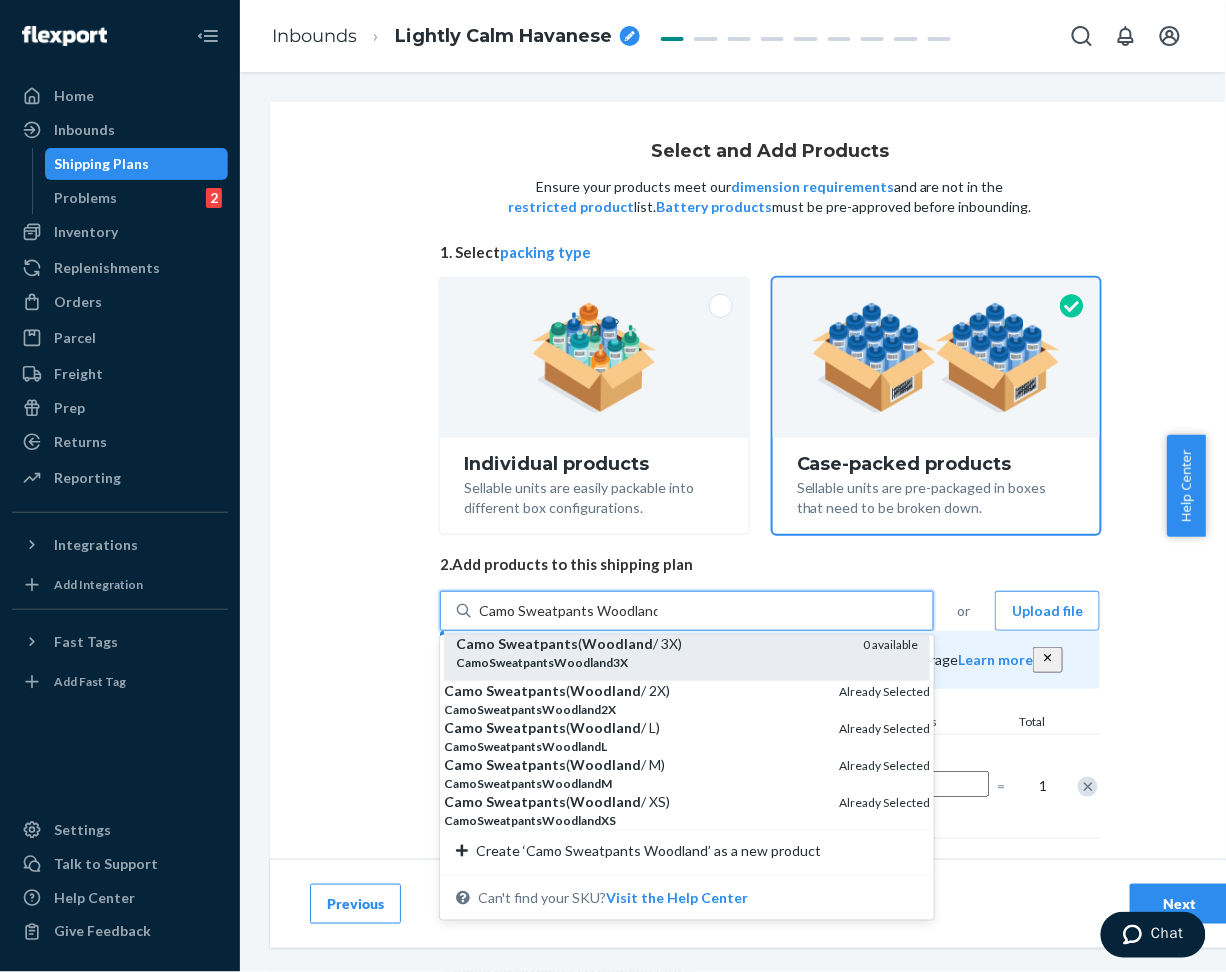 click on "CamoSweatpantsWoodland3X" at bounding box center [651, 662] 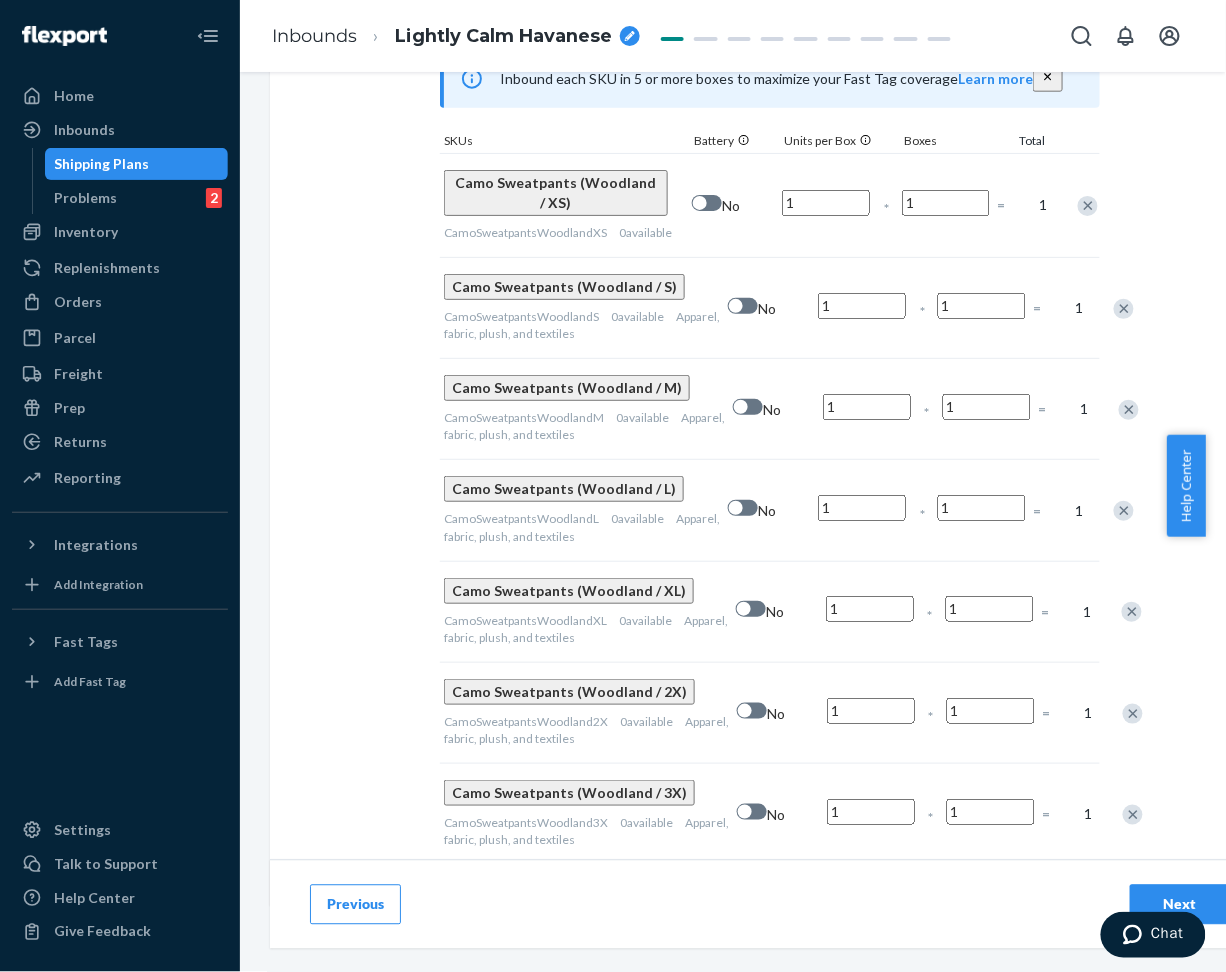 scroll, scrollTop: 601, scrollLeft: 0, axis: vertical 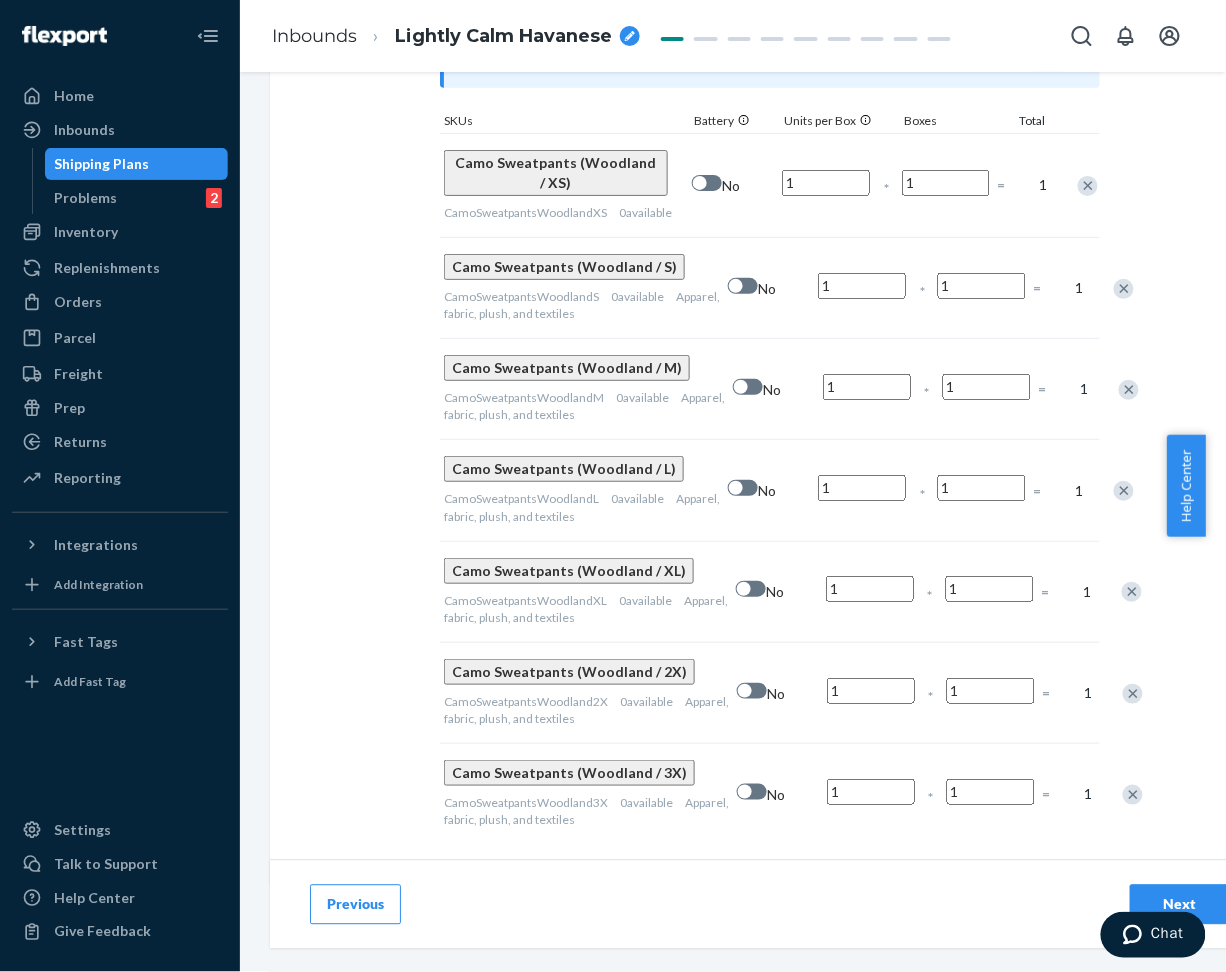 click on "1" at bounding box center [826, 183] 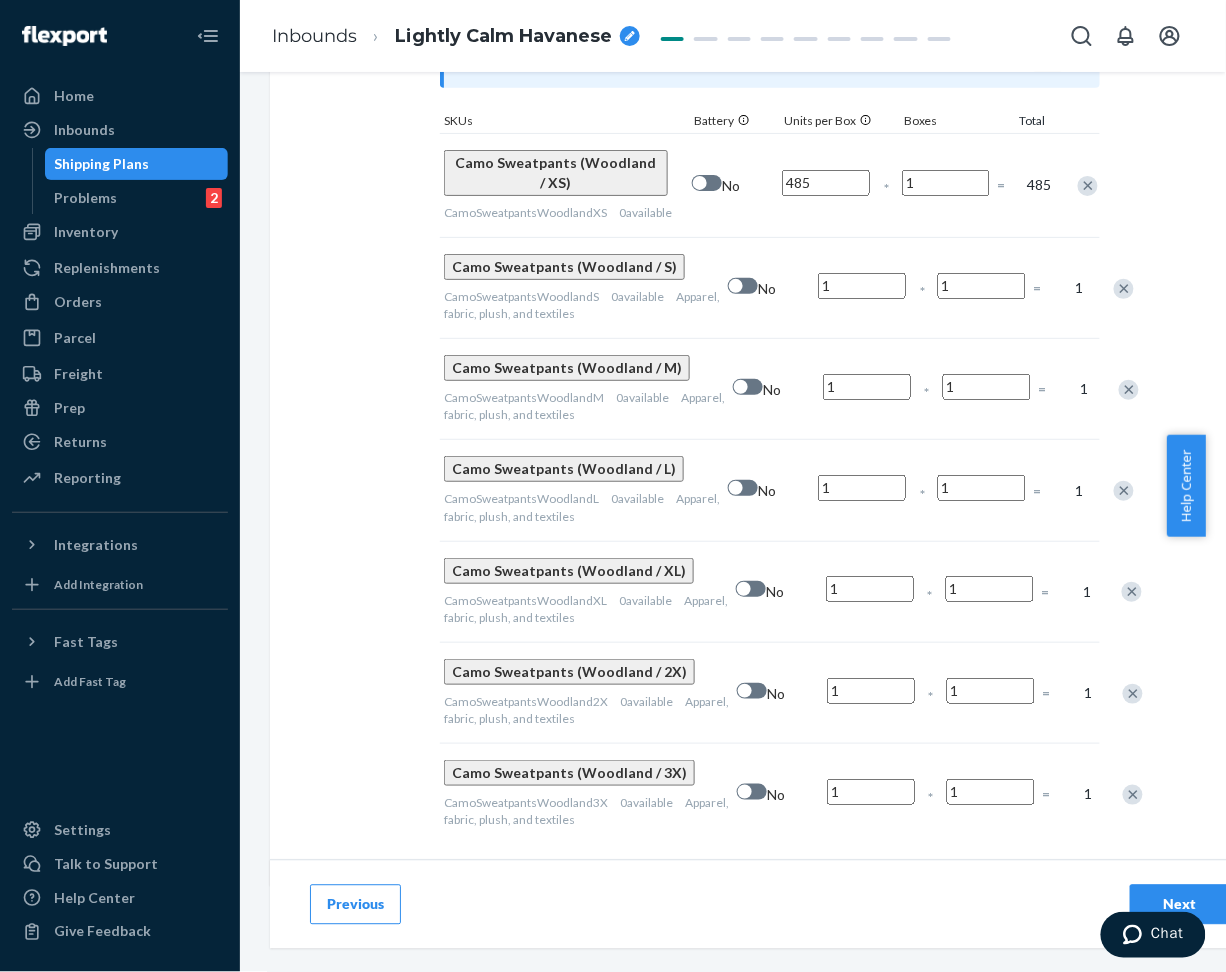 type on "485" 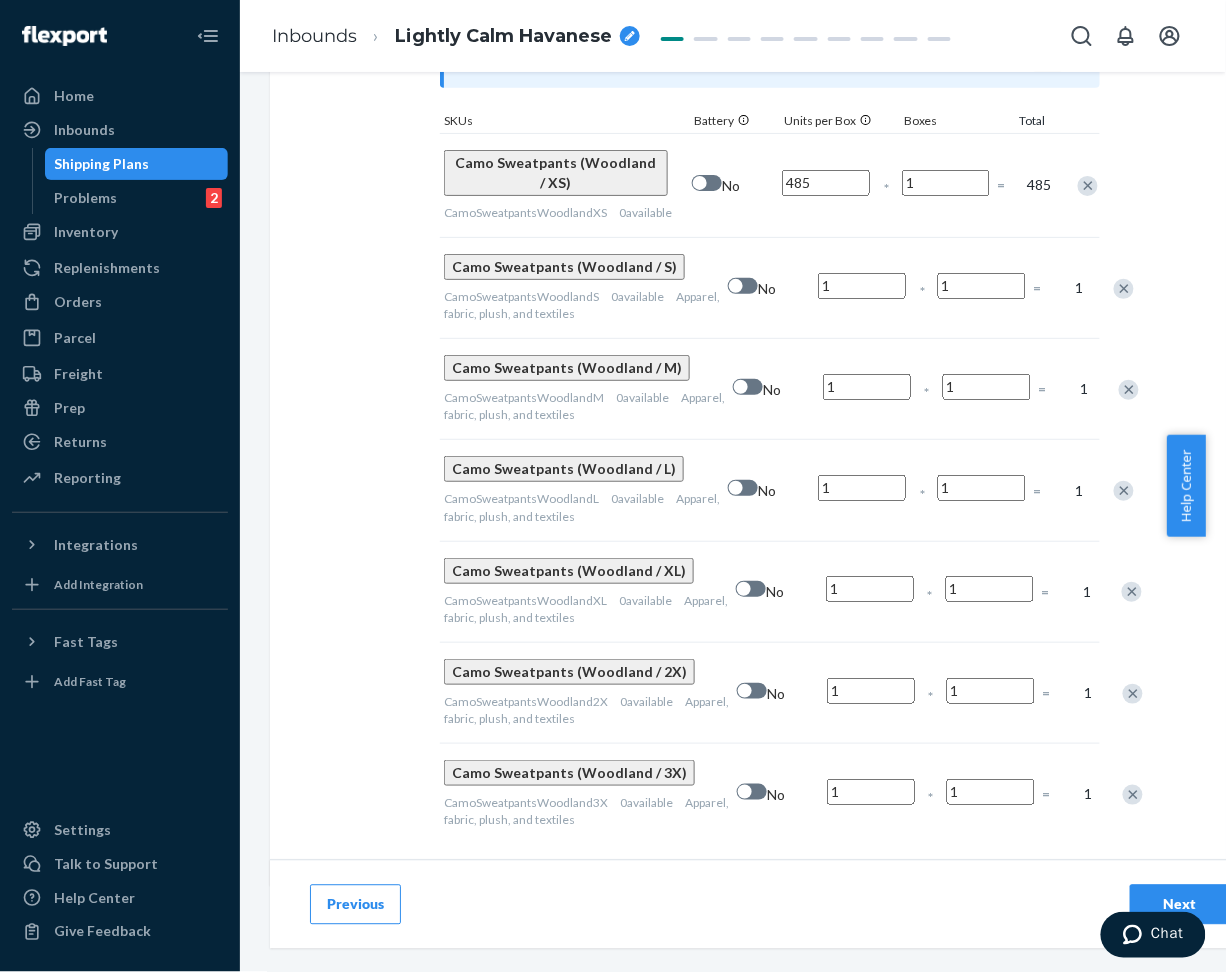 click on "1" at bounding box center (862, 286) 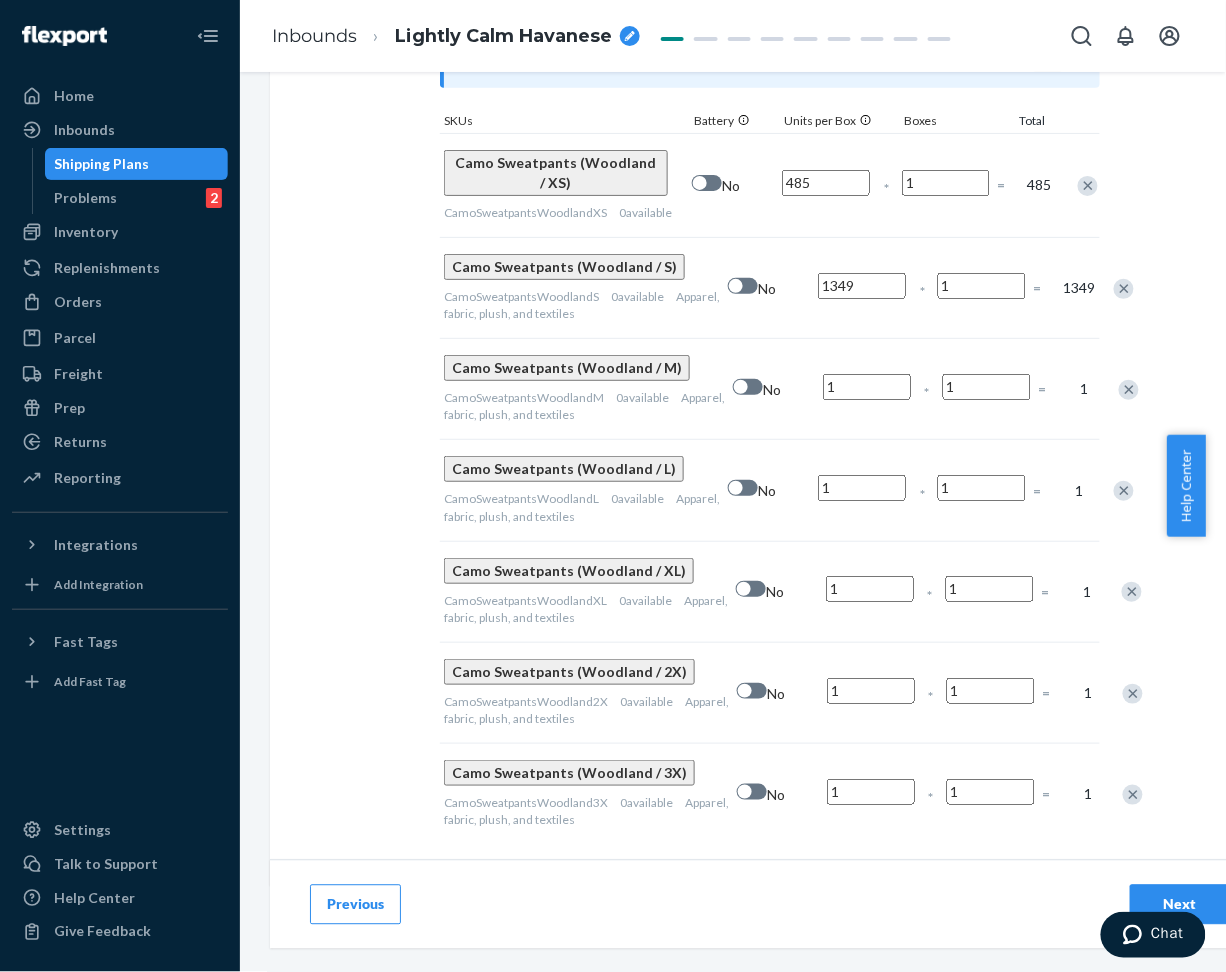 type on "1349" 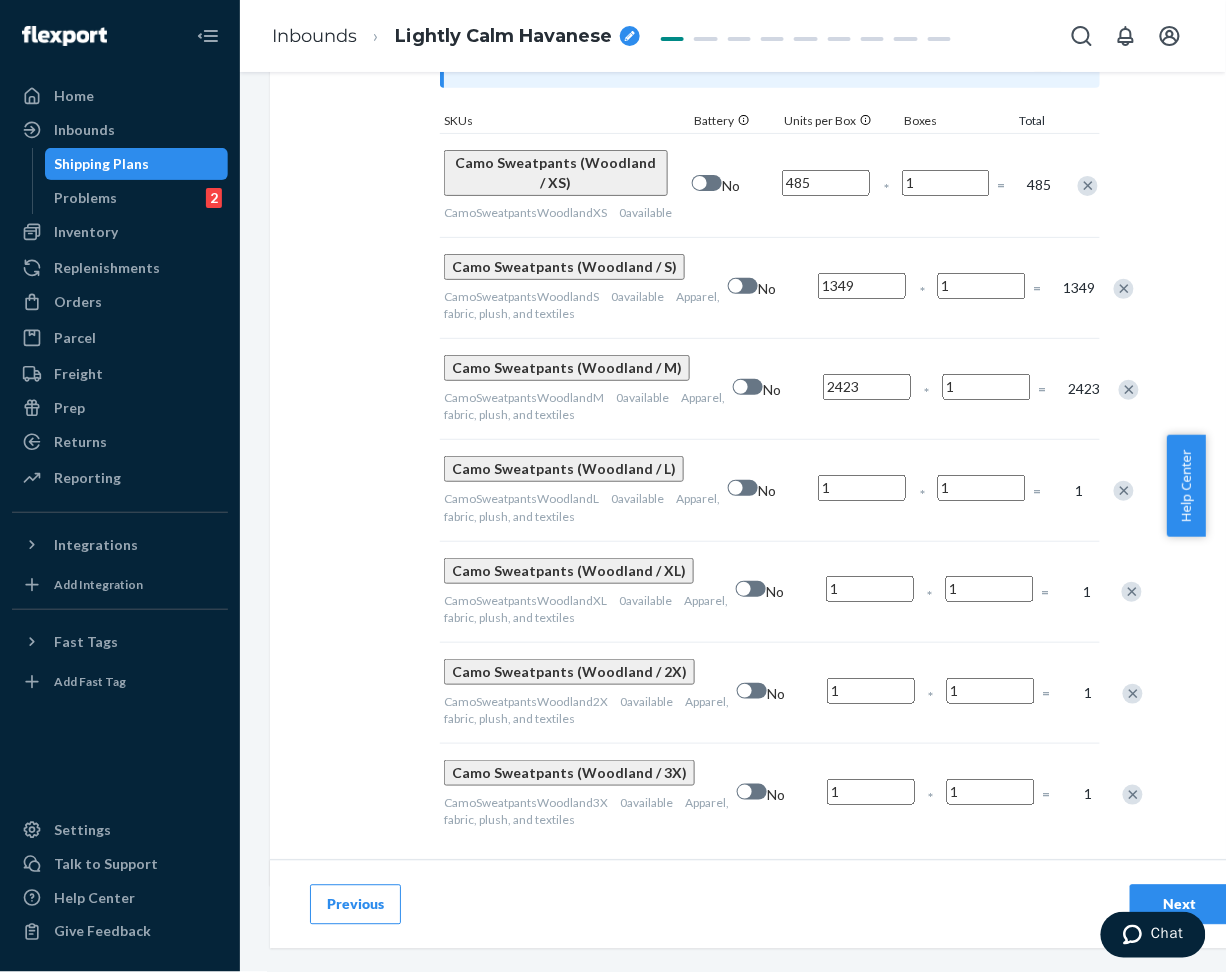 type on "2423" 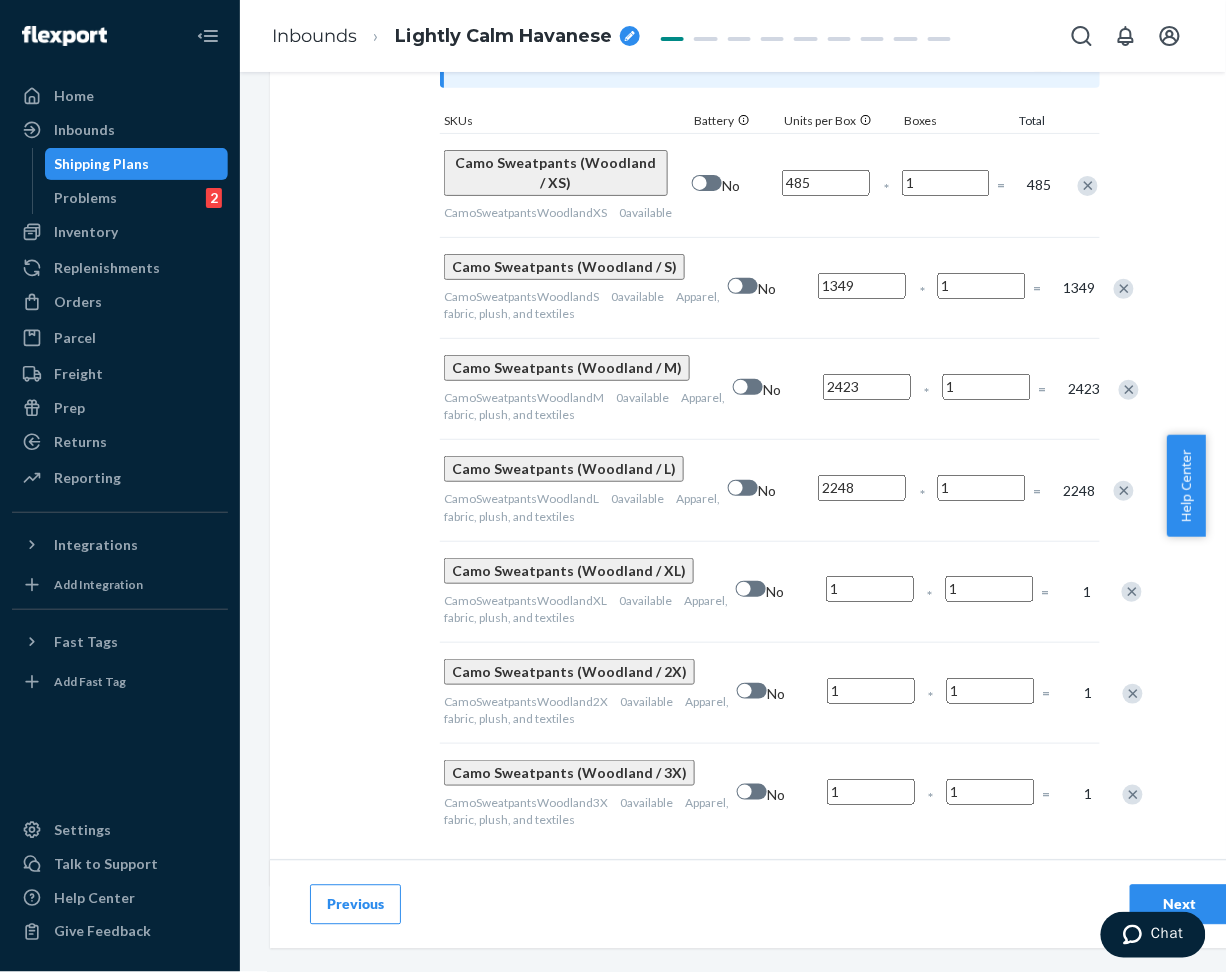 type on "2248" 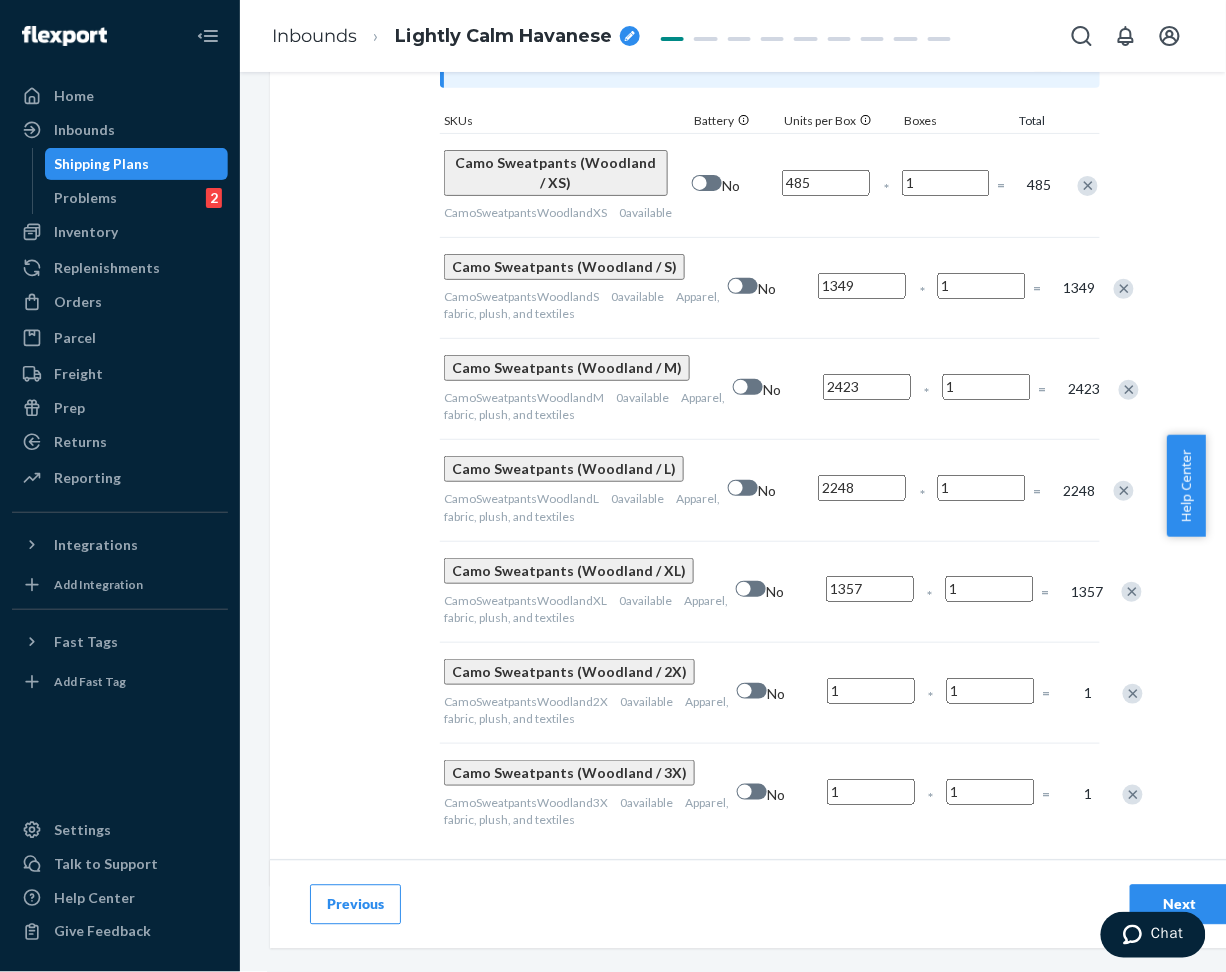 type on "1357" 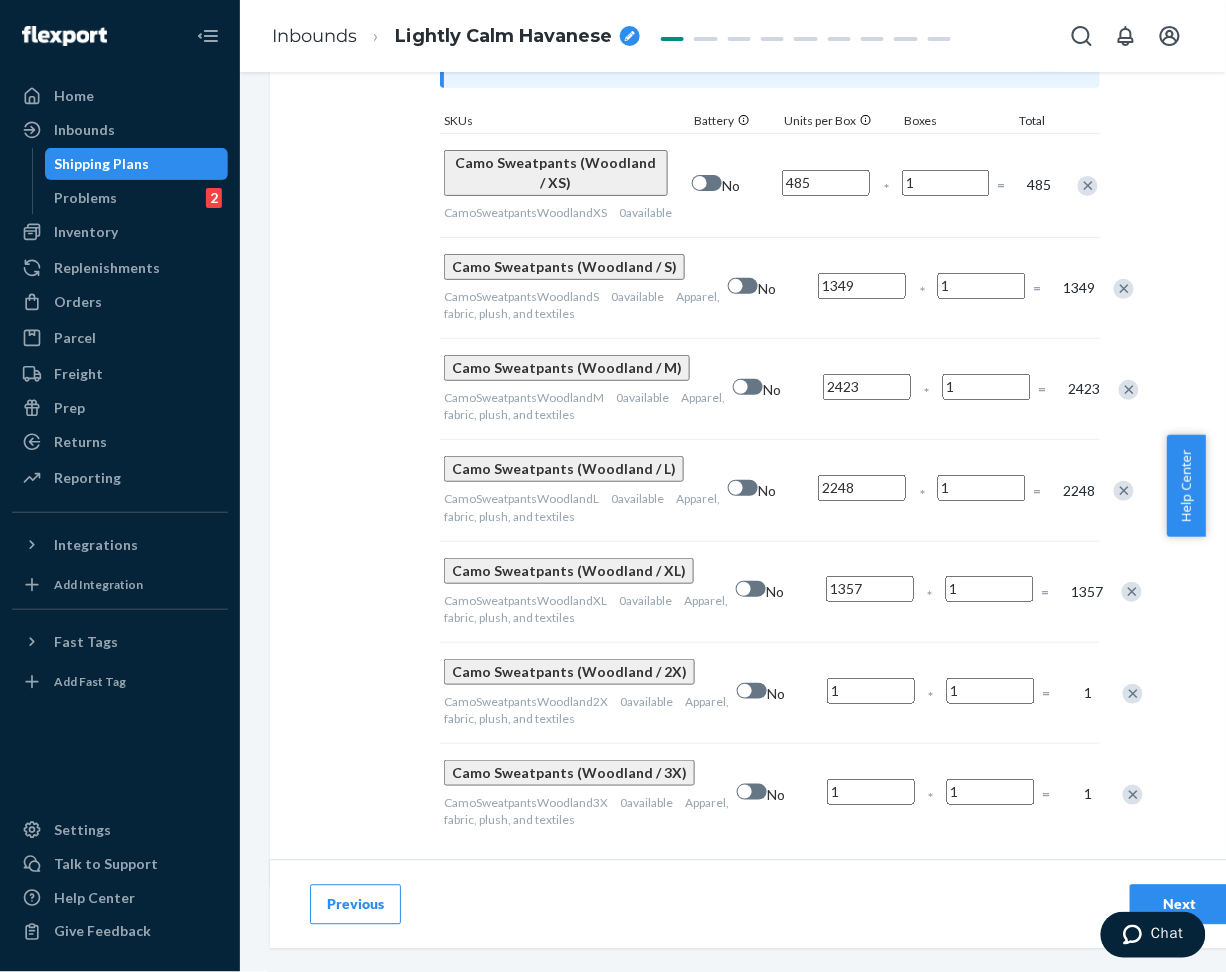 click on "1" at bounding box center (871, 691) 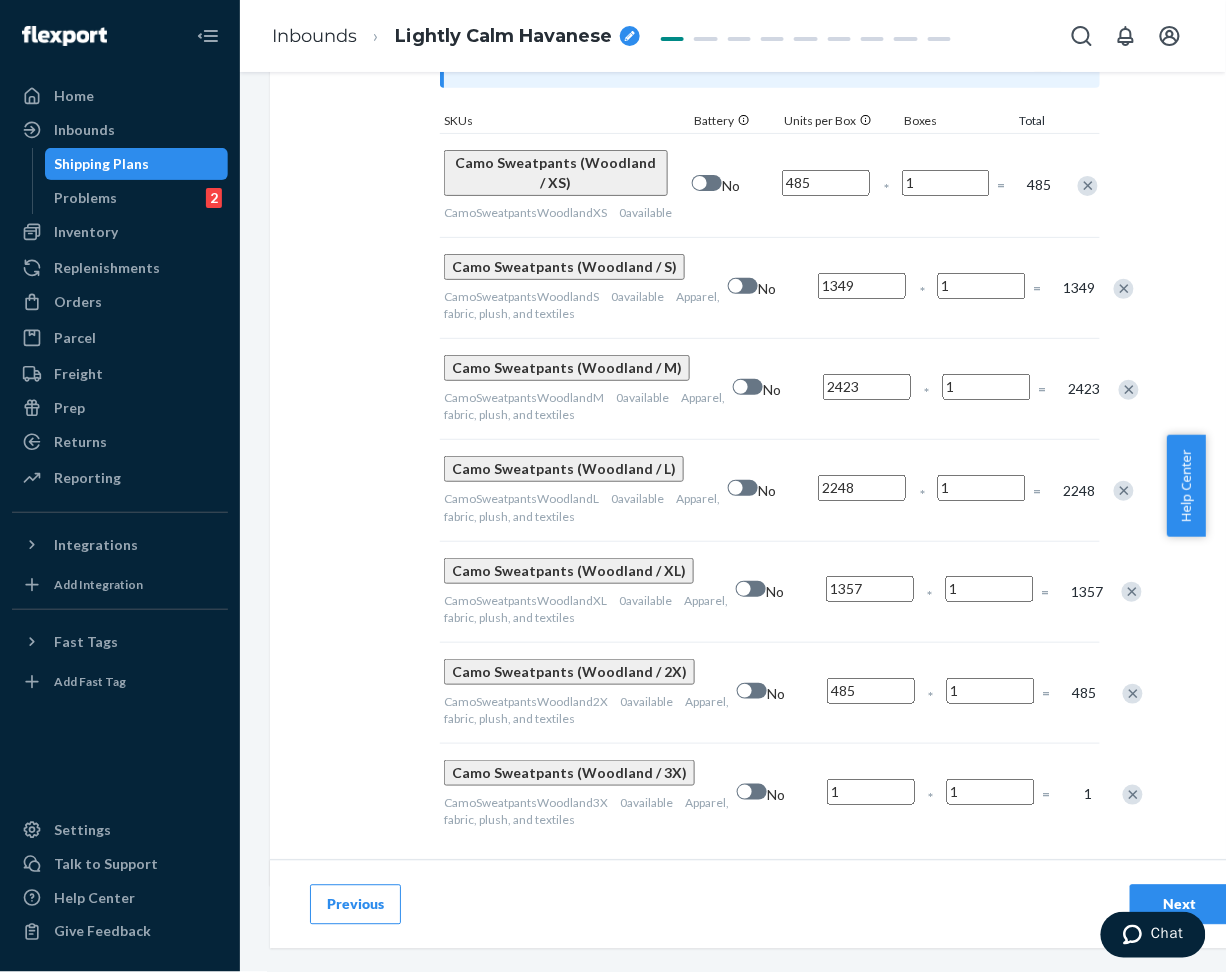 type on "485" 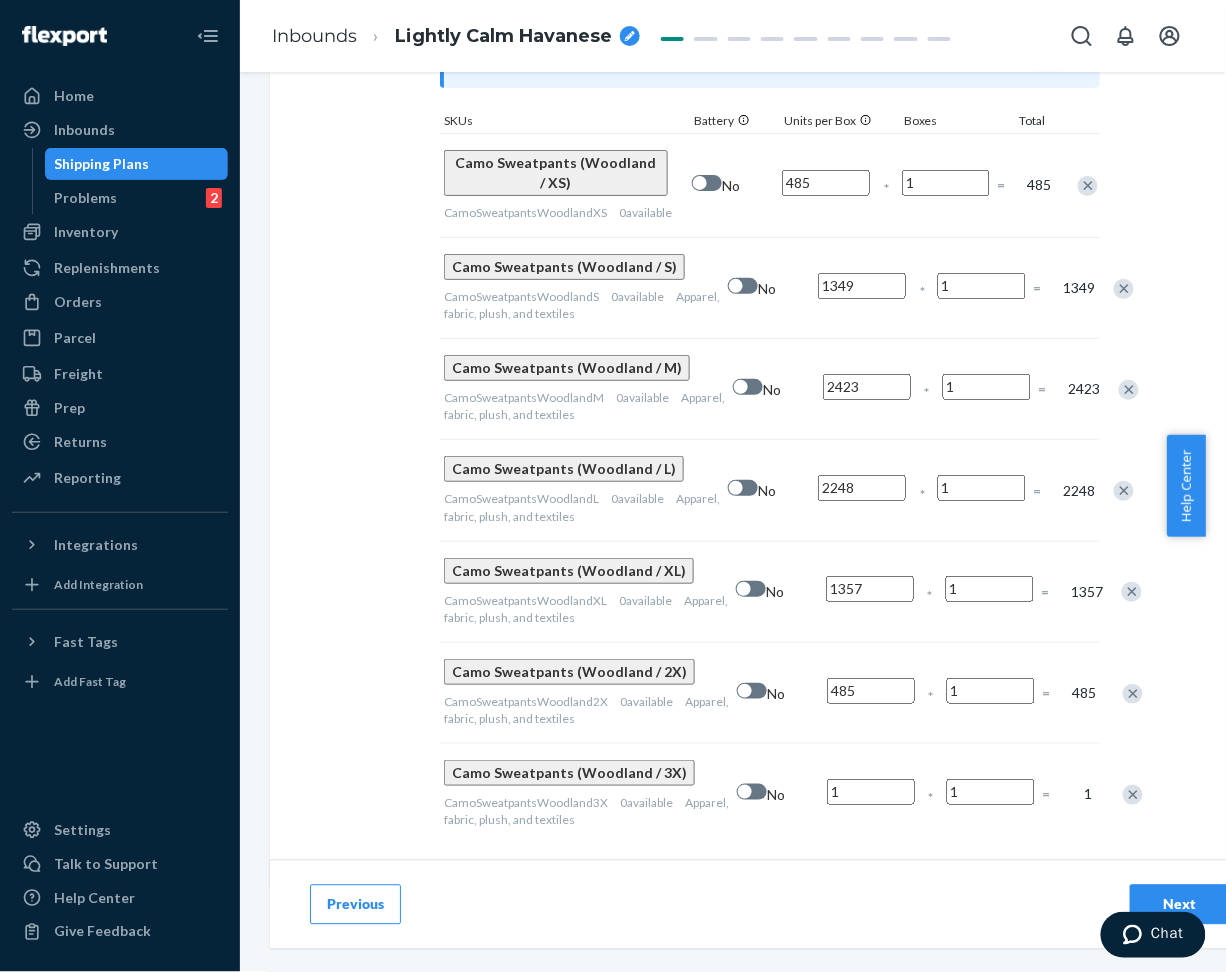 click on "1" at bounding box center (871, 792) 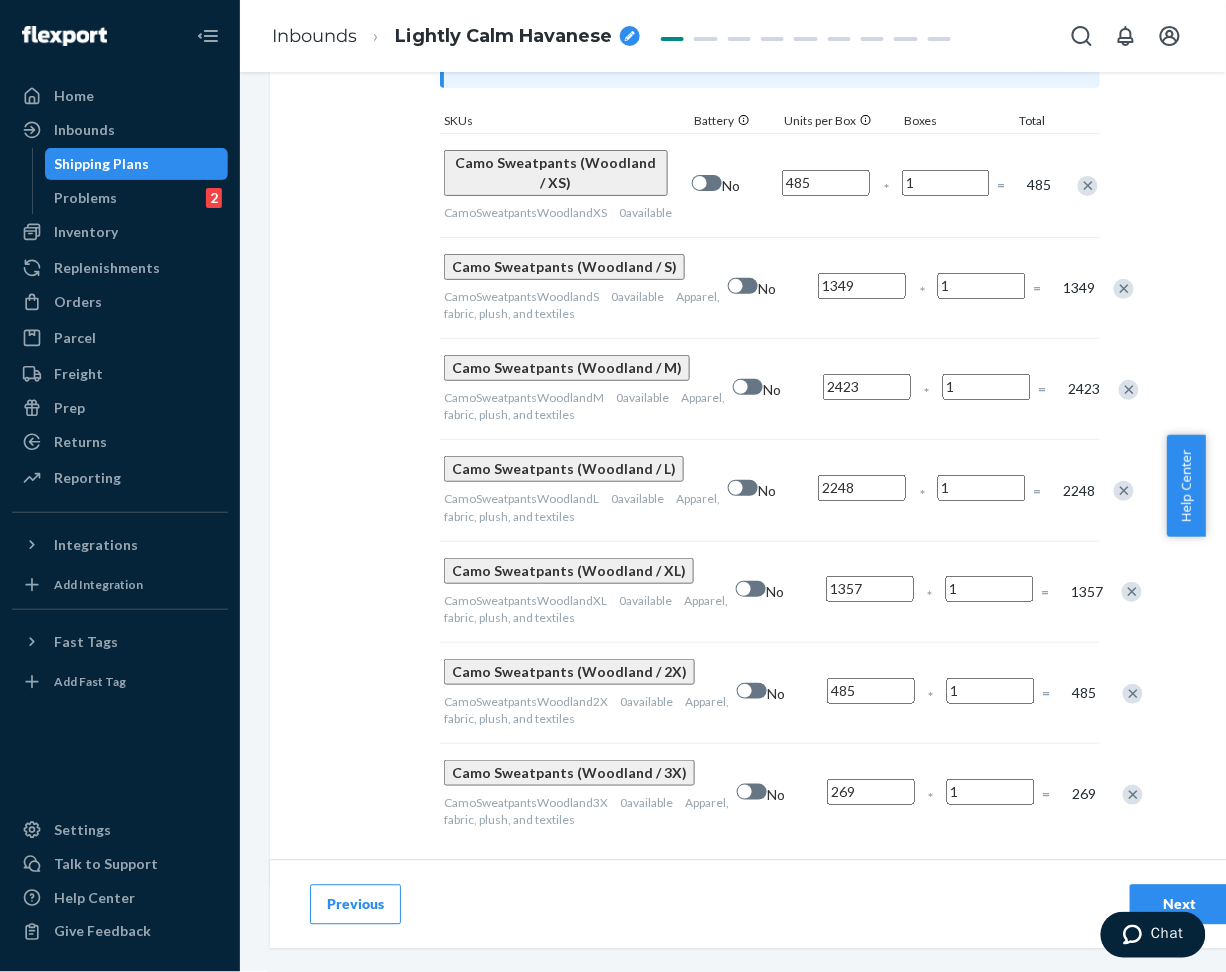 type on "269" 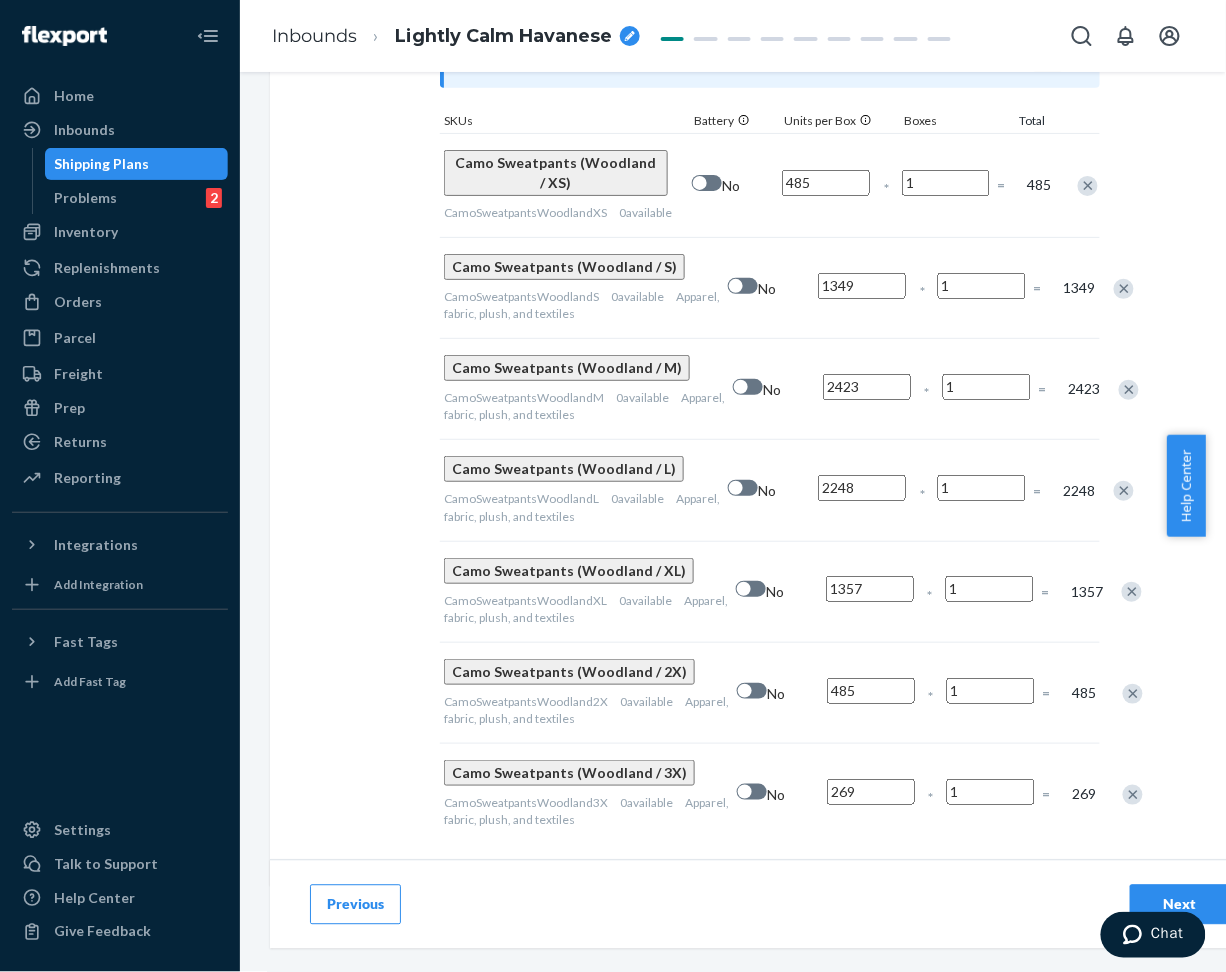 click on "Next" at bounding box center [1180, 904] 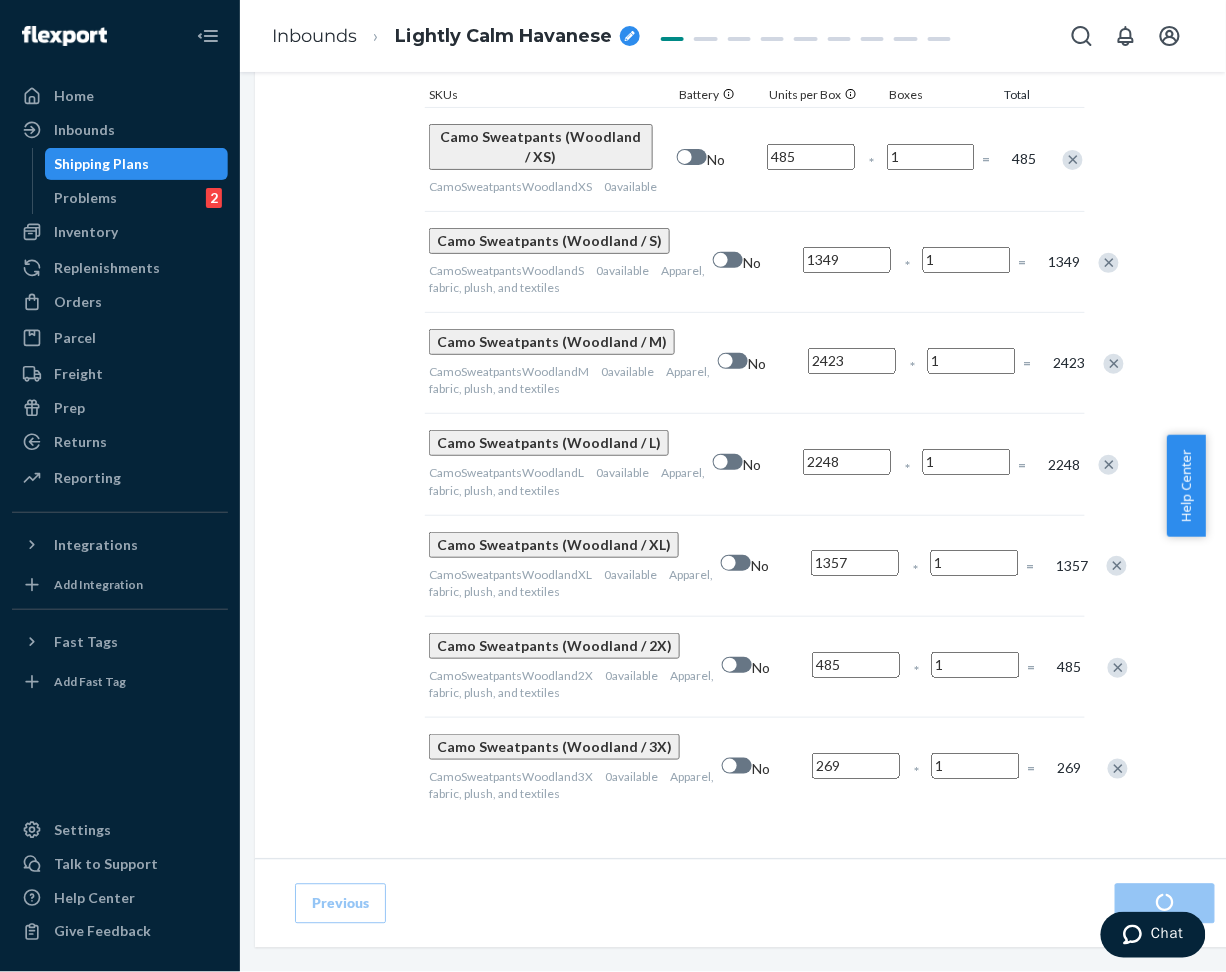 scroll, scrollTop: 0, scrollLeft: 0, axis: both 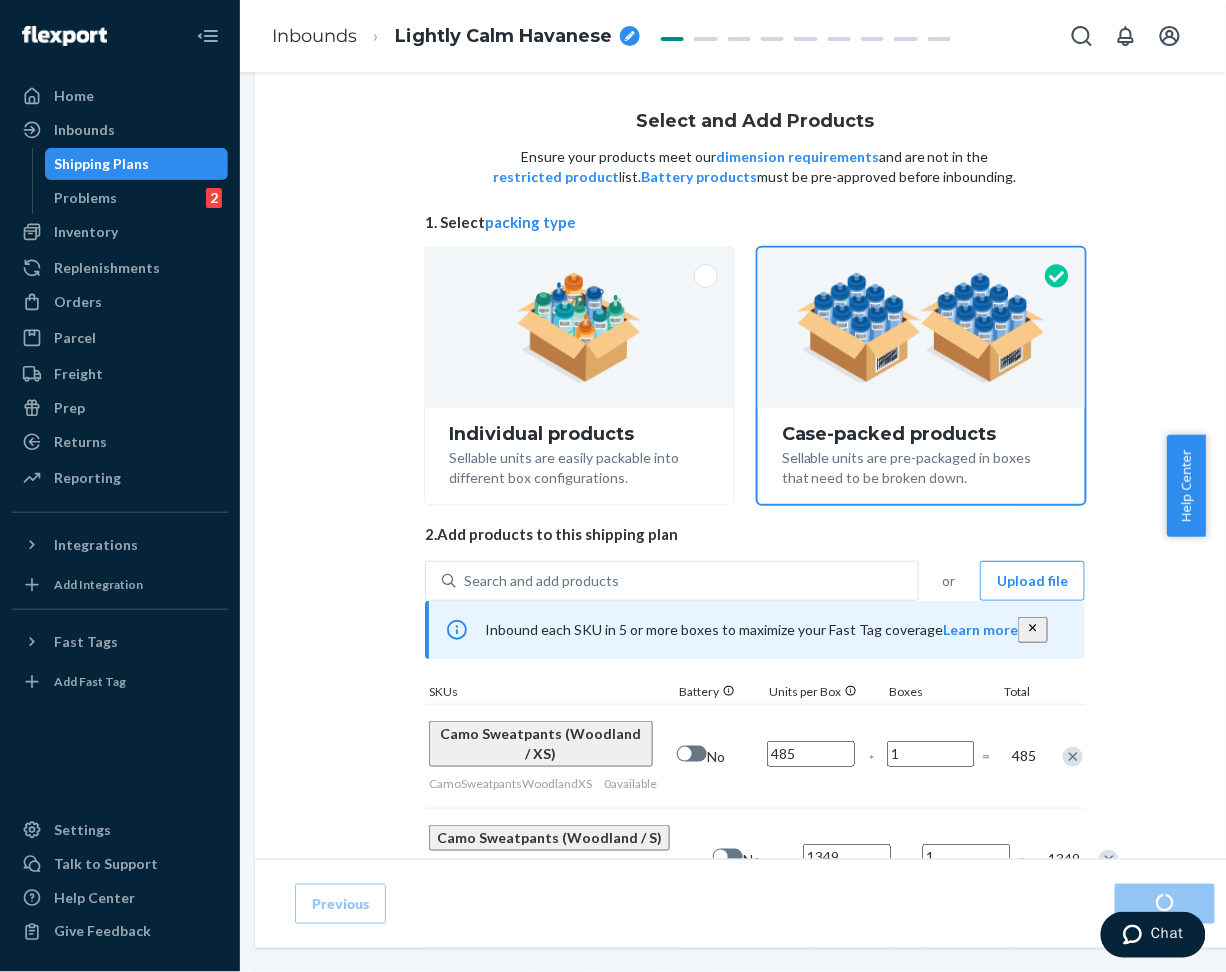 radio on "true" 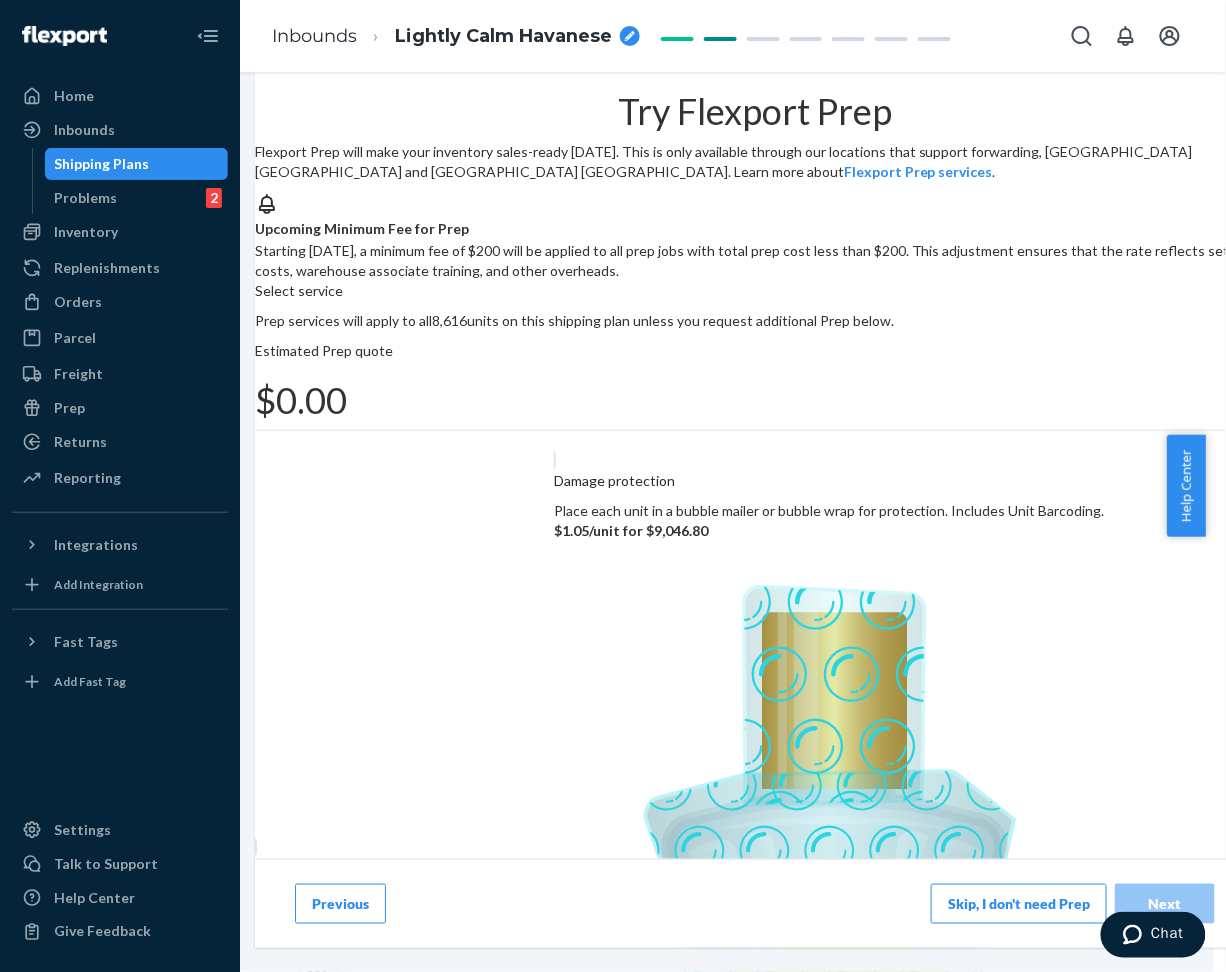 click on "Skip, I don't need Prep" at bounding box center [1019, 904] 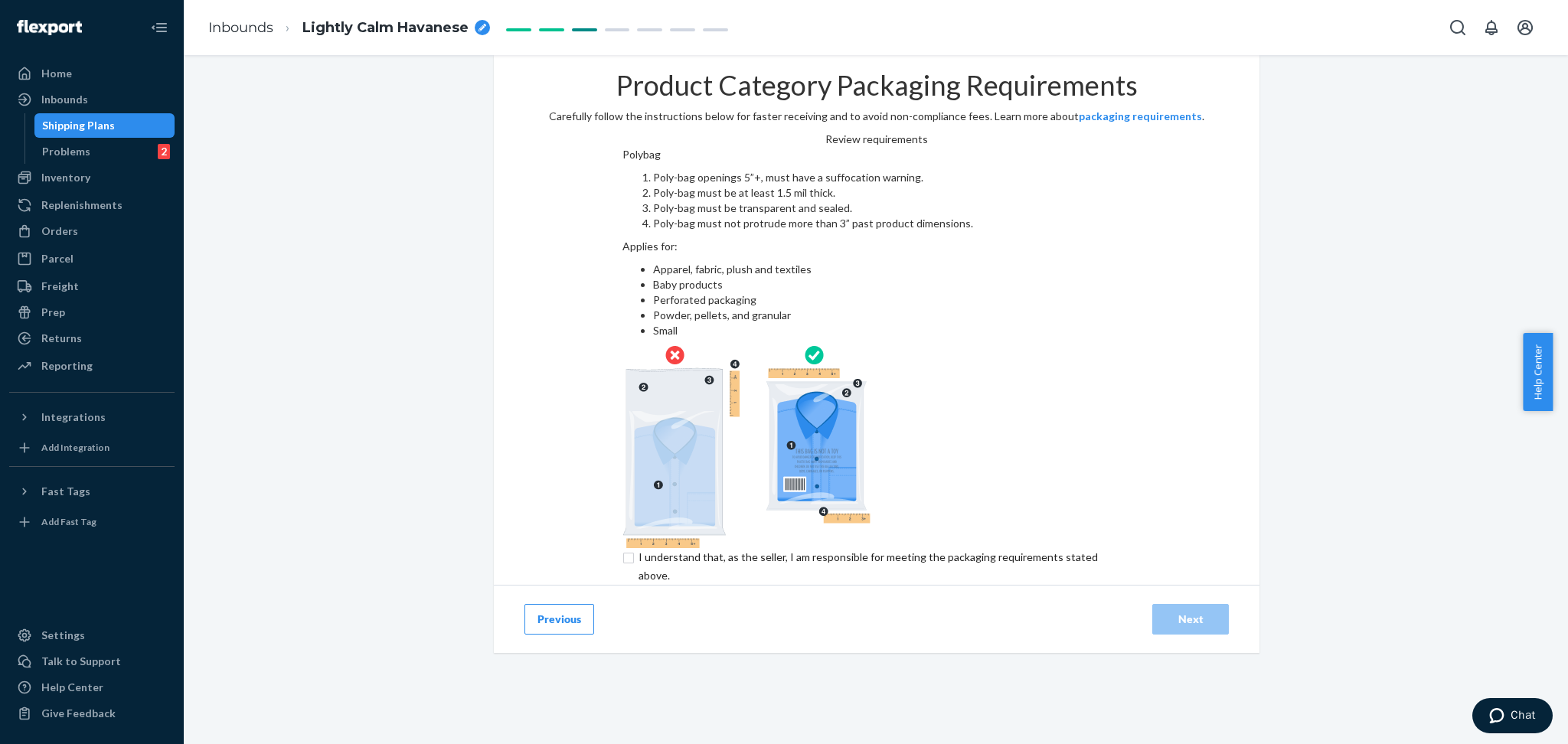 click at bounding box center (877, 566) 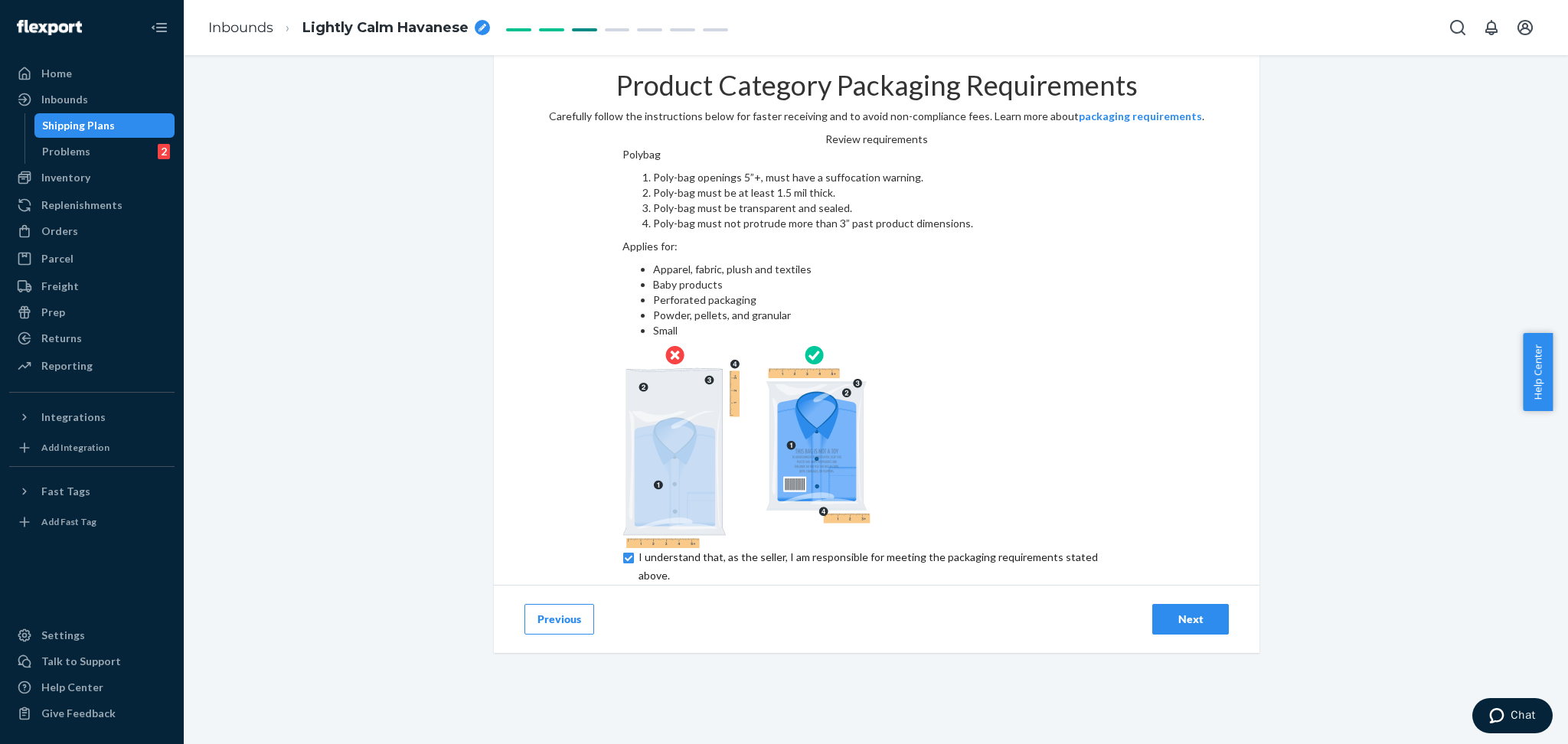 click on "Next" at bounding box center [1191, 619] 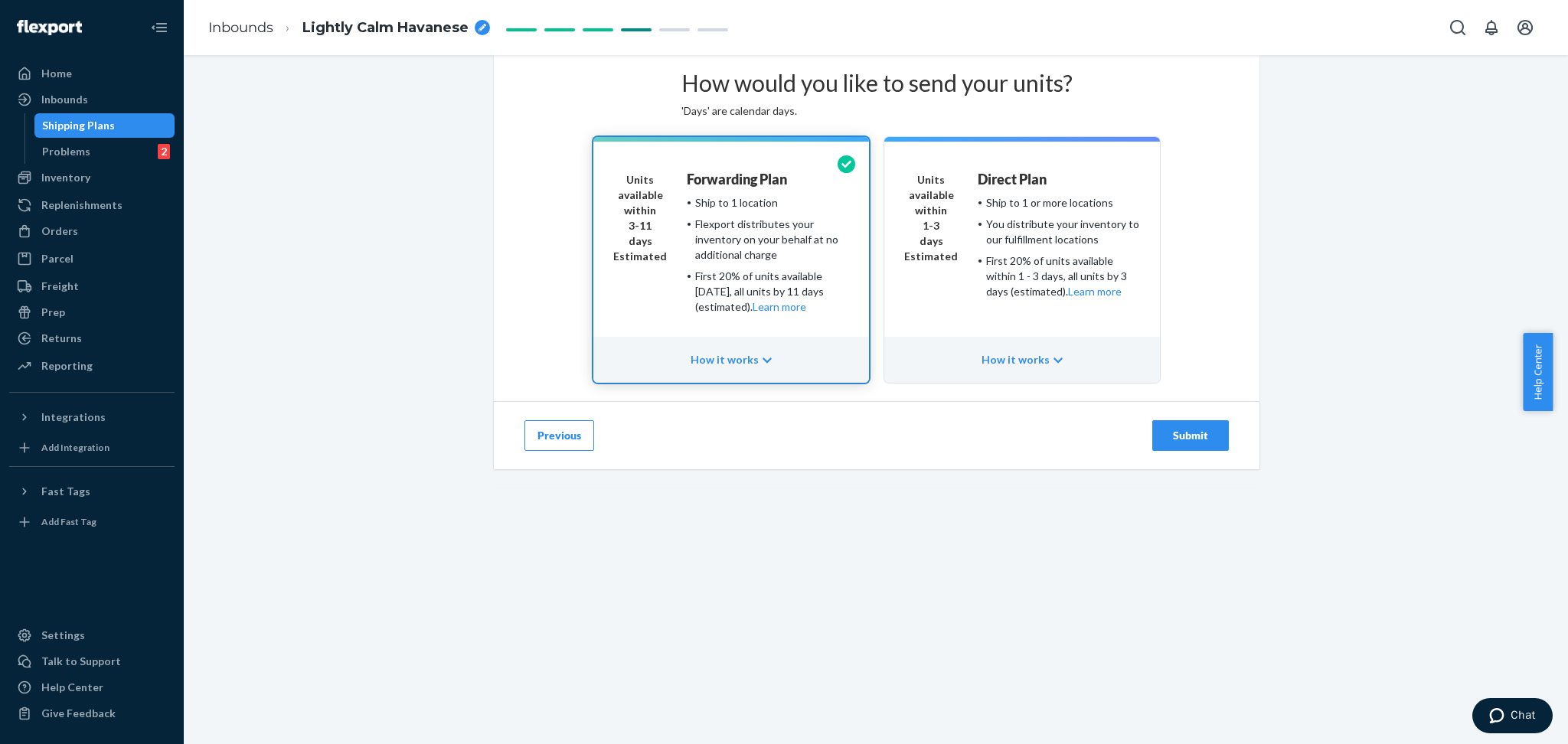 click on "Submit" at bounding box center (1191, 436) 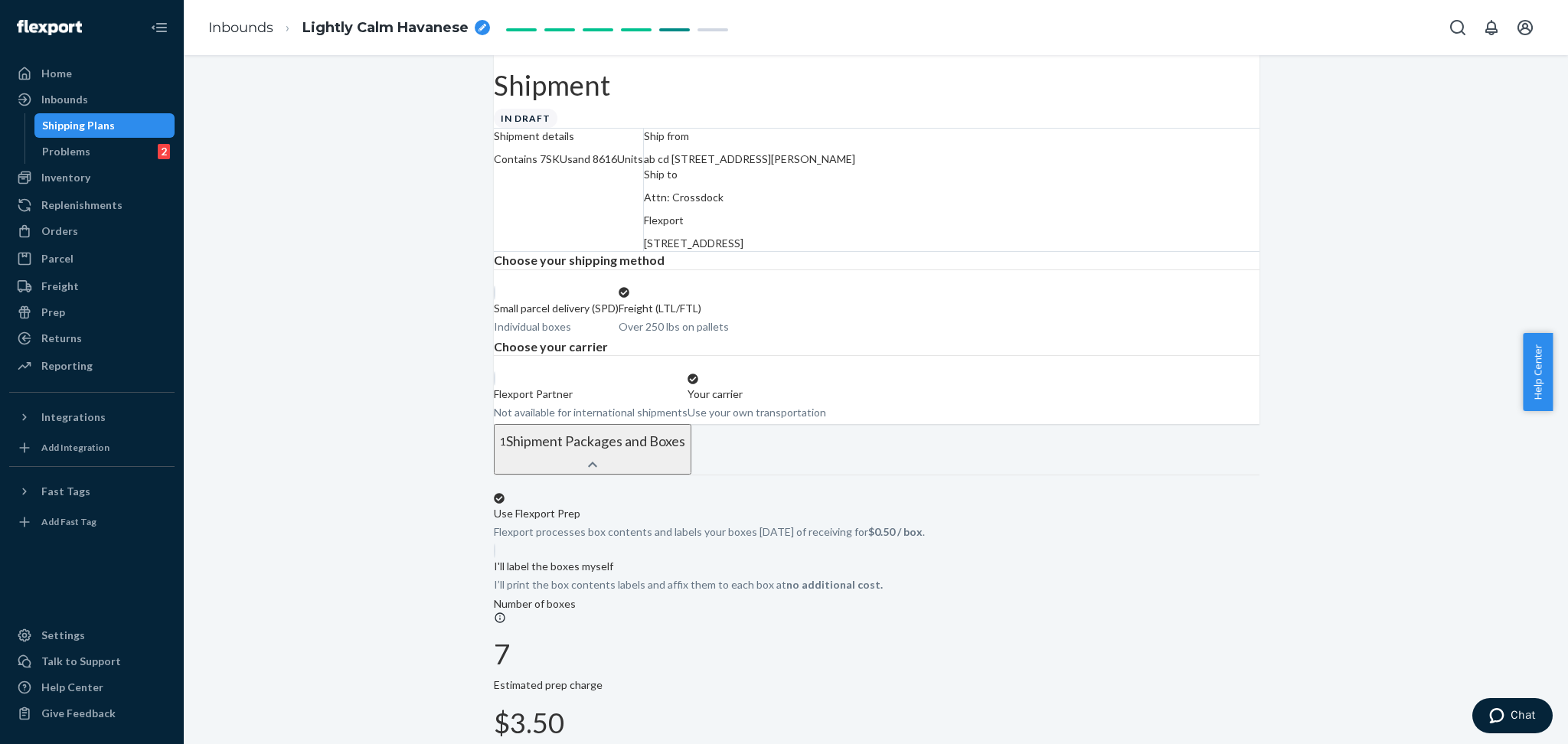 radio on "true" 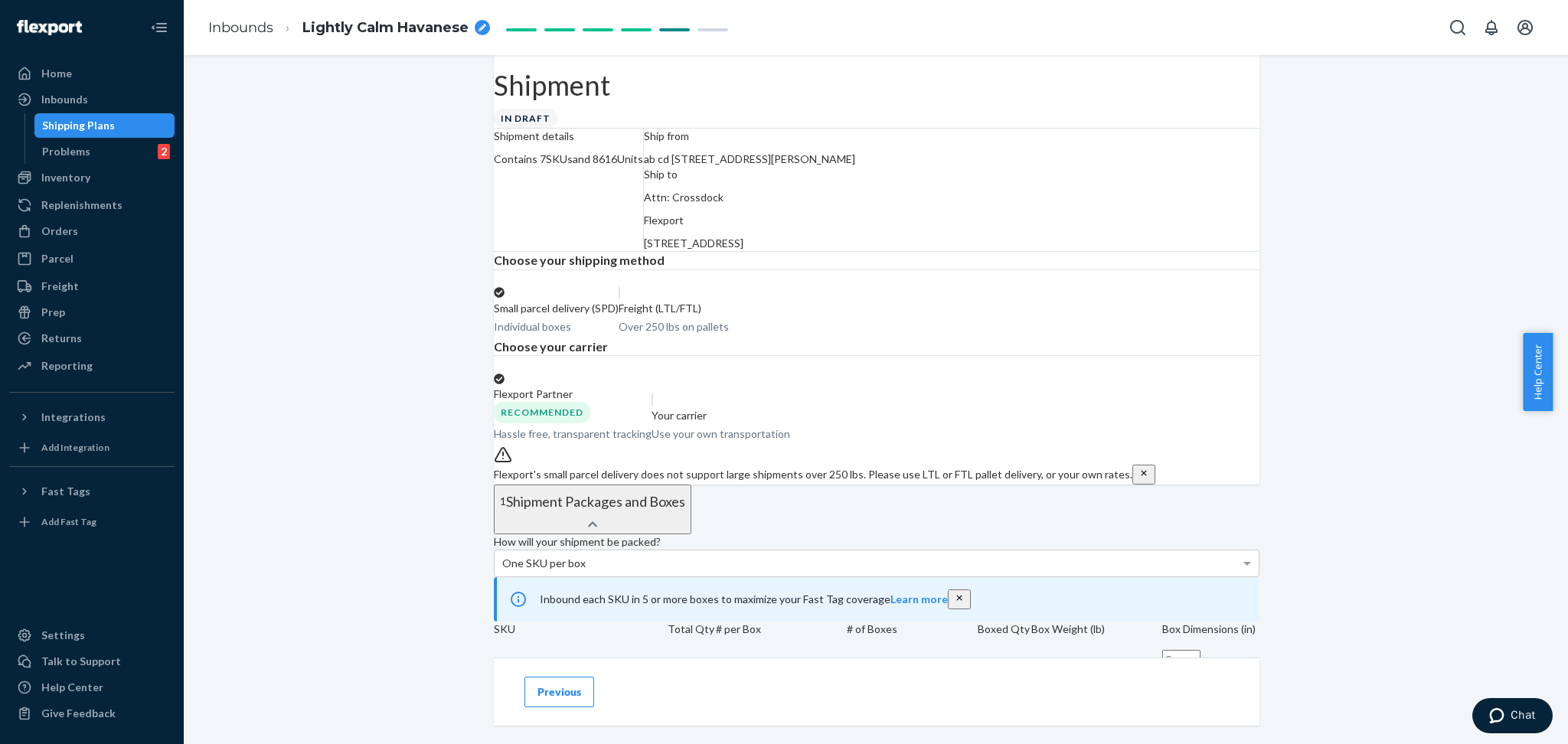 click on "Your carrier Use your own transportation" at bounding box center (720, 417) 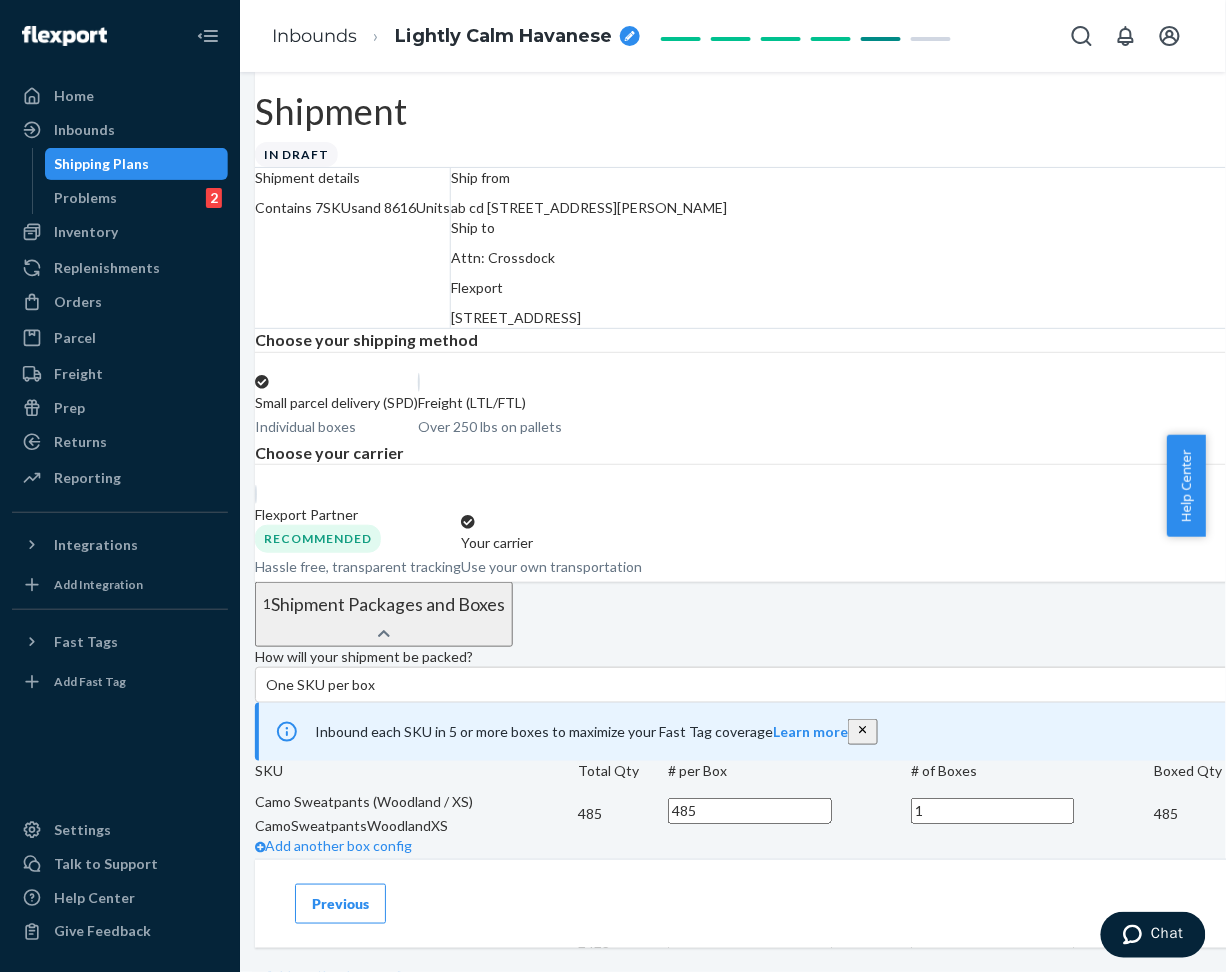 click 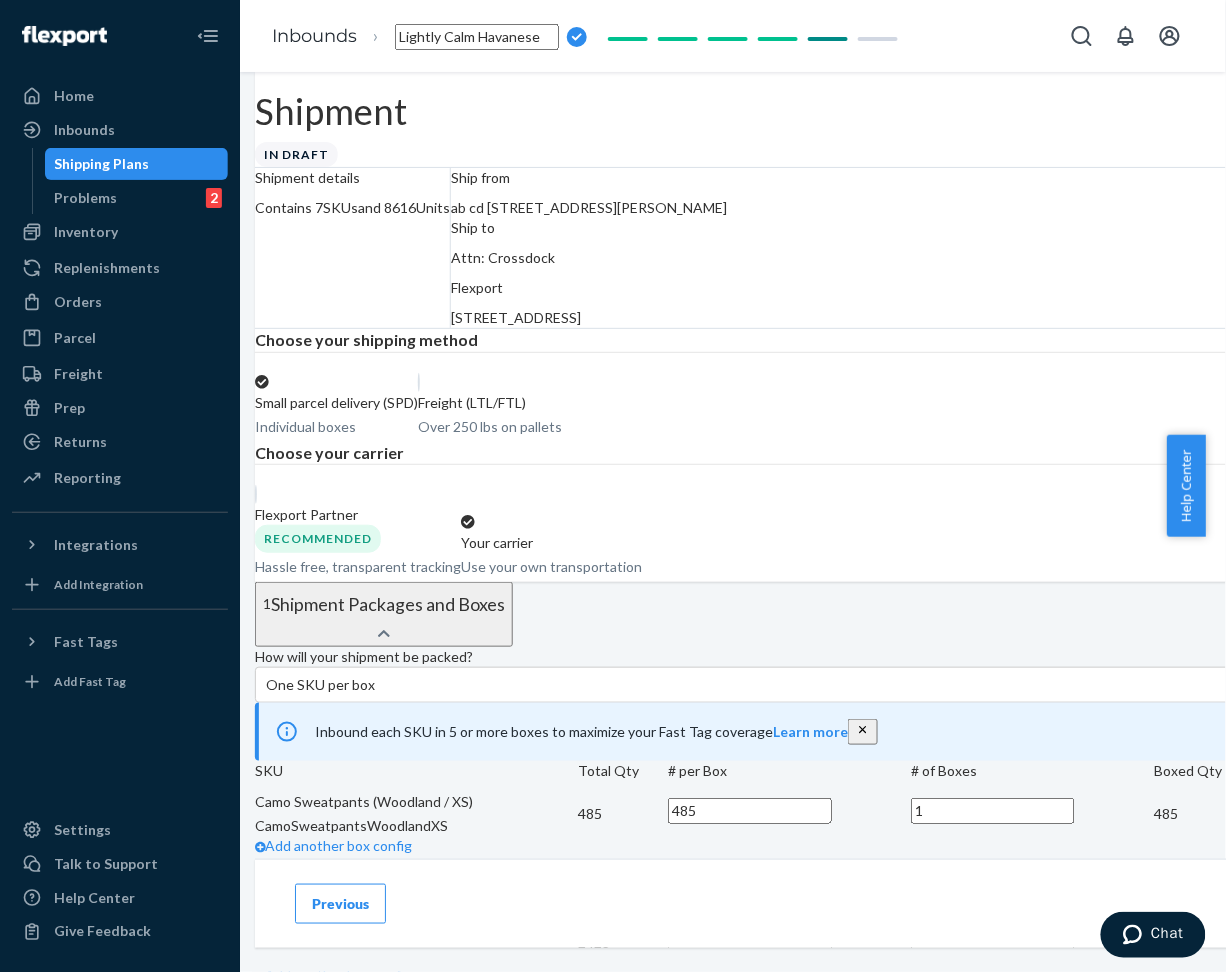 type on "8616_Camo Sweatpants_XS-3XL_Woodland by Standard Sea" 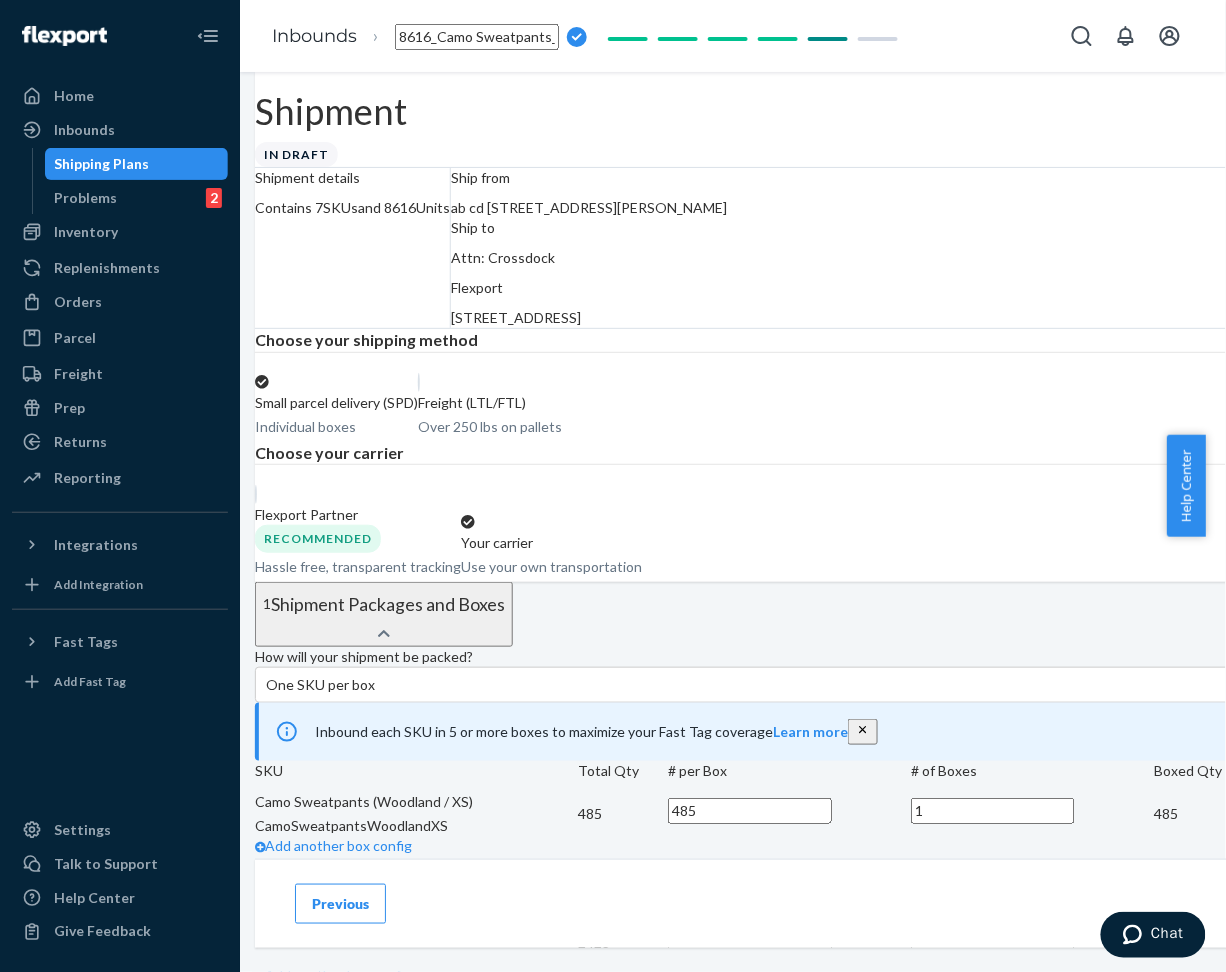 scroll, scrollTop: 0, scrollLeft: 189, axis: horizontal 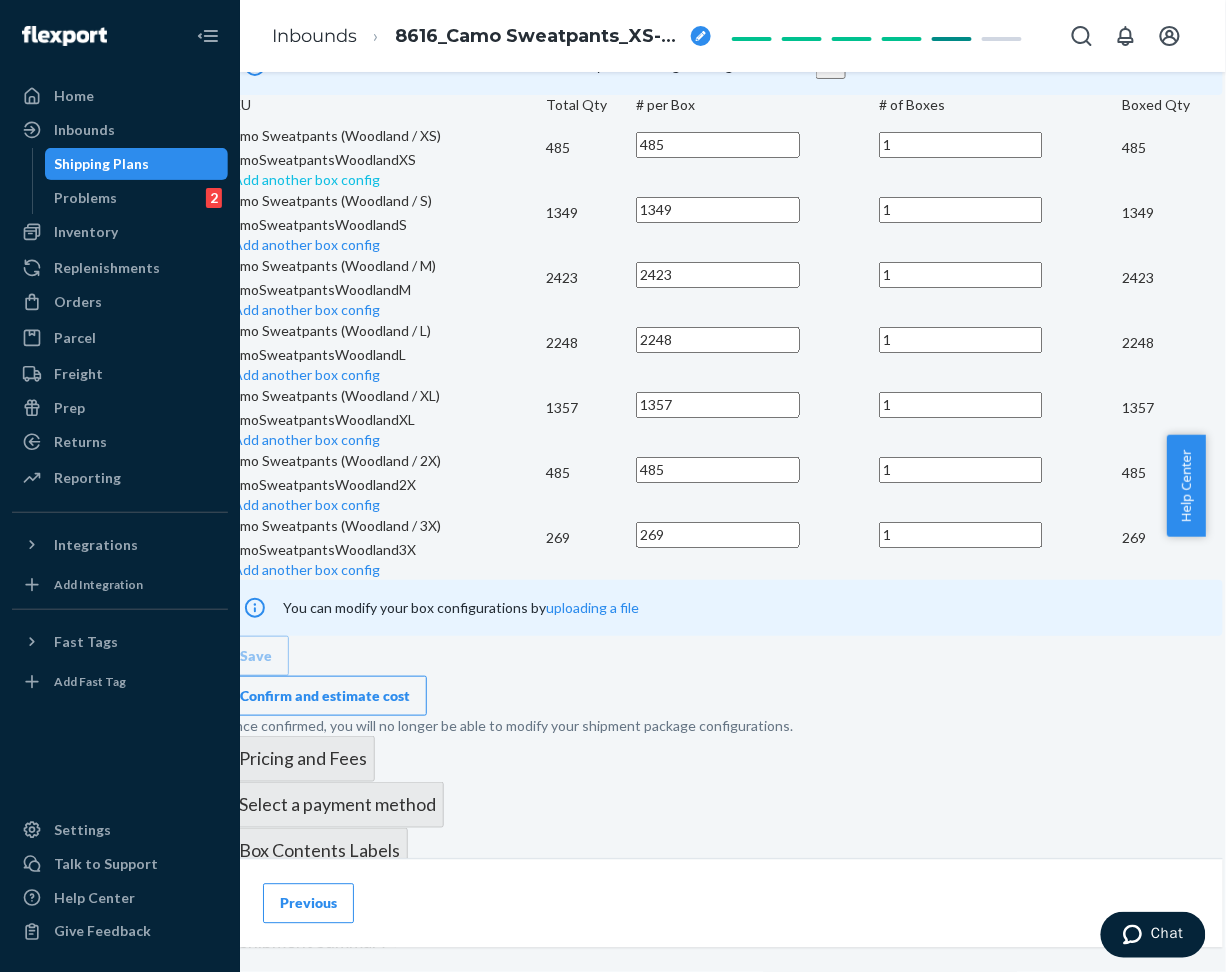 click on "Add another box config" at bounding box center (302, 179) 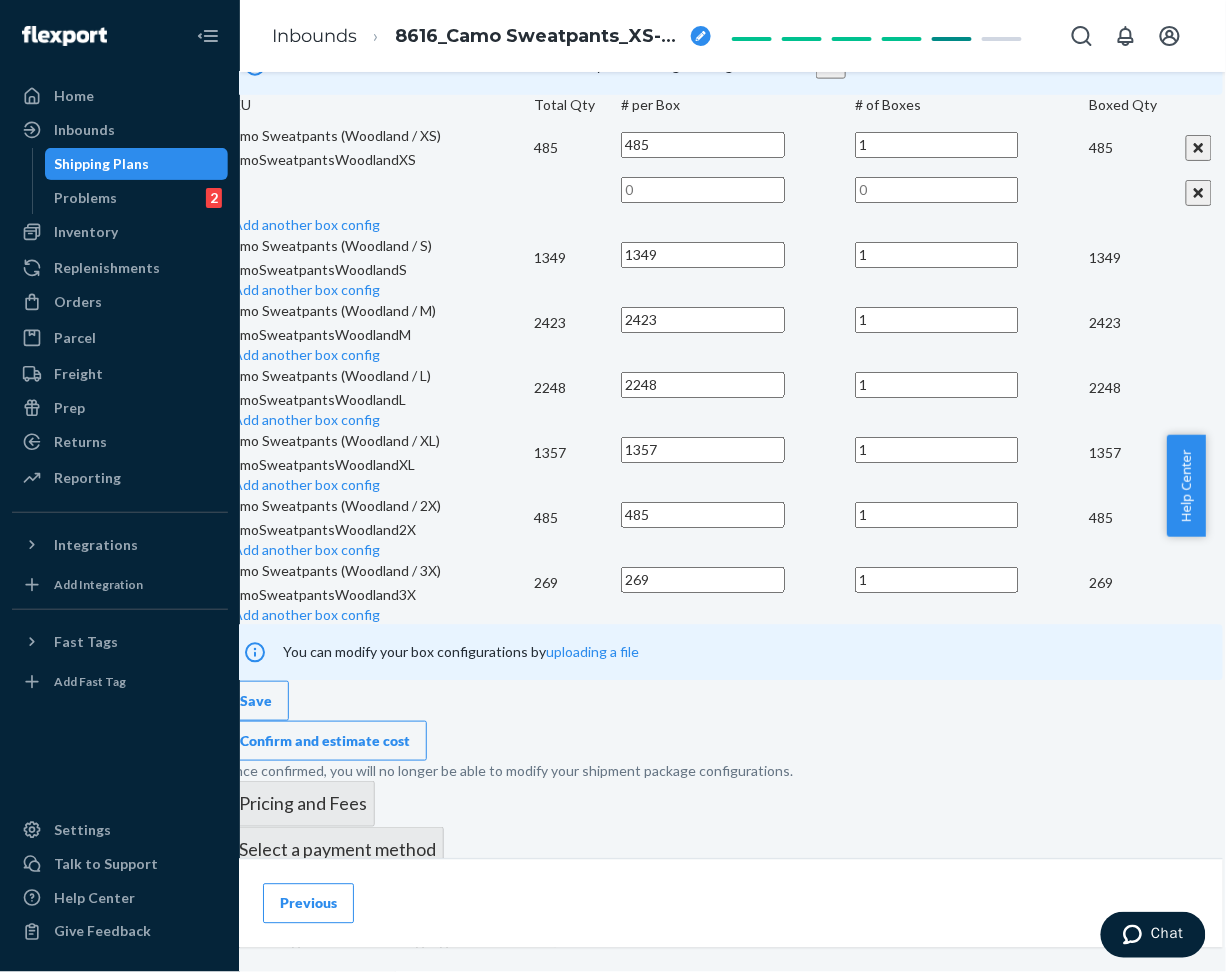 scroll, scrollTop: 0, scrollLeft: 1, axis: horizontal 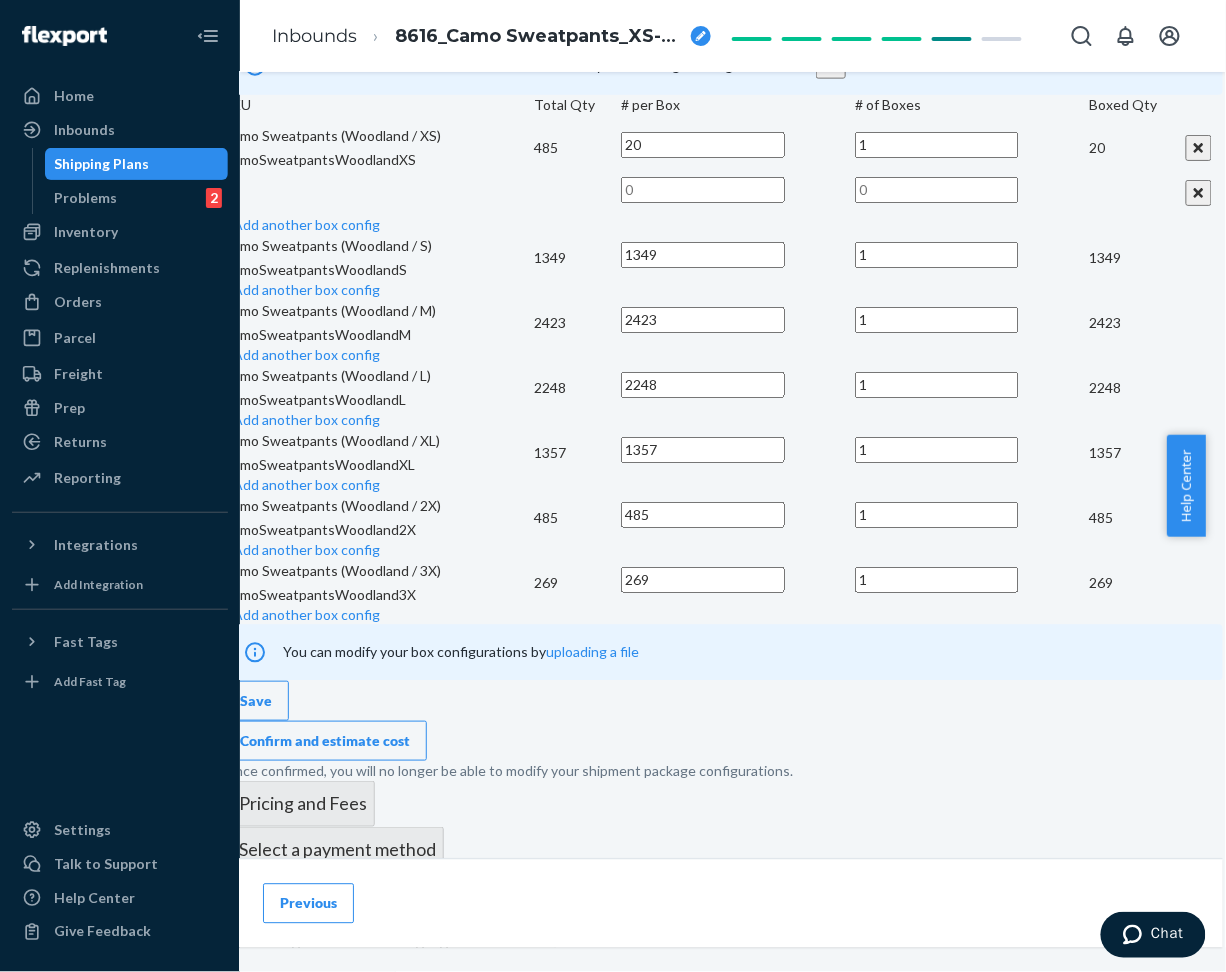 type on "20" 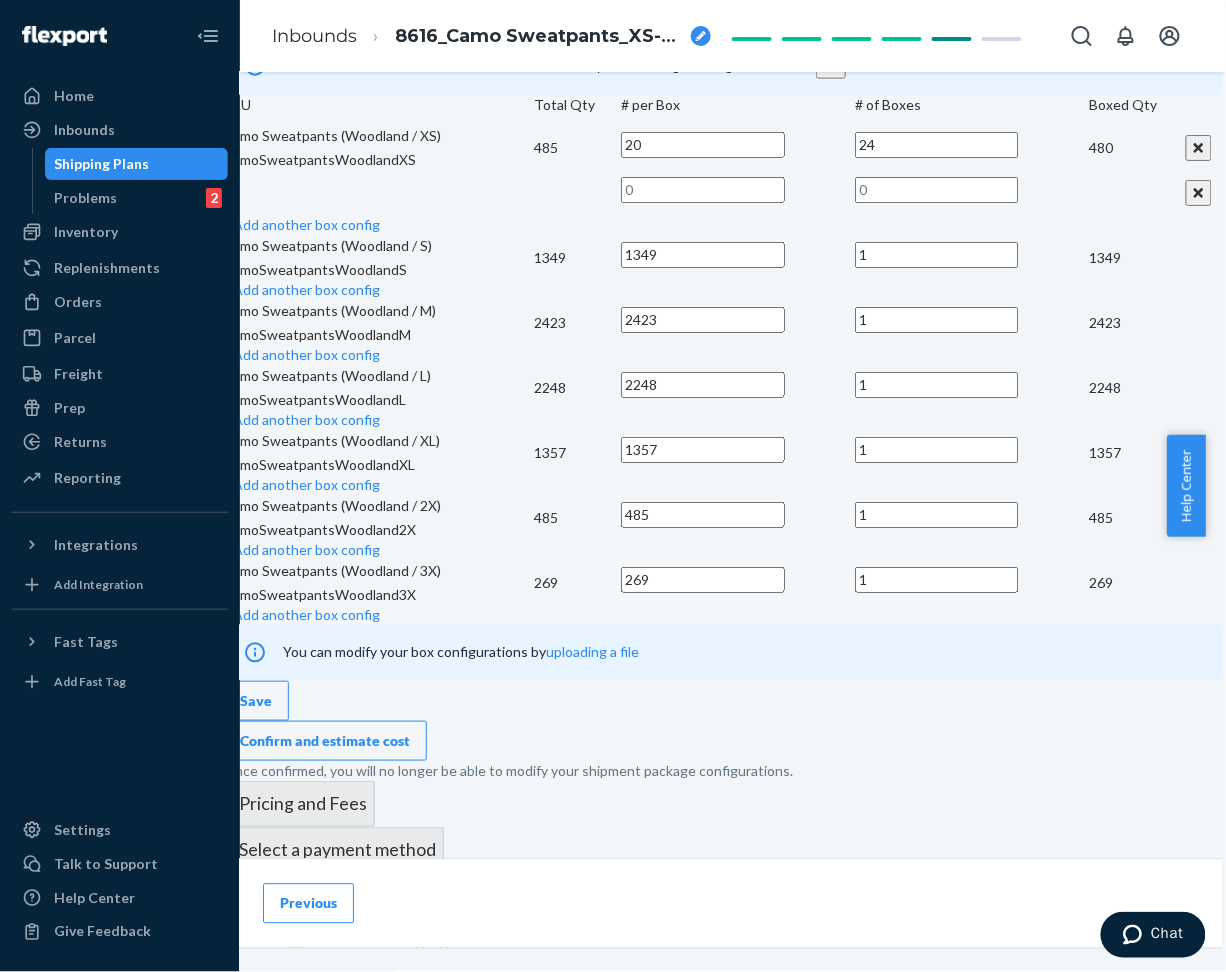 type on "24" 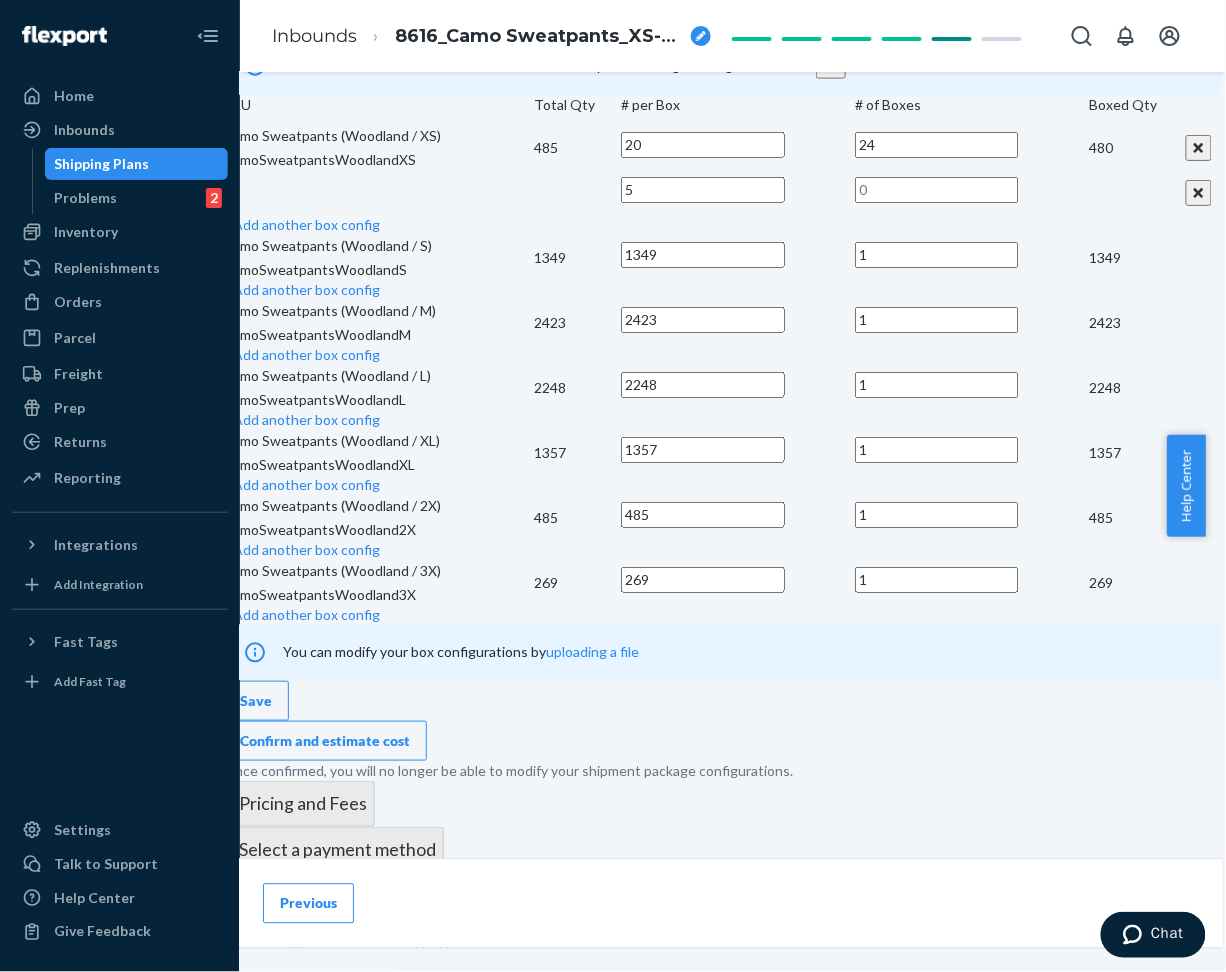 type on "5" 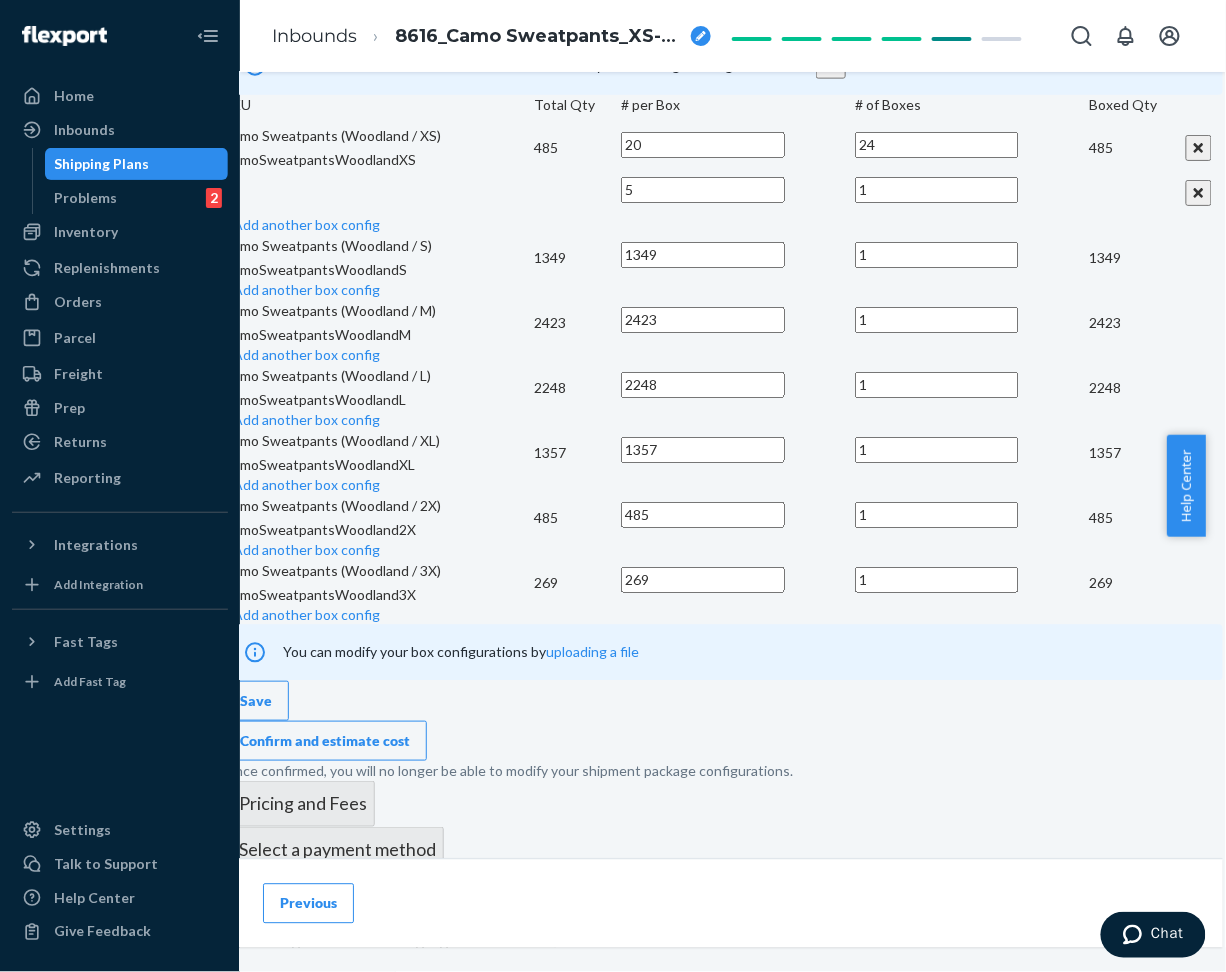 type on "1" 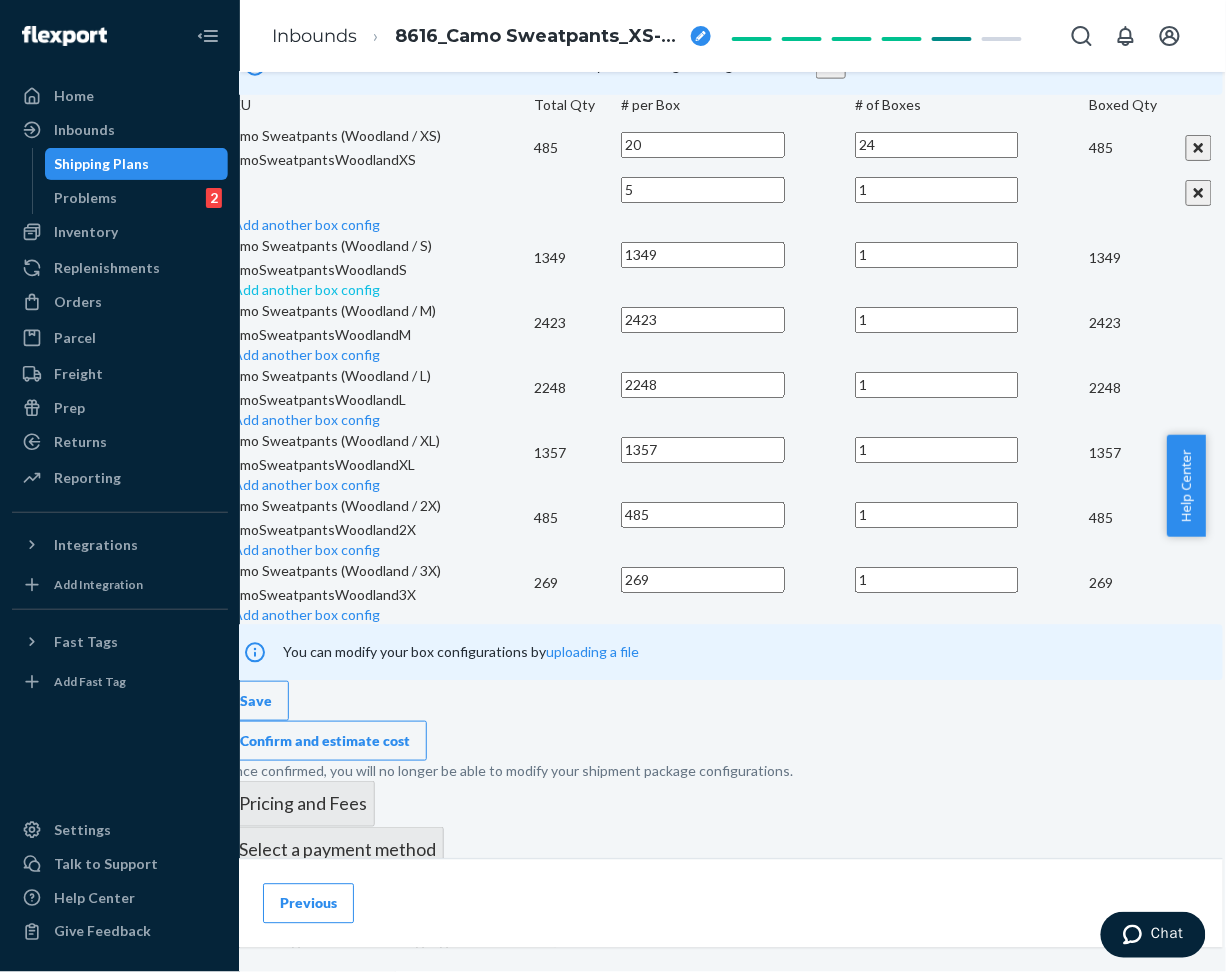 click on "Add another box config" at bounding box center [302, 289] 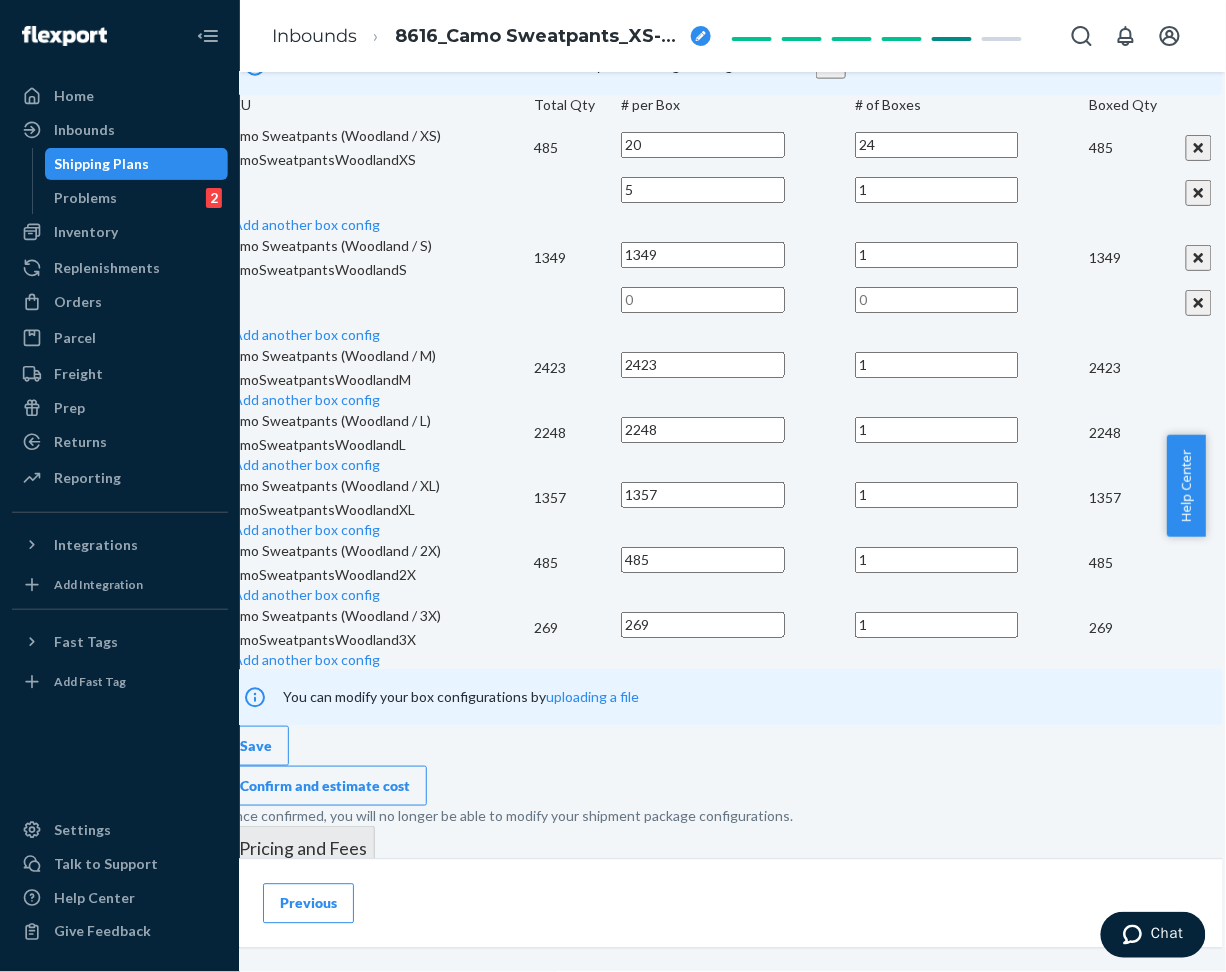 scroll, scrollTop: 0, scrollLeft: 8, axis: horizontal 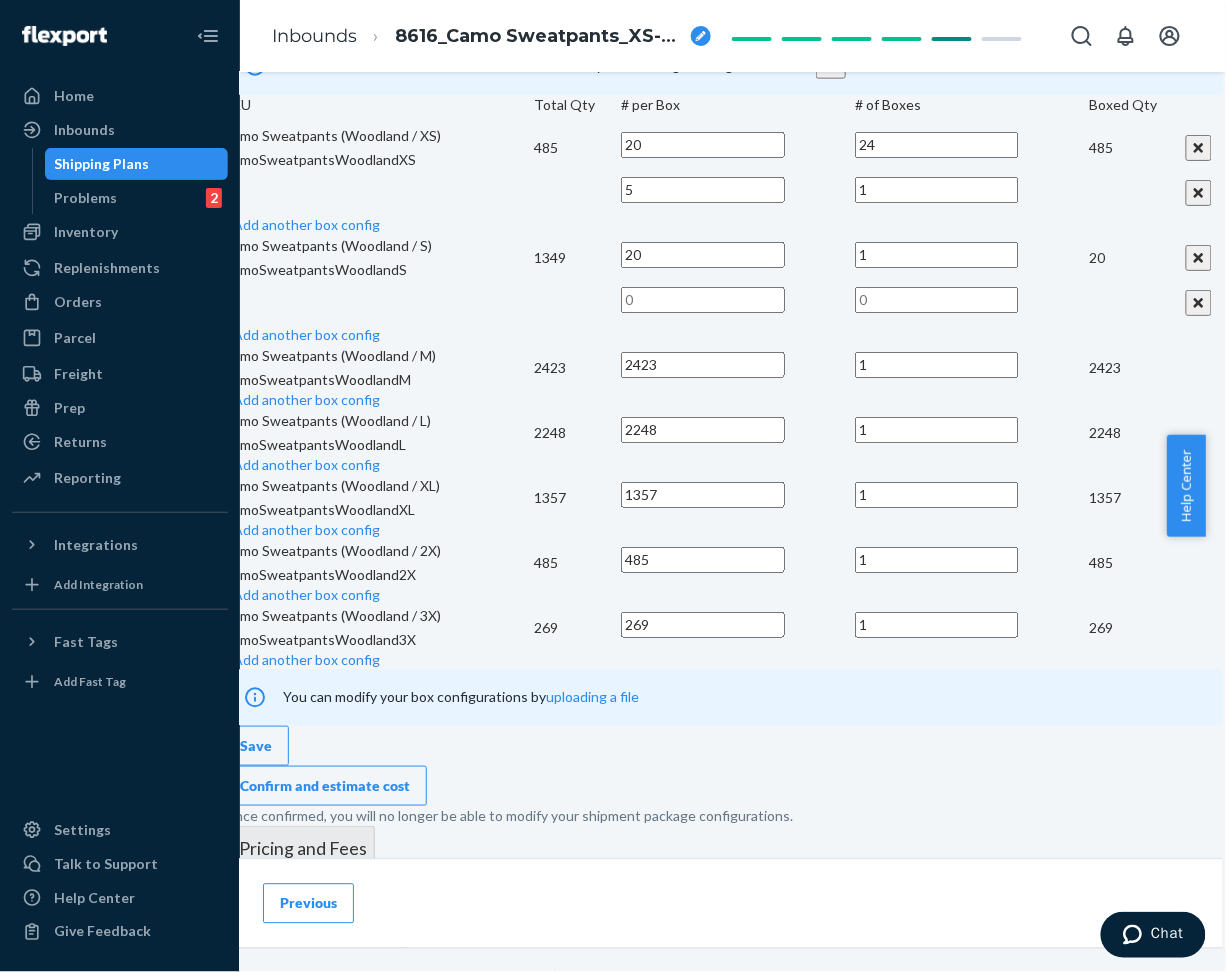 type on "20" 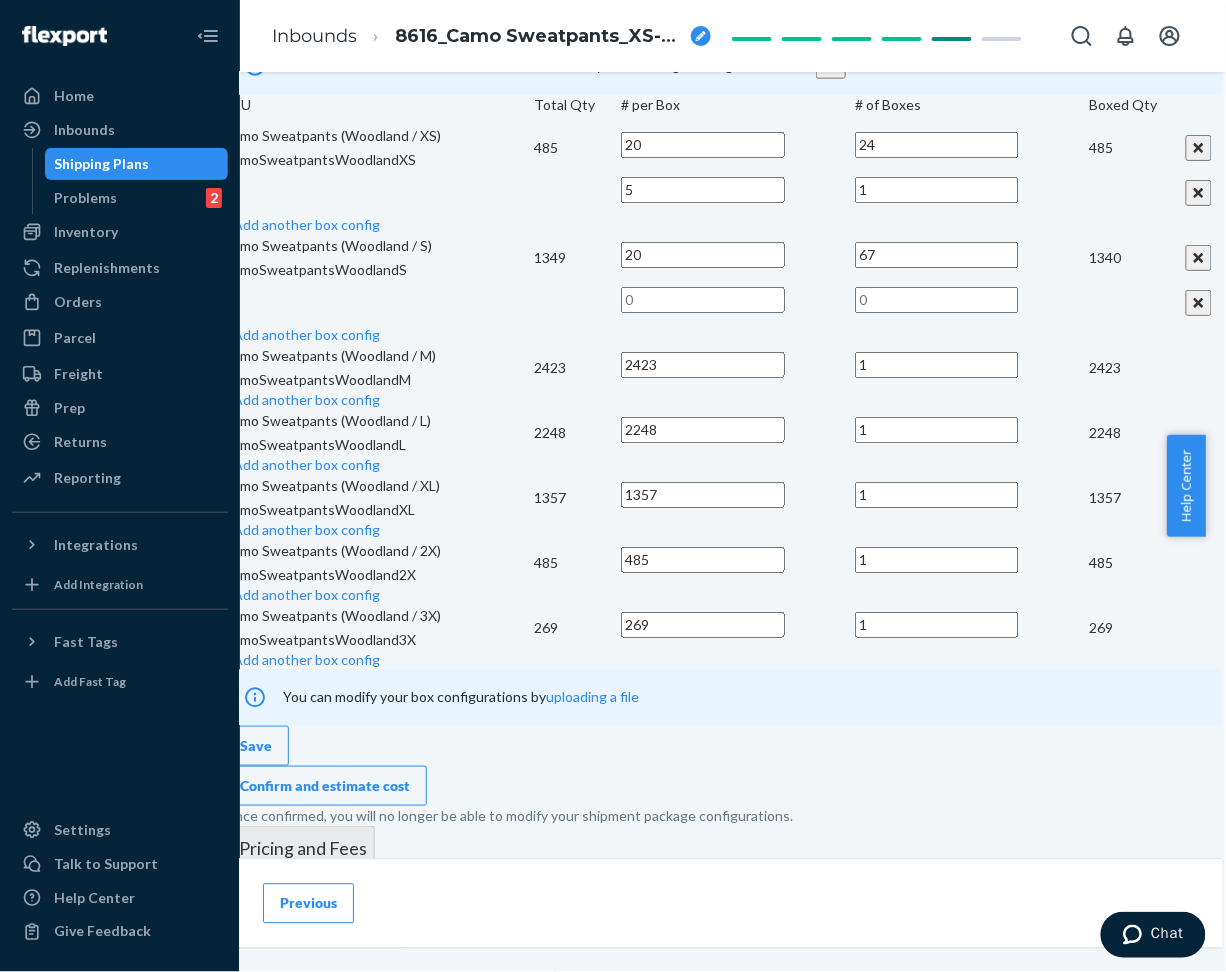 type on "67" 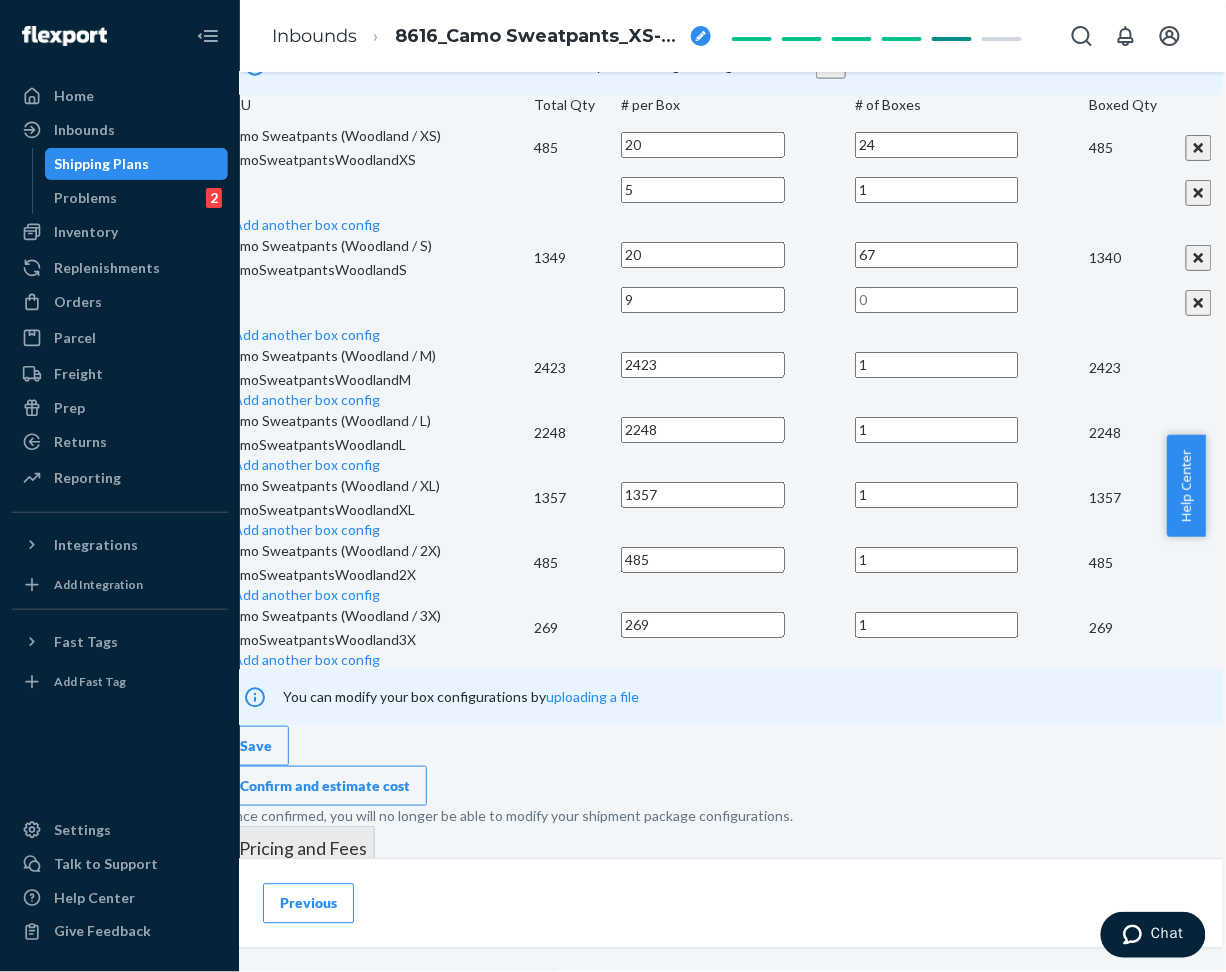 type on "9" 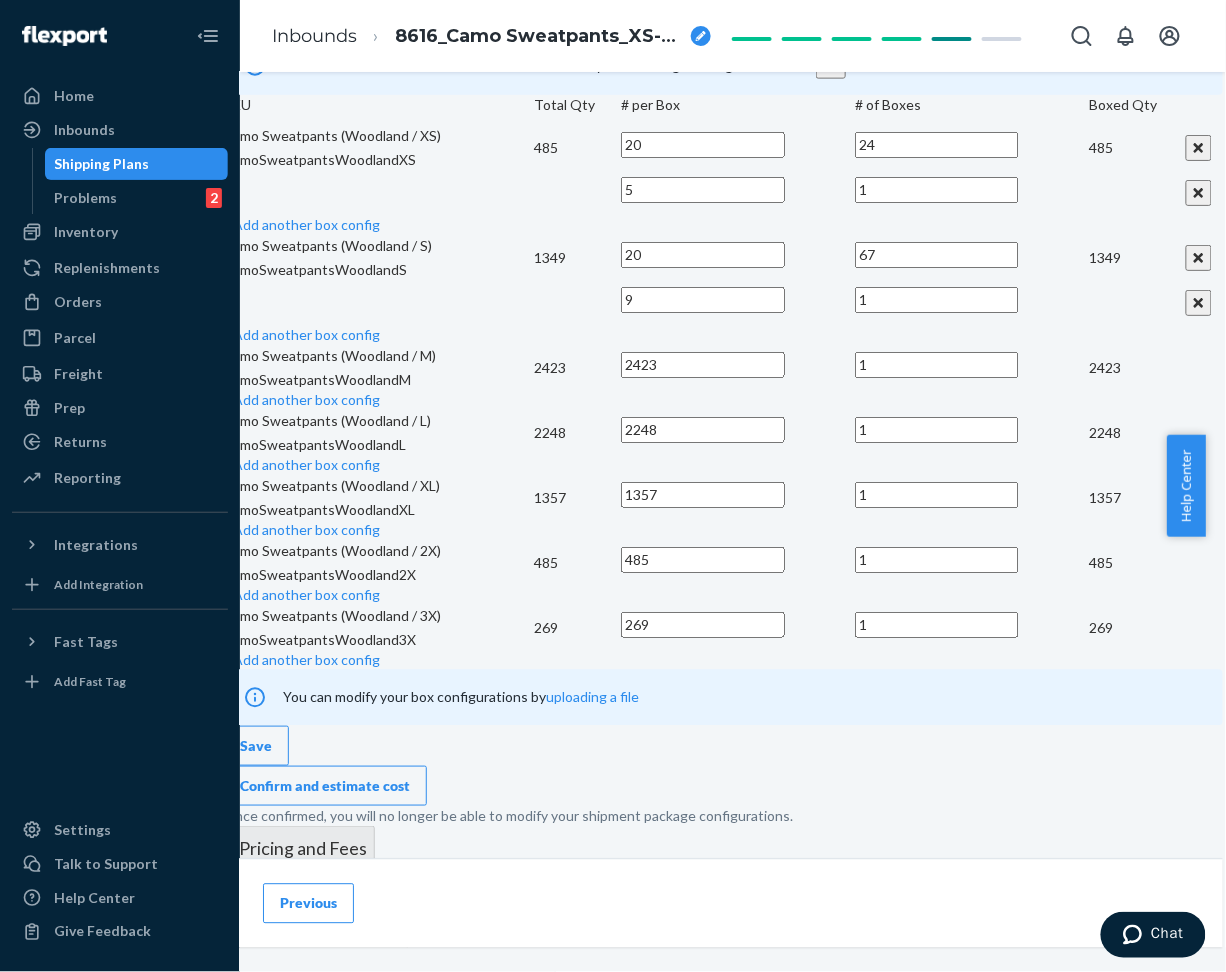 type on "1" 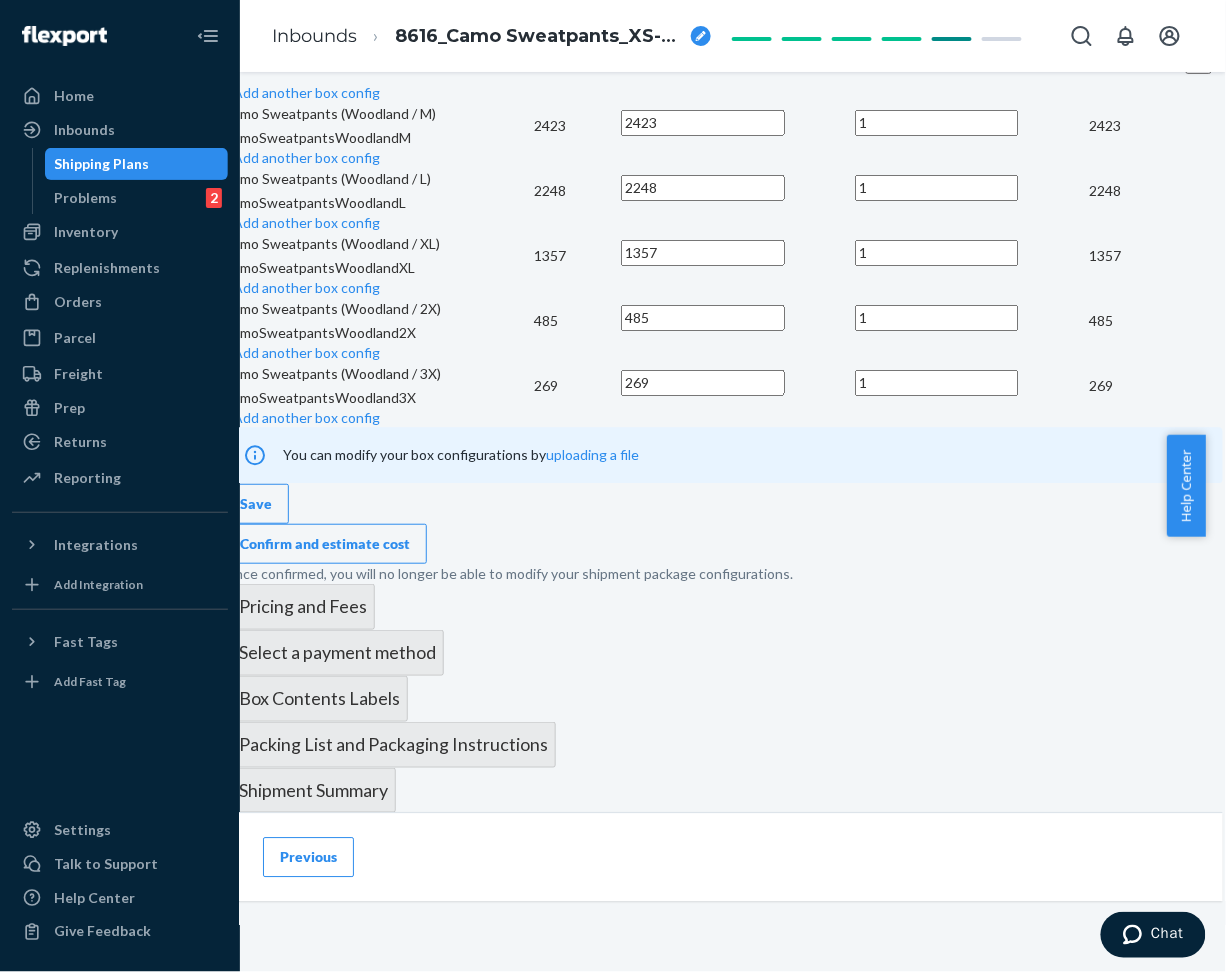 scroll, scrollTop: 1066, scrollLeft: 66, axis: both 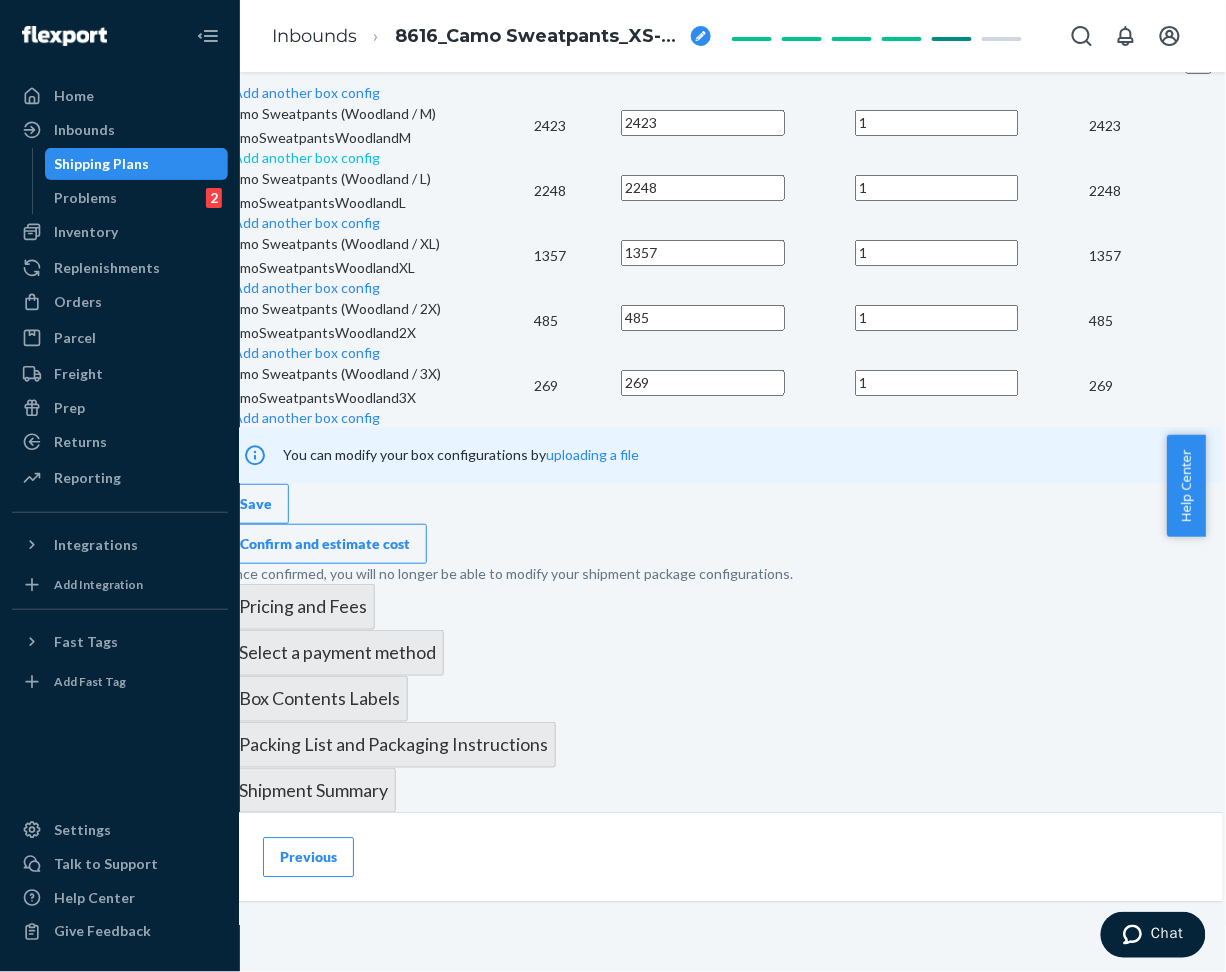 click on "Add another box config" at bounding box center (302, 157) 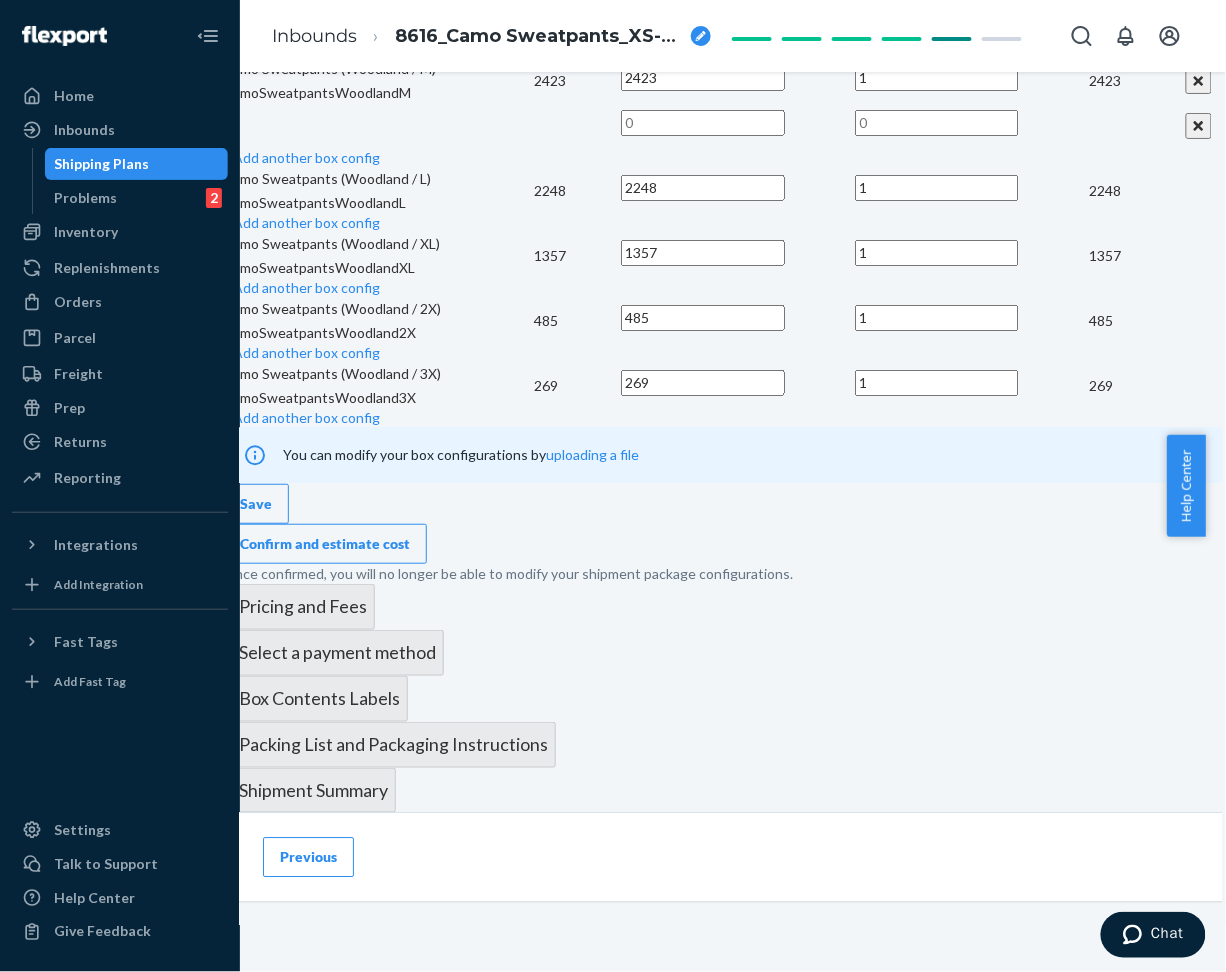 scroll, scrollTop: 0, scrollLeft: 8, axis: horizontal 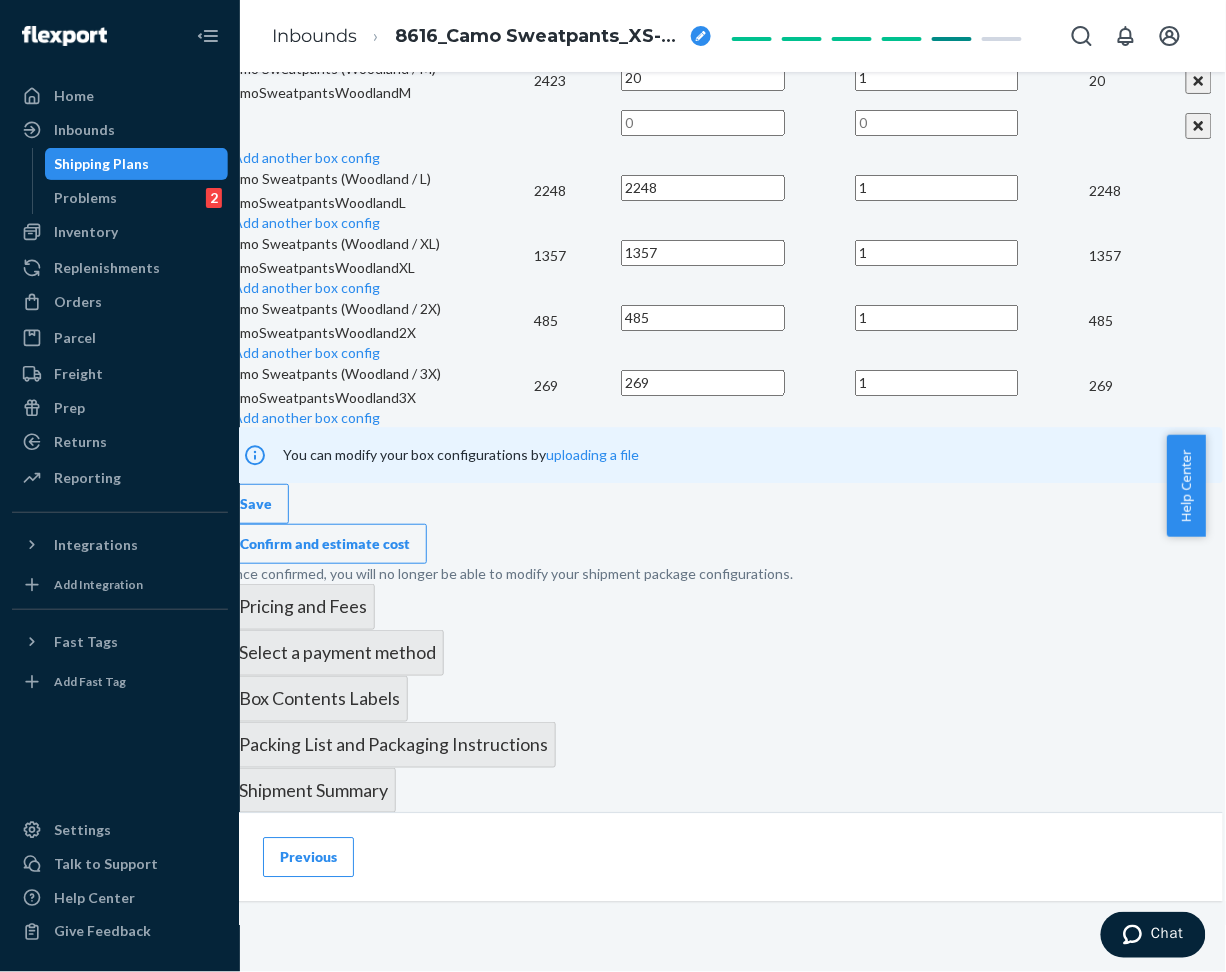type on "20" 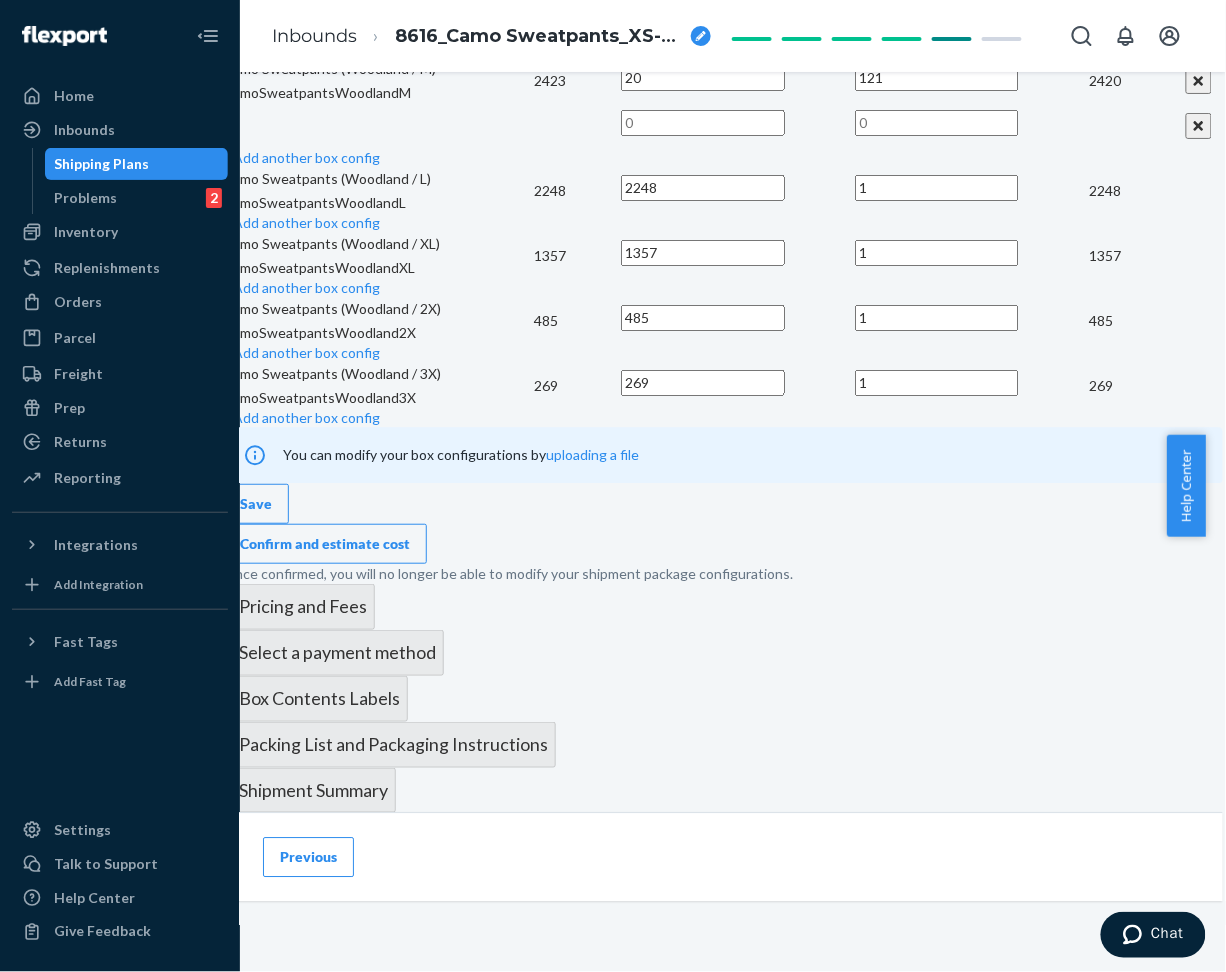 type on "121" 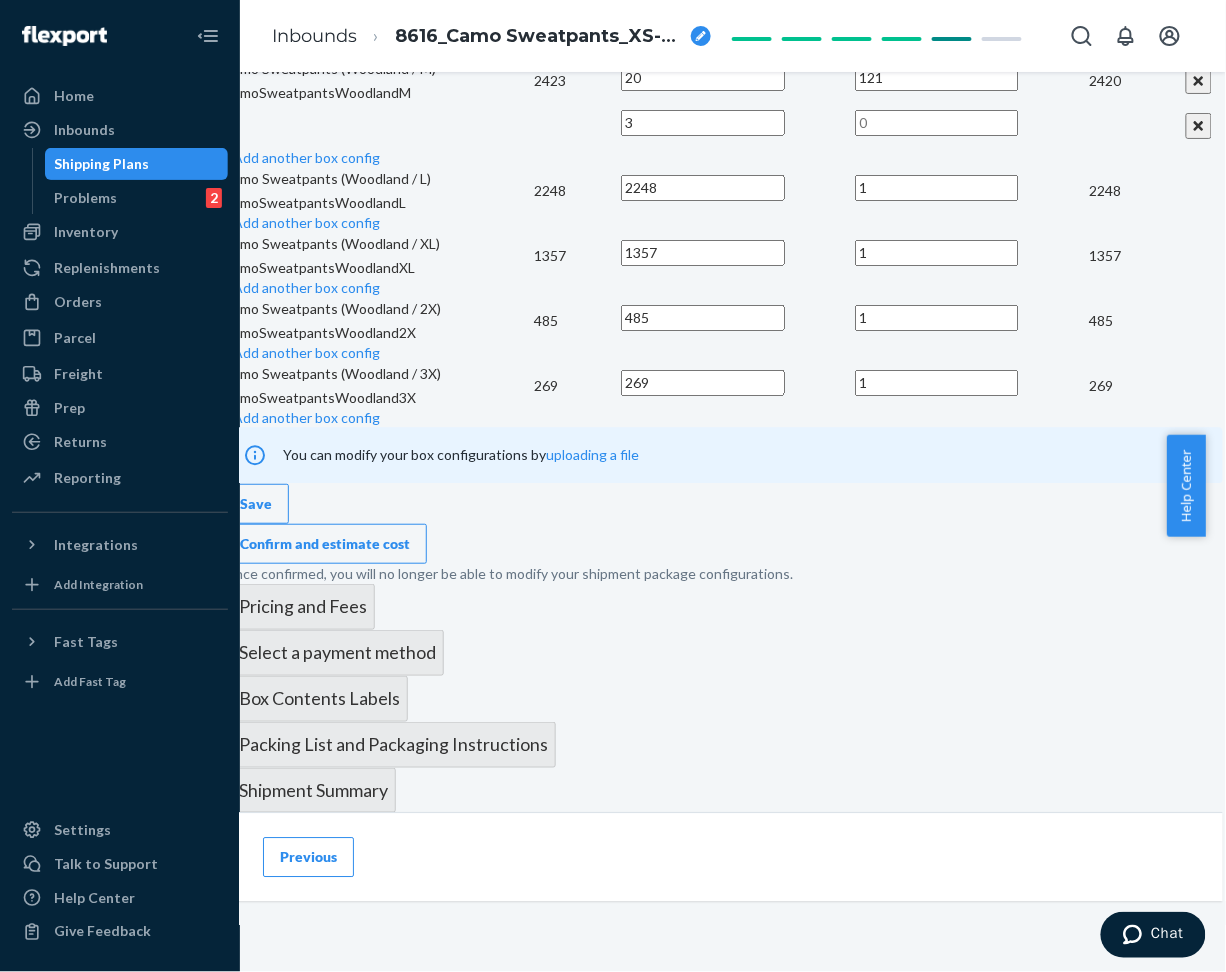 type on "3" 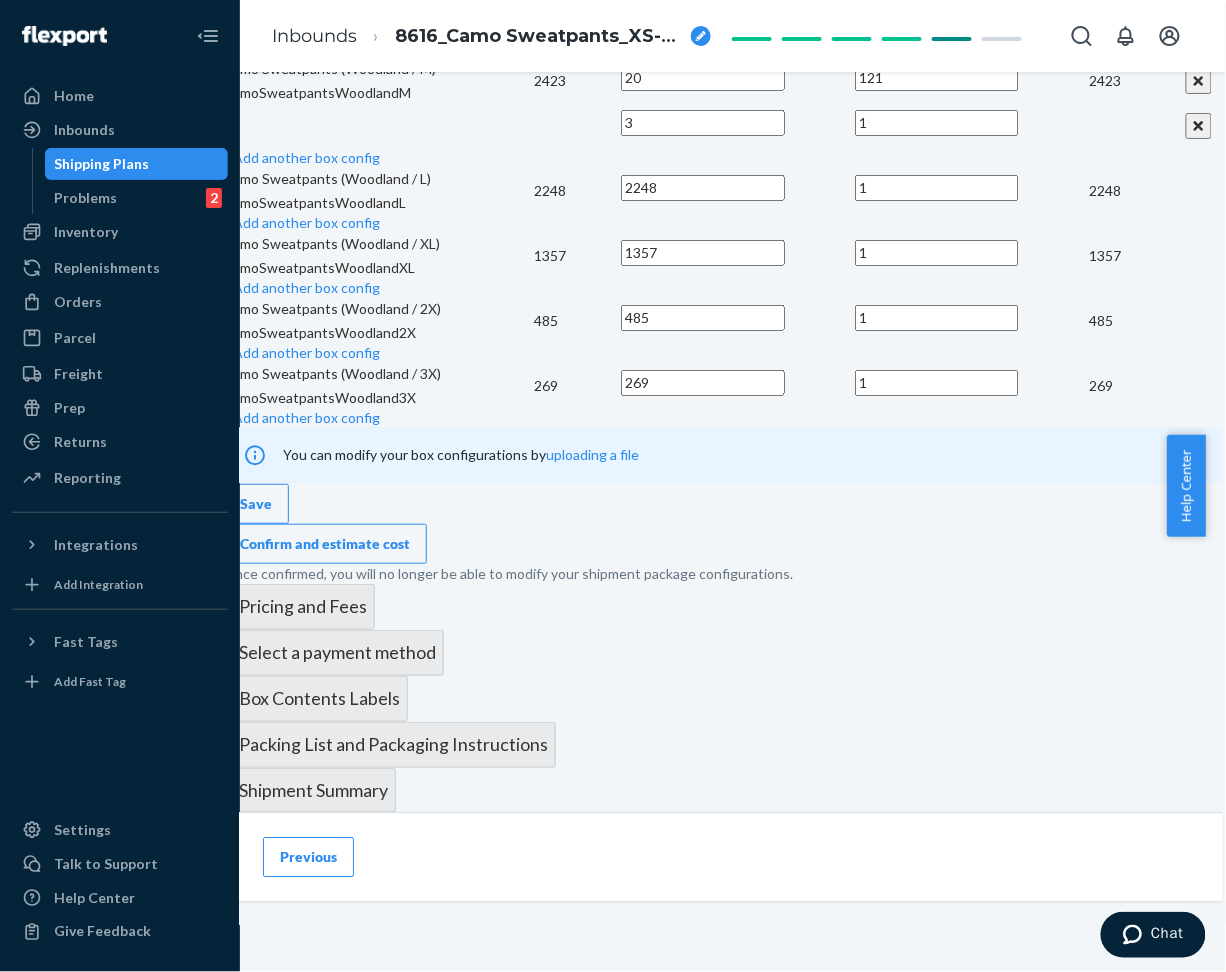 type on "1" 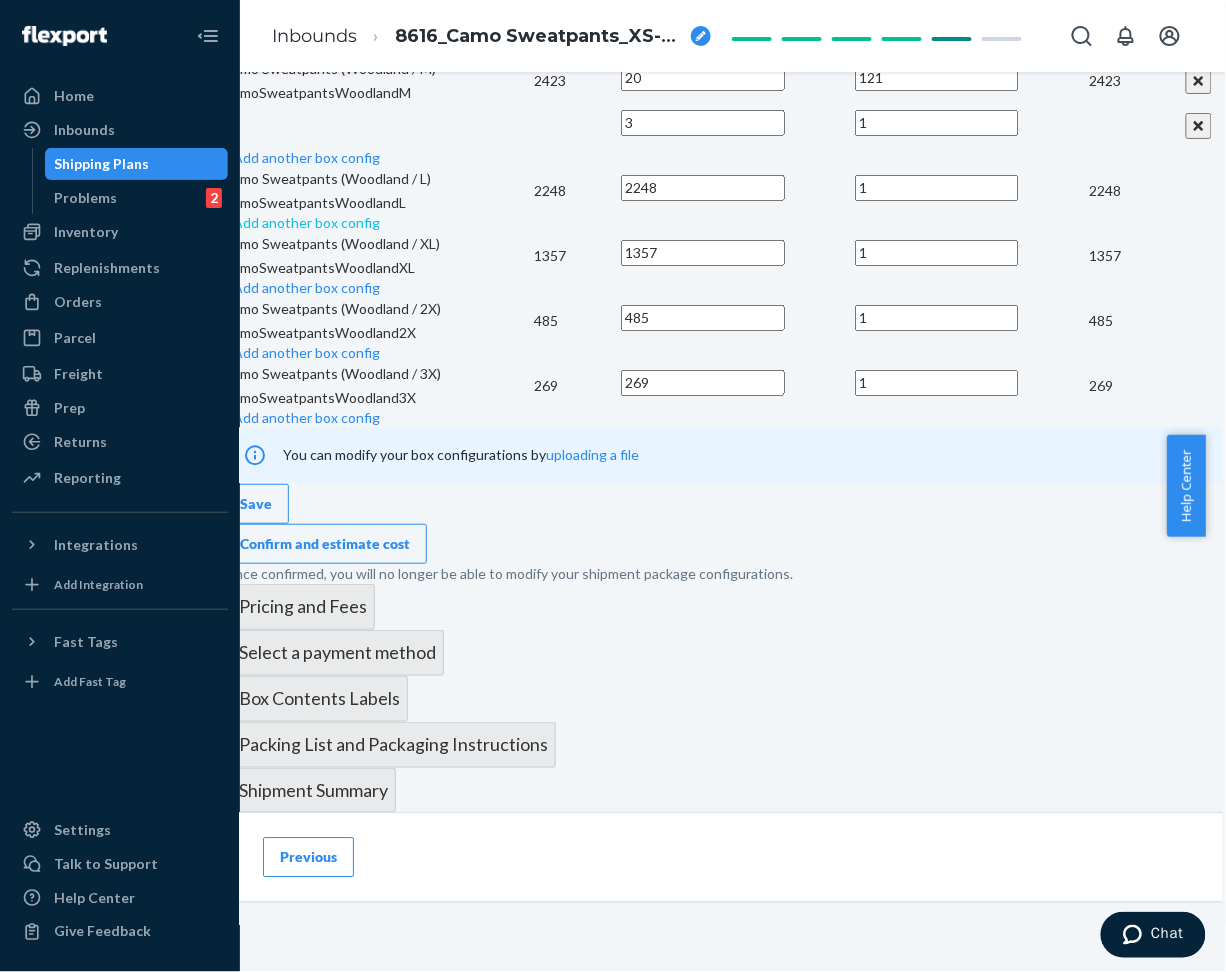 click on "Add another box config" at bounding box center [302, 222] 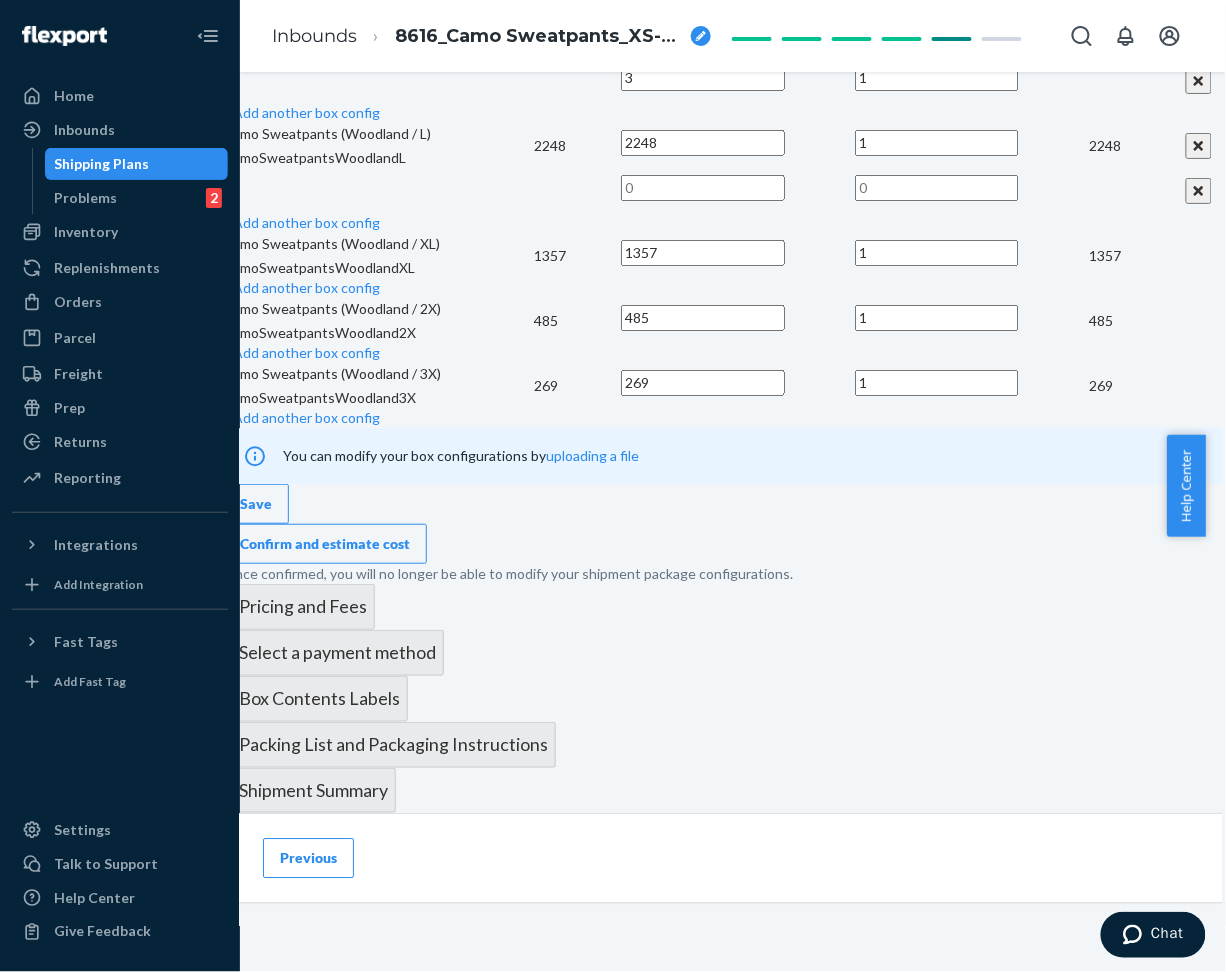 scroll, scrollTop: 0, scrollLeft: 1, axis: horizontal 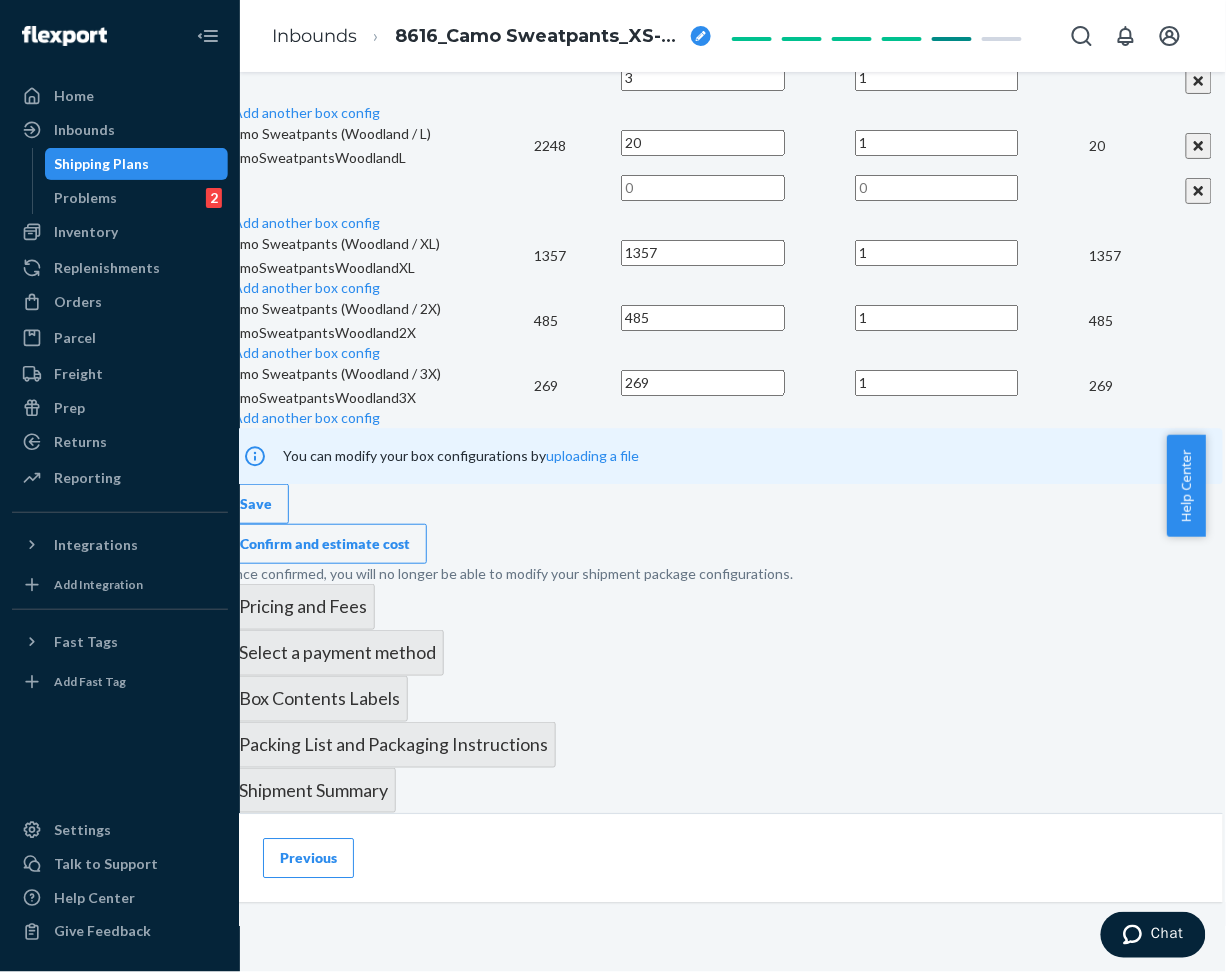 type on "20" 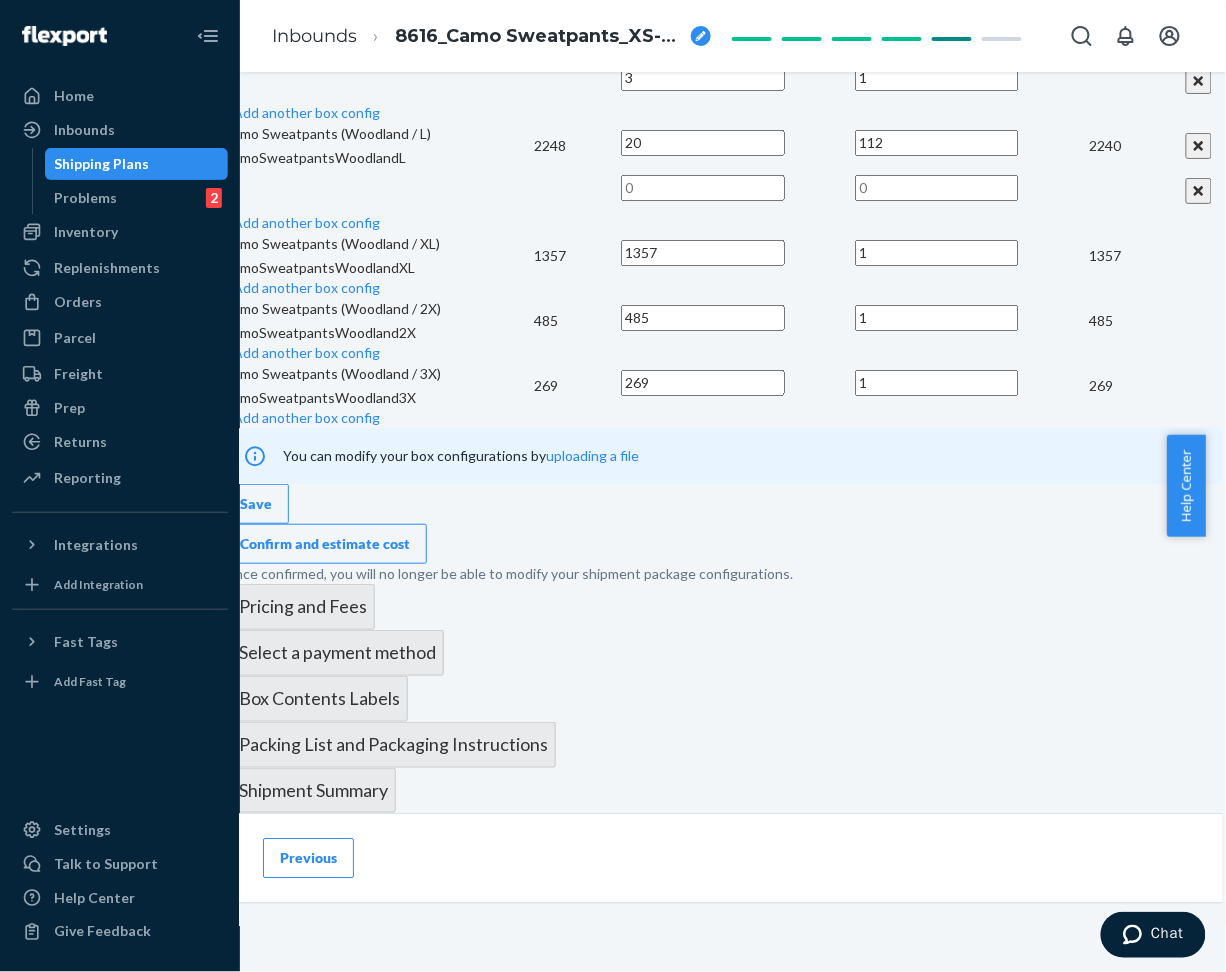 type on "112" 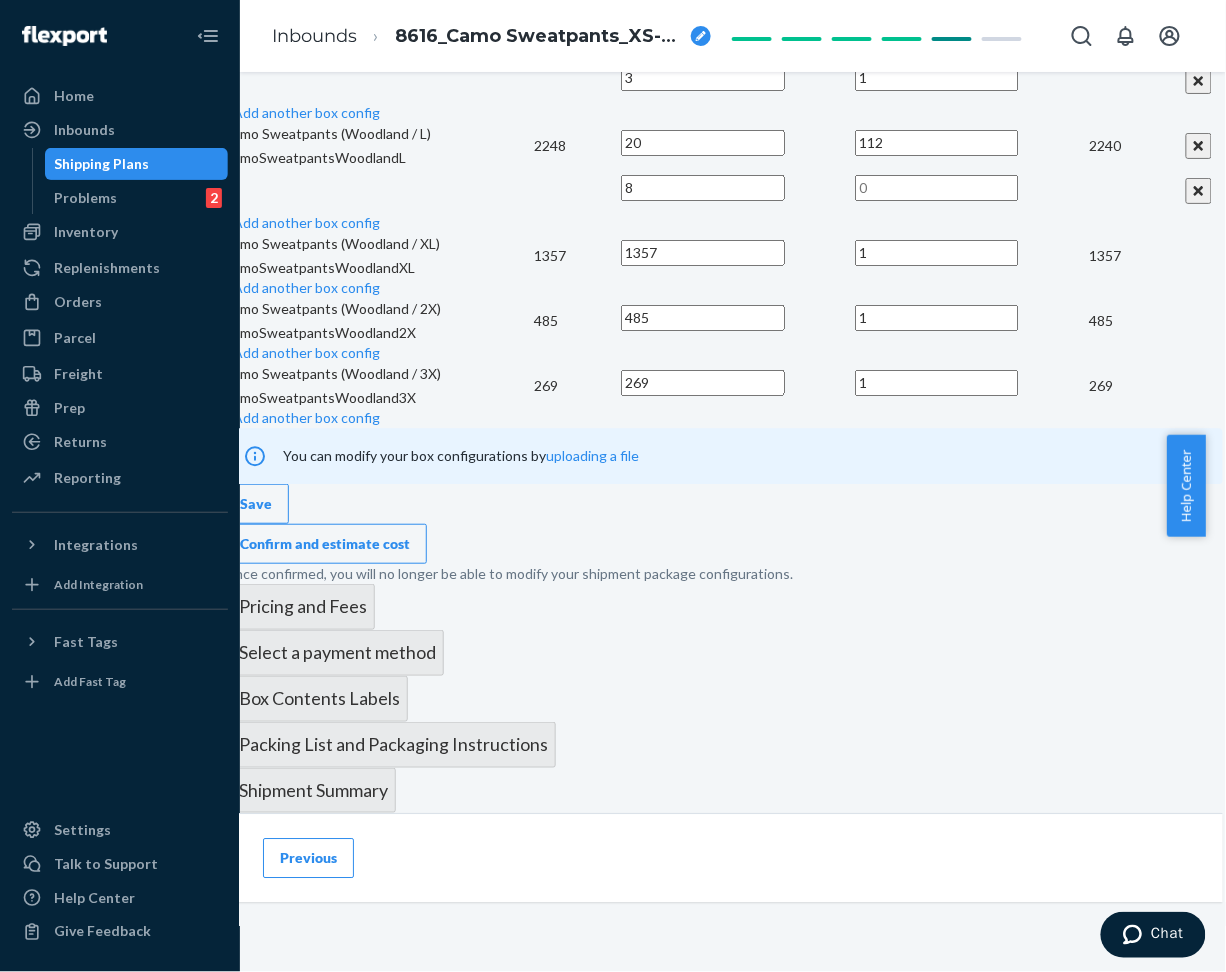 type on "8" 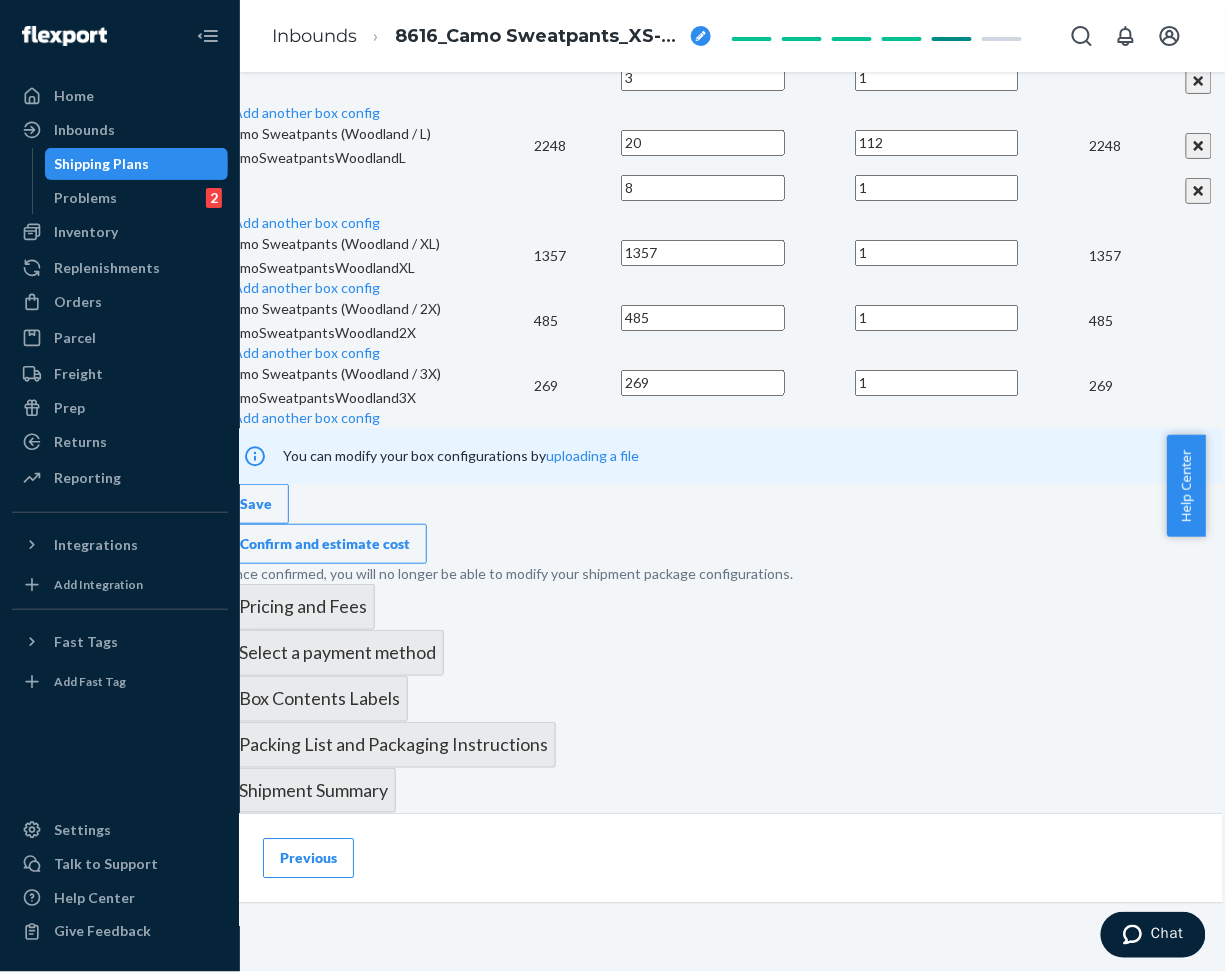 type on "1" 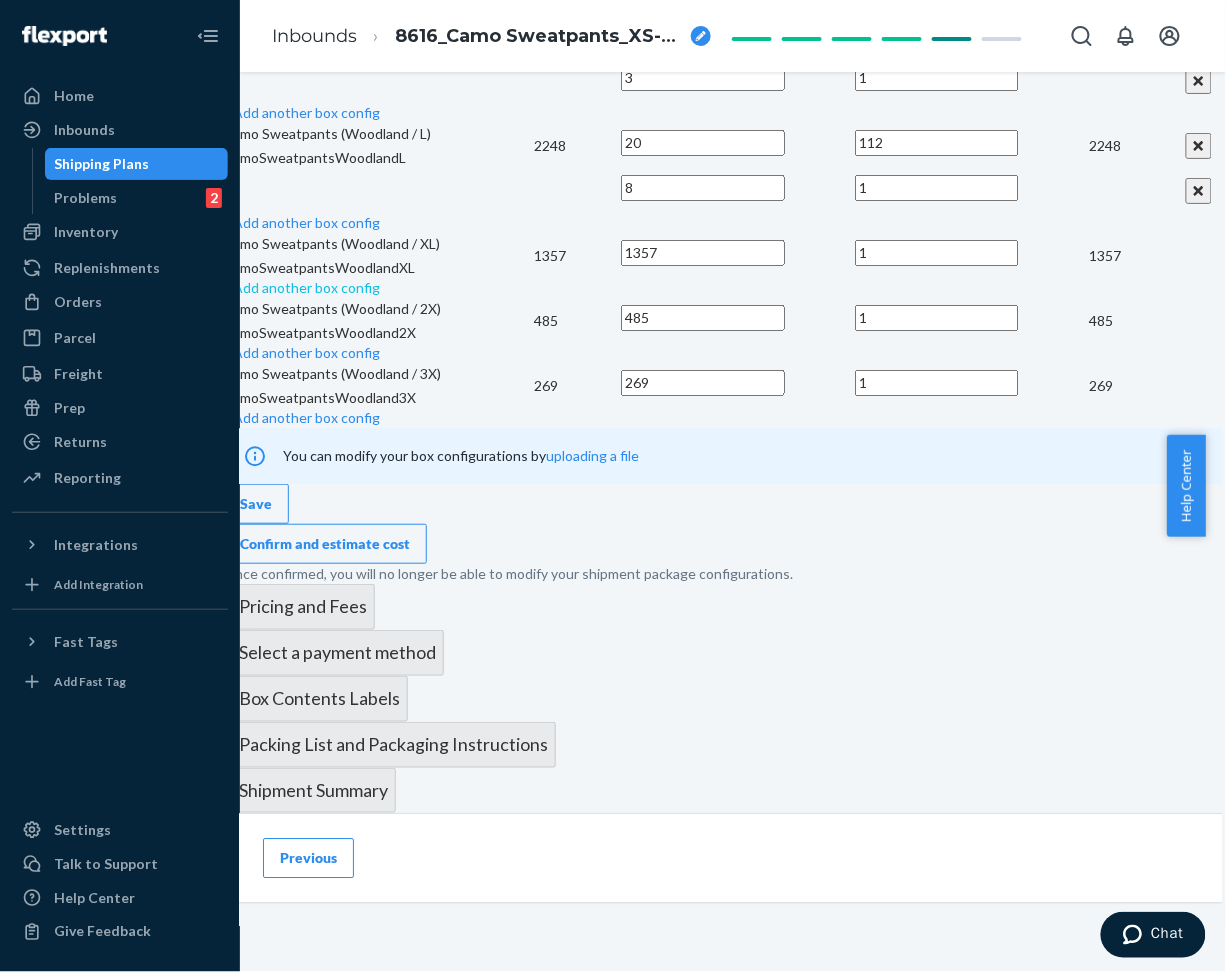 click on "Add another box config" at bounding box center [302, 287] 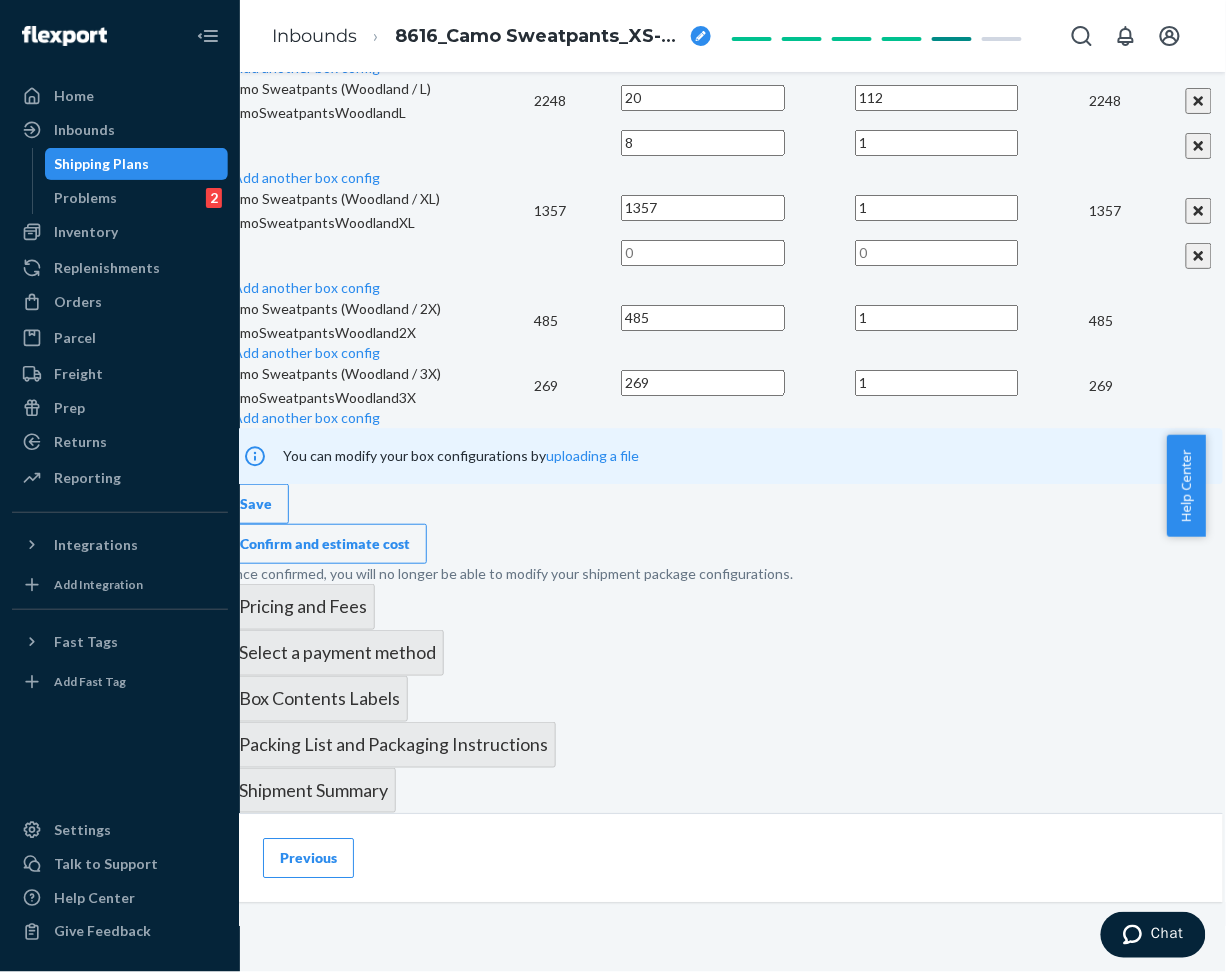 scroll, scrollTop: 0, scrollLeft: 8, axis: horizontal 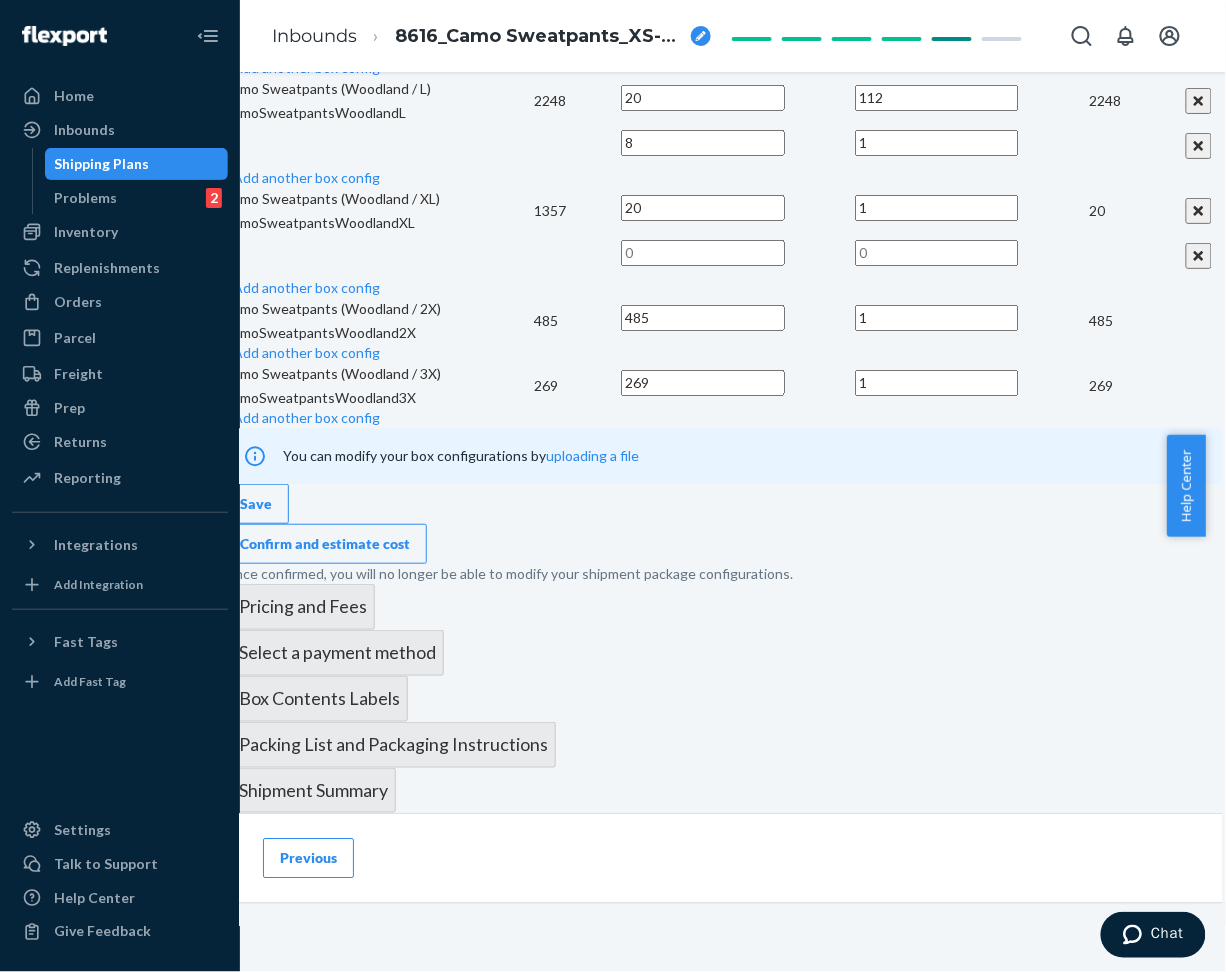 type on "20" 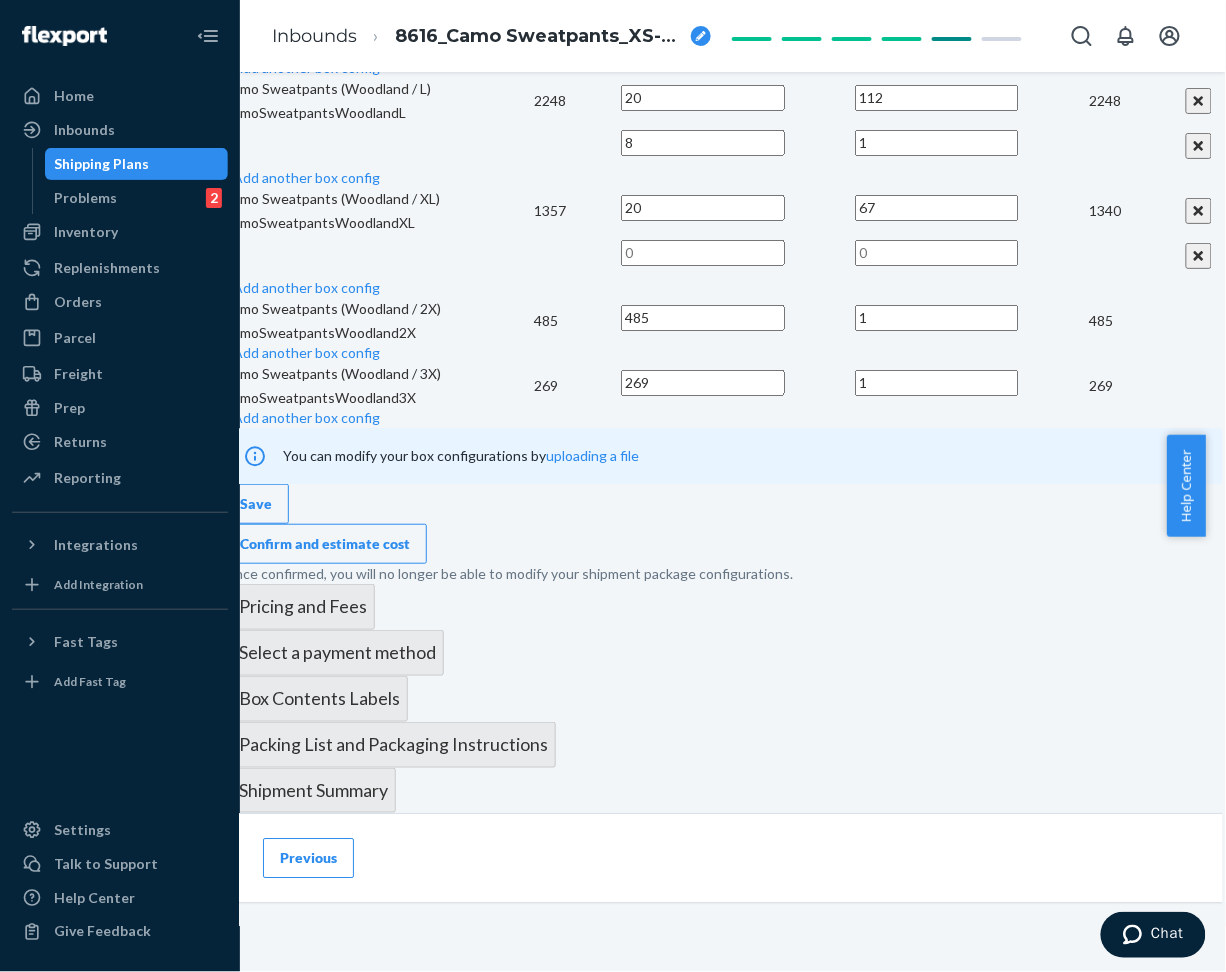 type on "67" 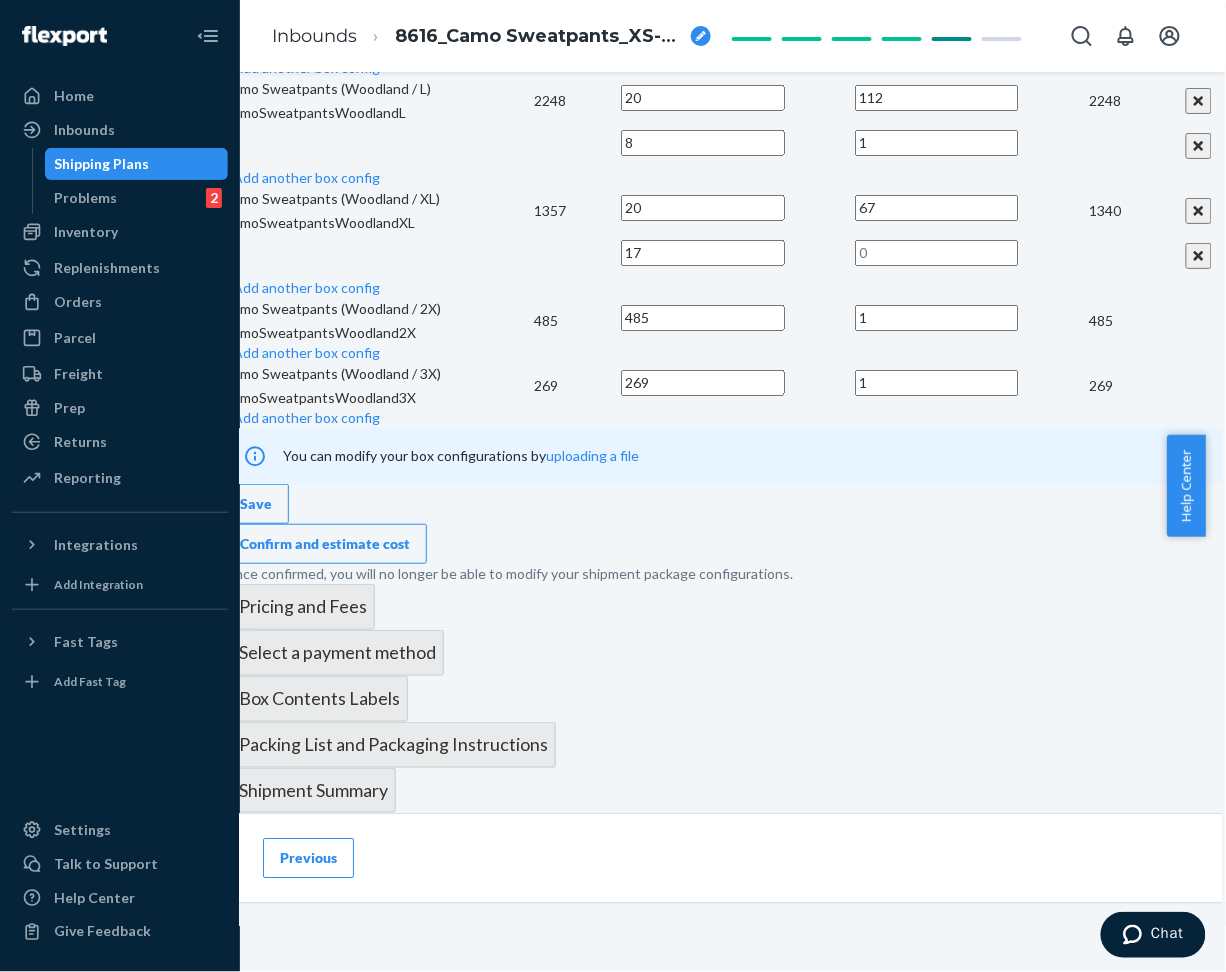 type on "17" 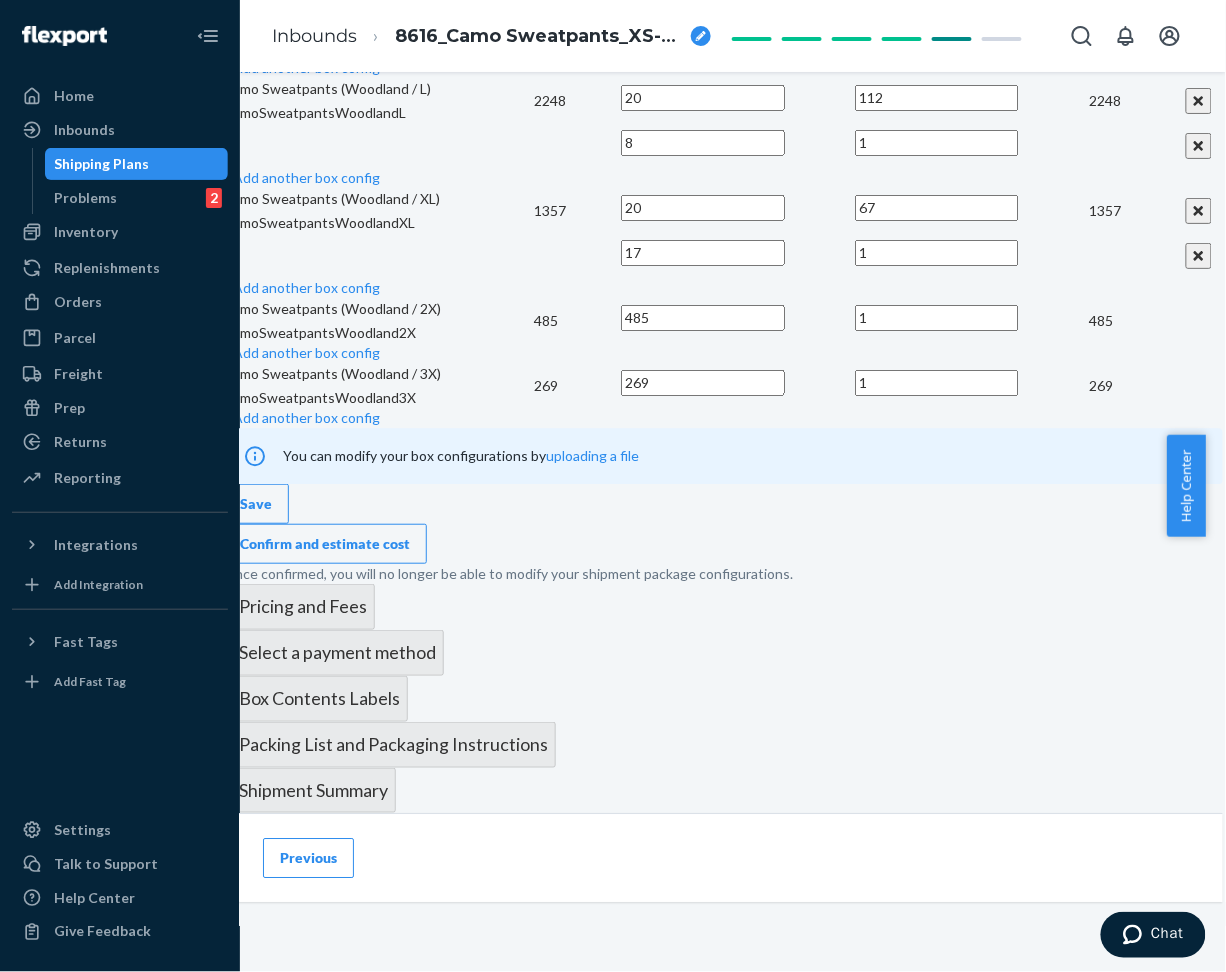 type on "1" 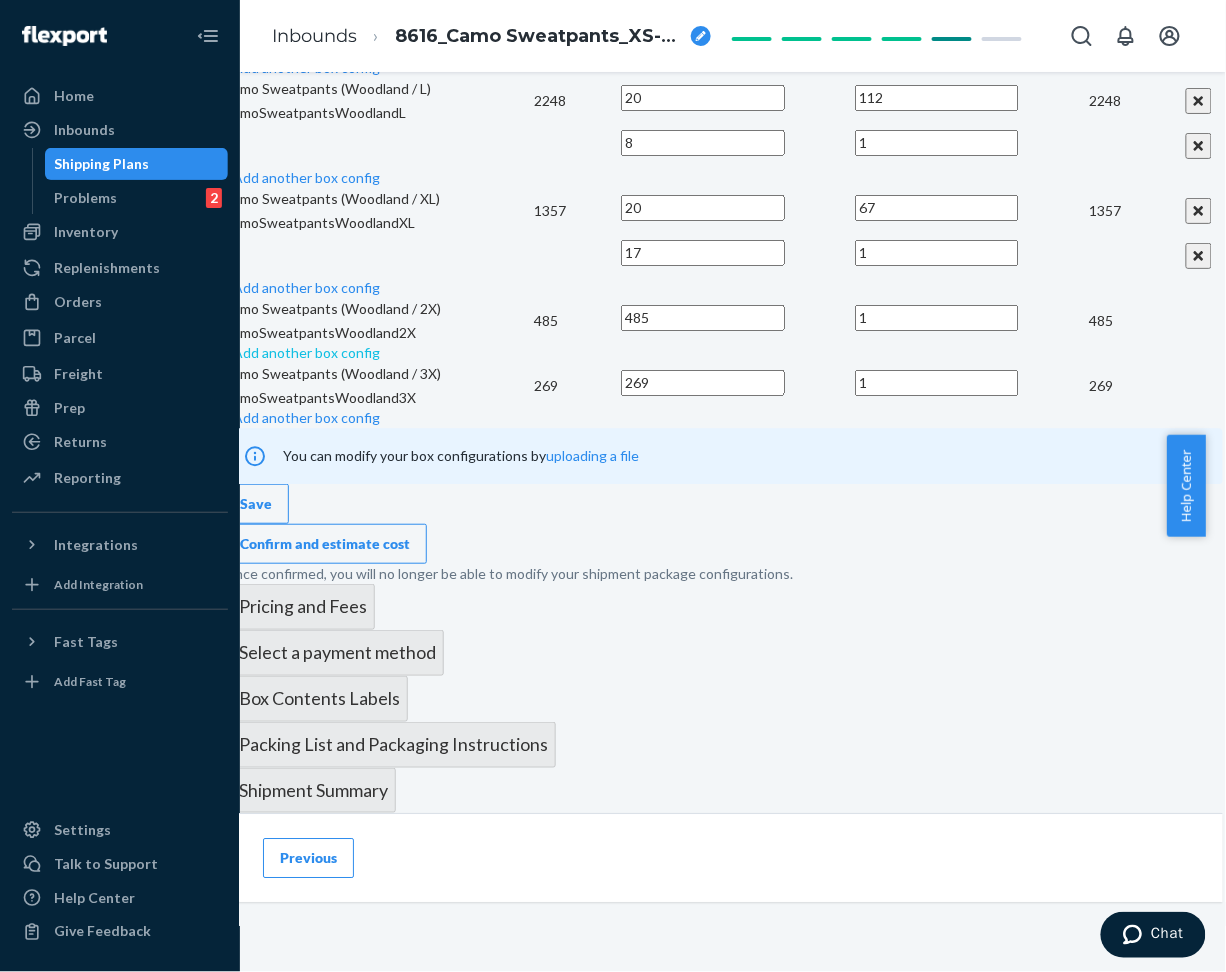 click on "Add another box config" at bounding box center (302, 352) 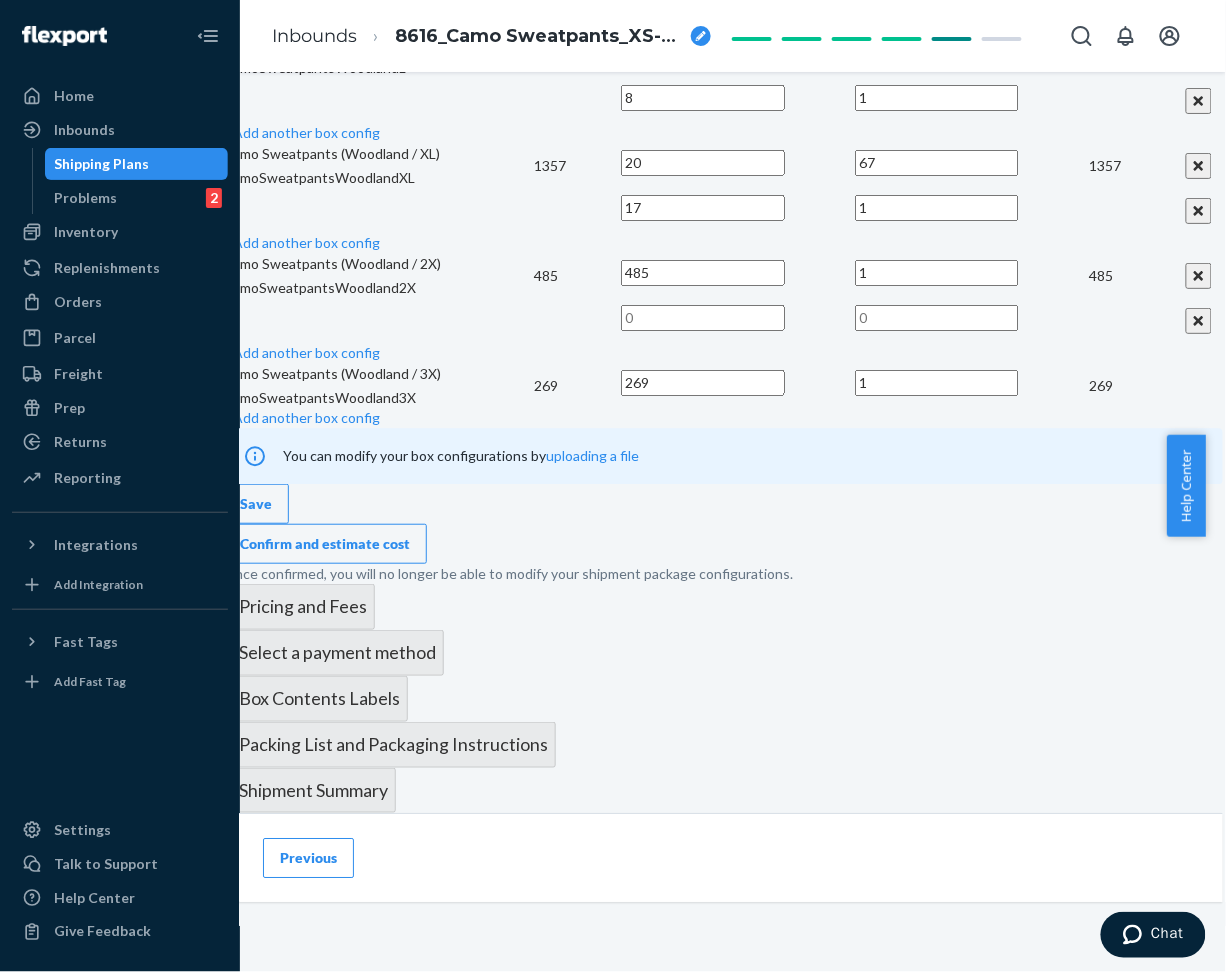 scroll, scrollTop: 0, scrollLeft: 1, axis: horizontal 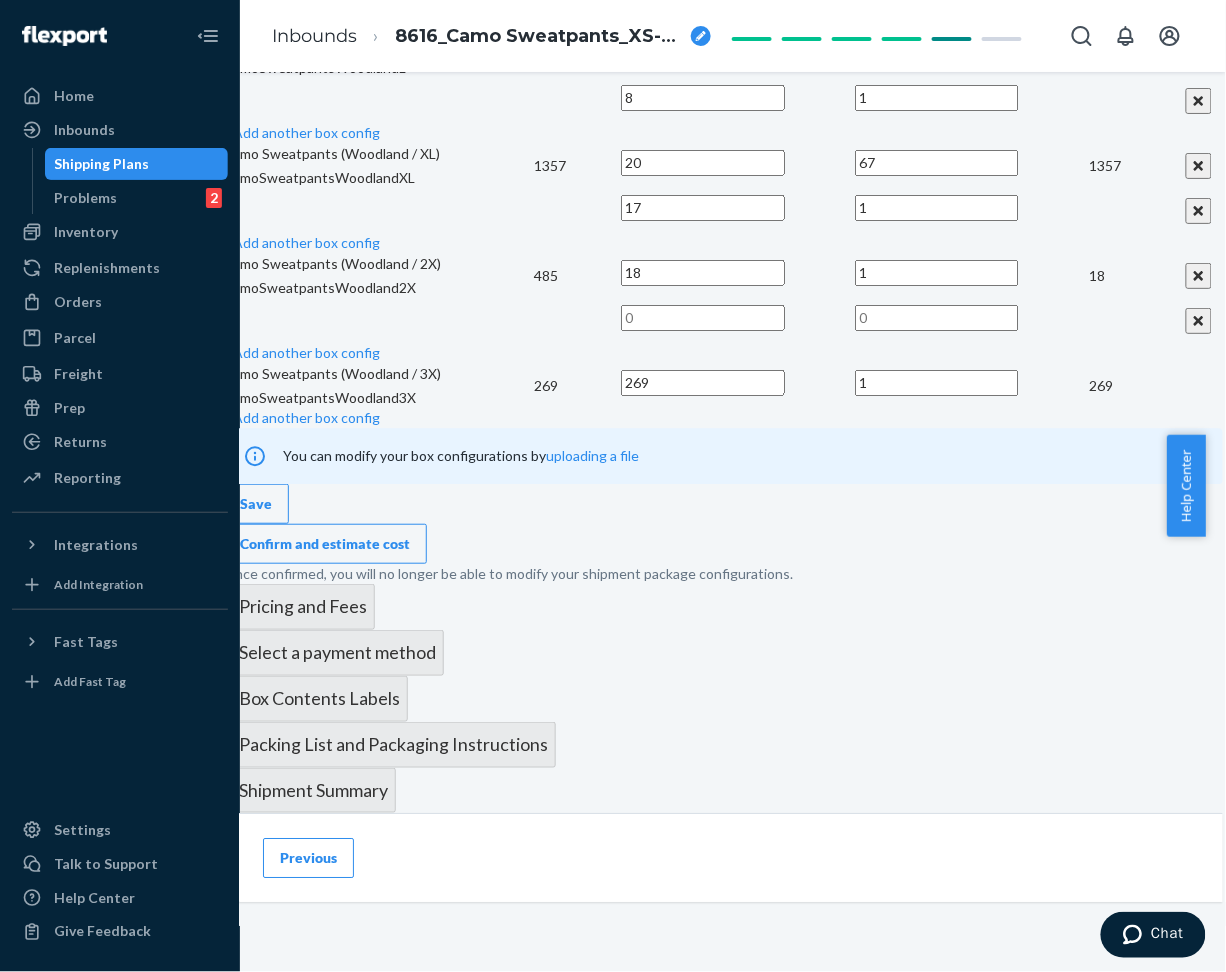 type on "18" 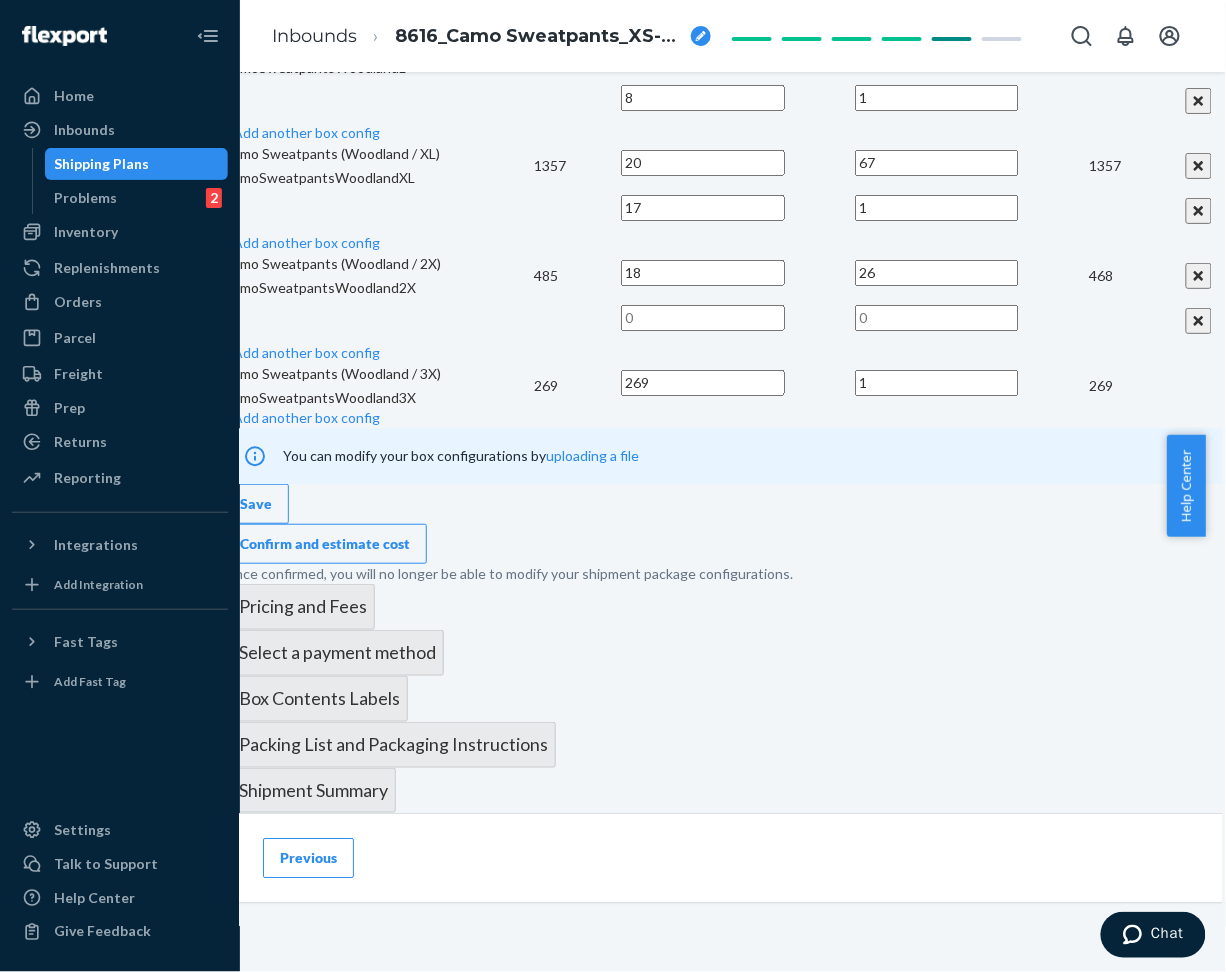 type on "26" 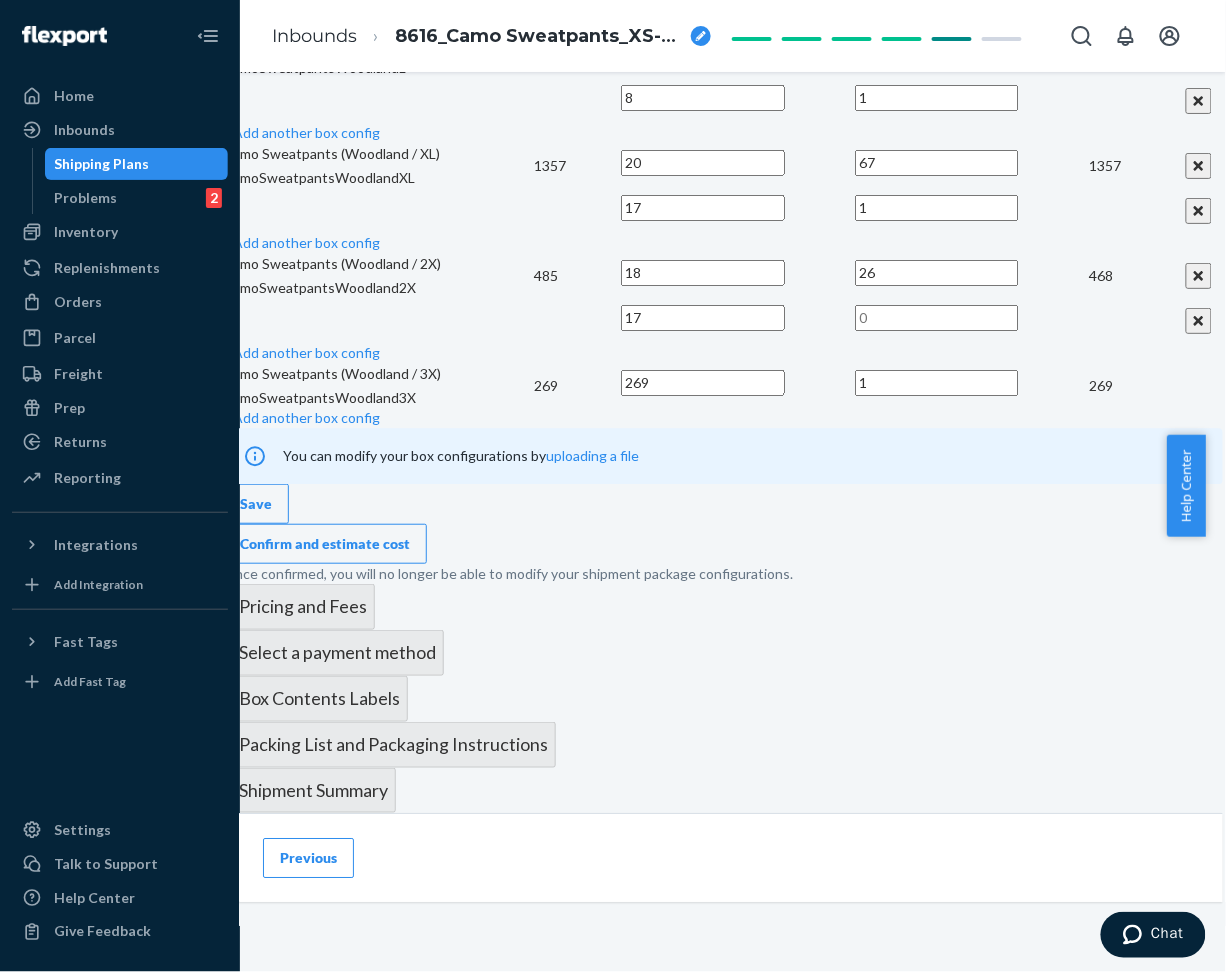 type on "17" 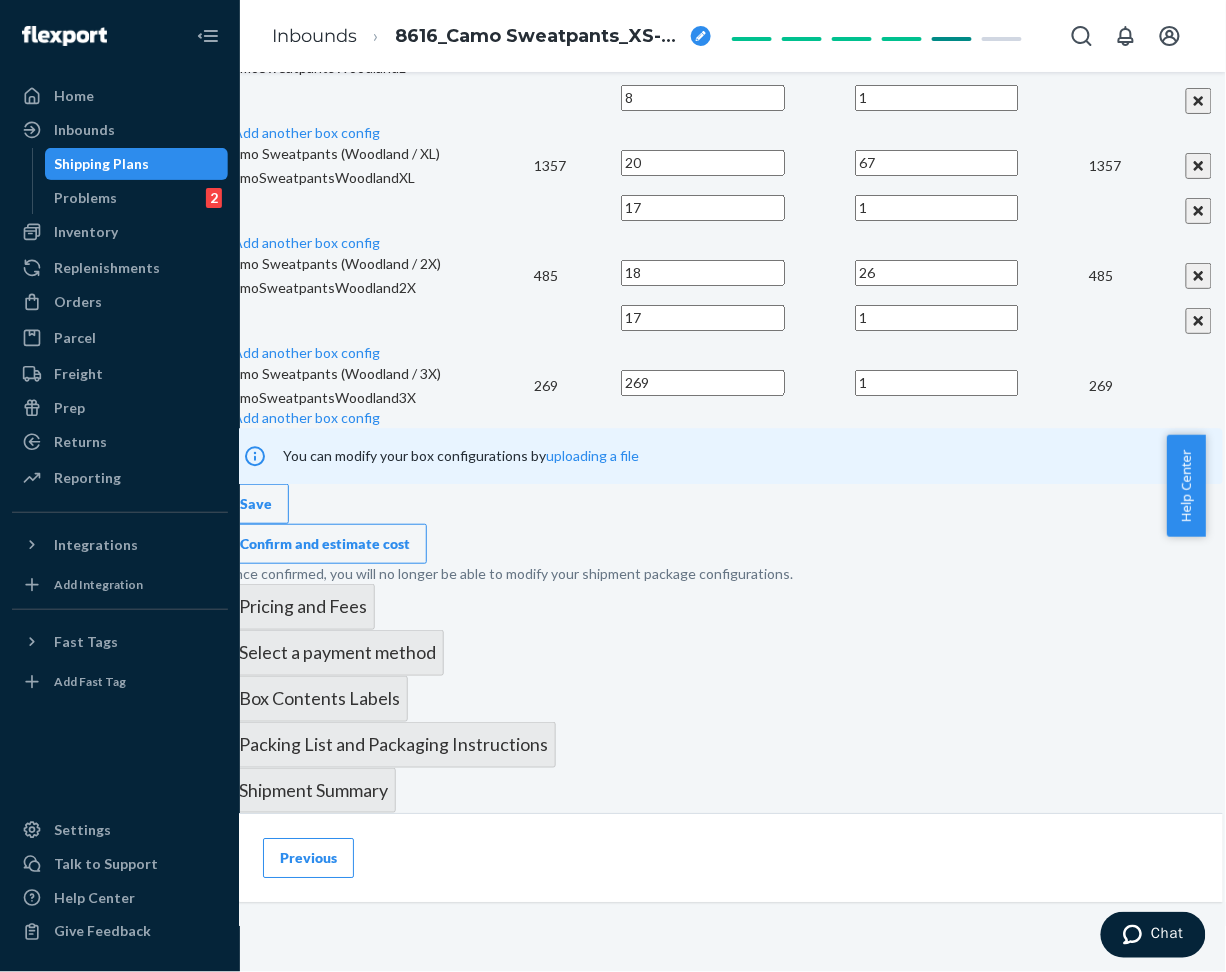 type on "1" 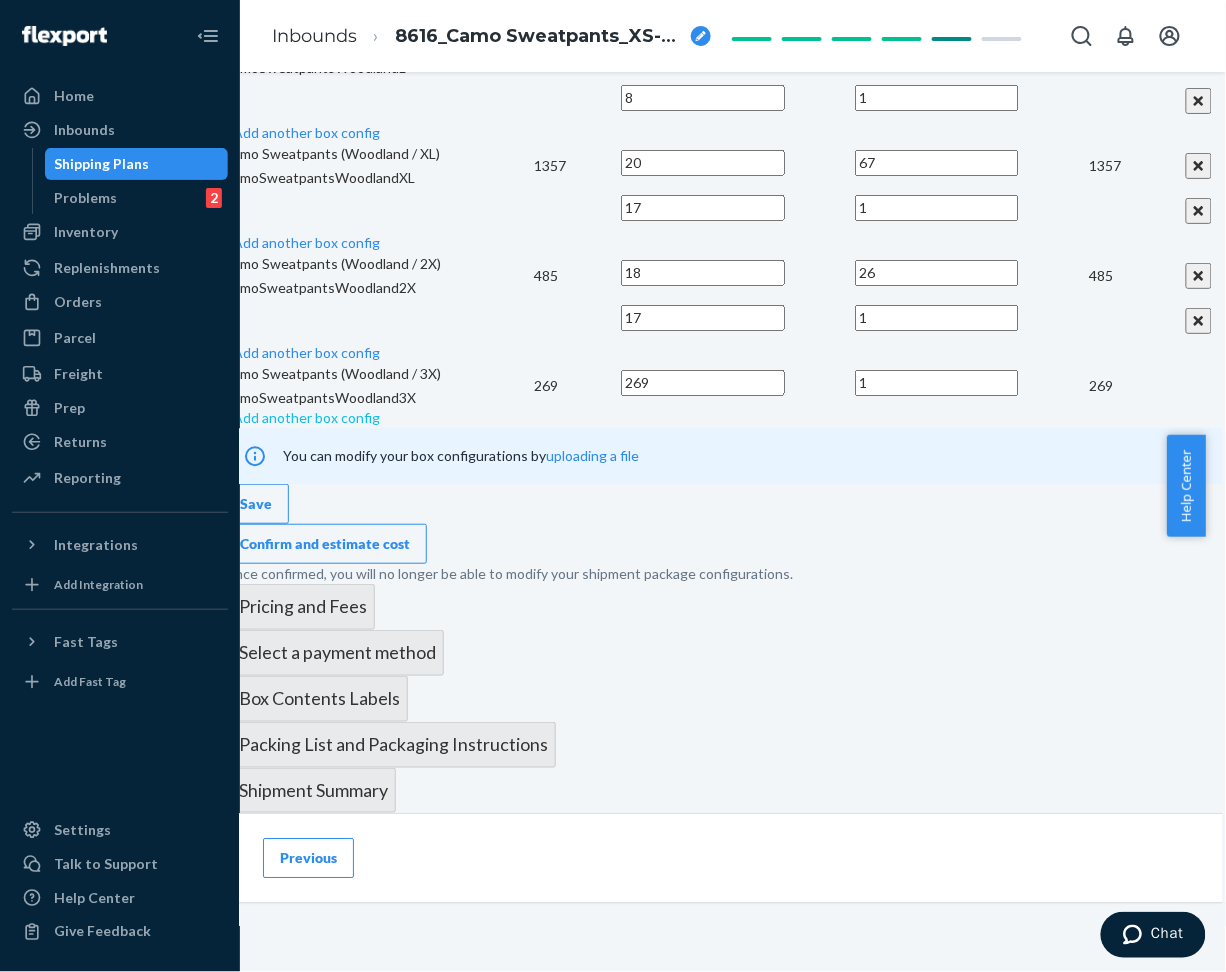 click on "Add another box config" at bounding box center (302, 417) 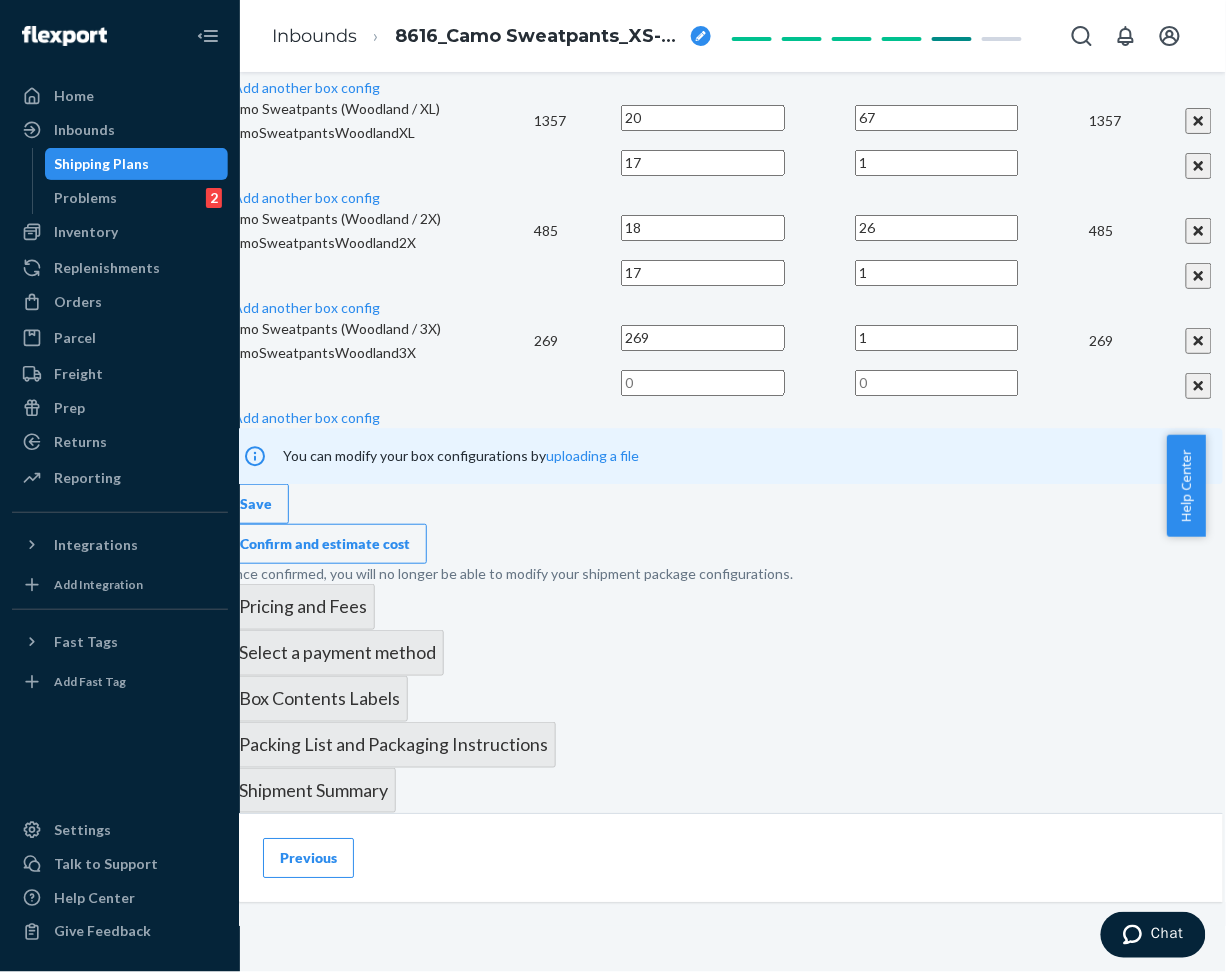 scroll, scrollTop: 0, scrollLeft: 1, axis: horizontal 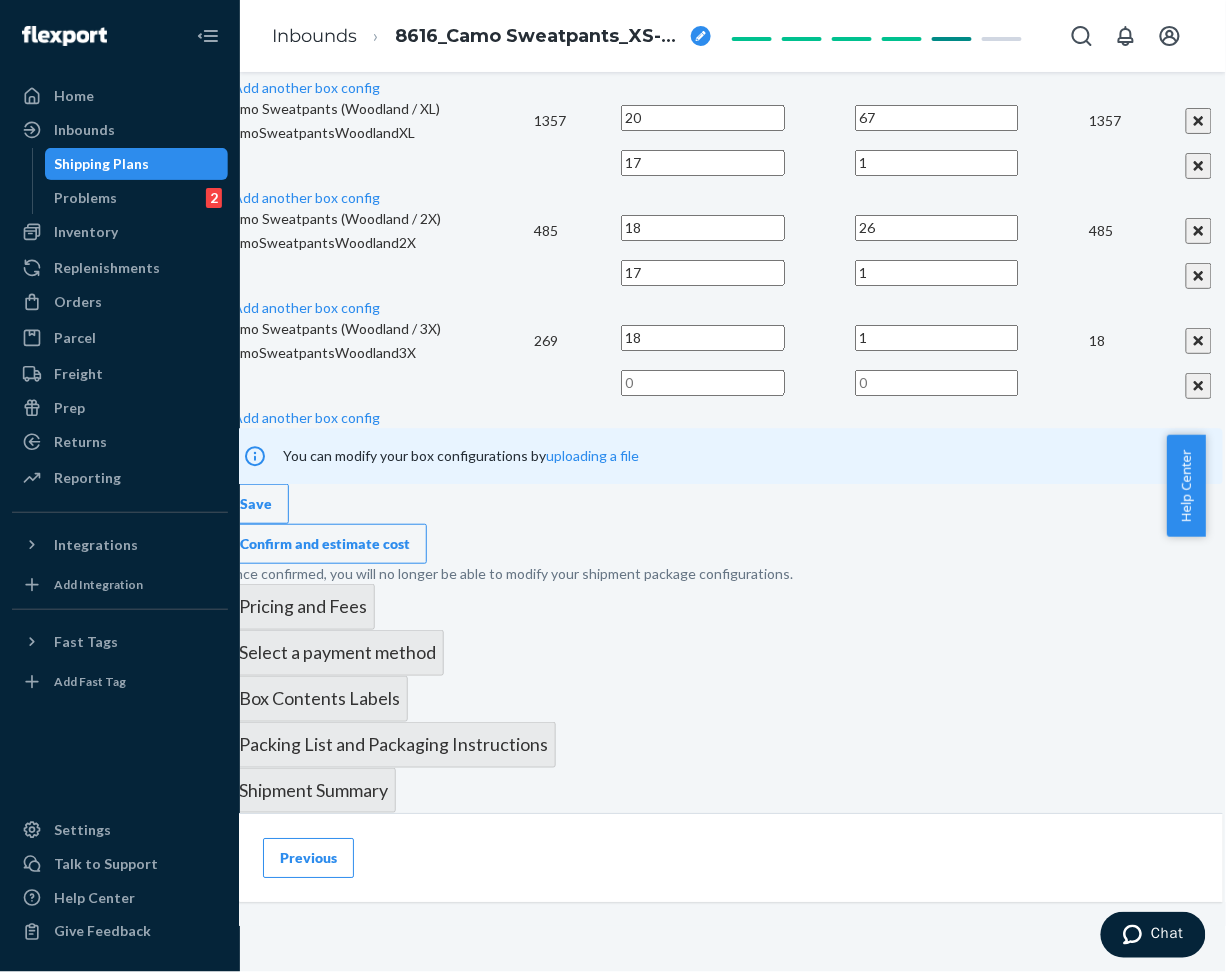 type on "18" 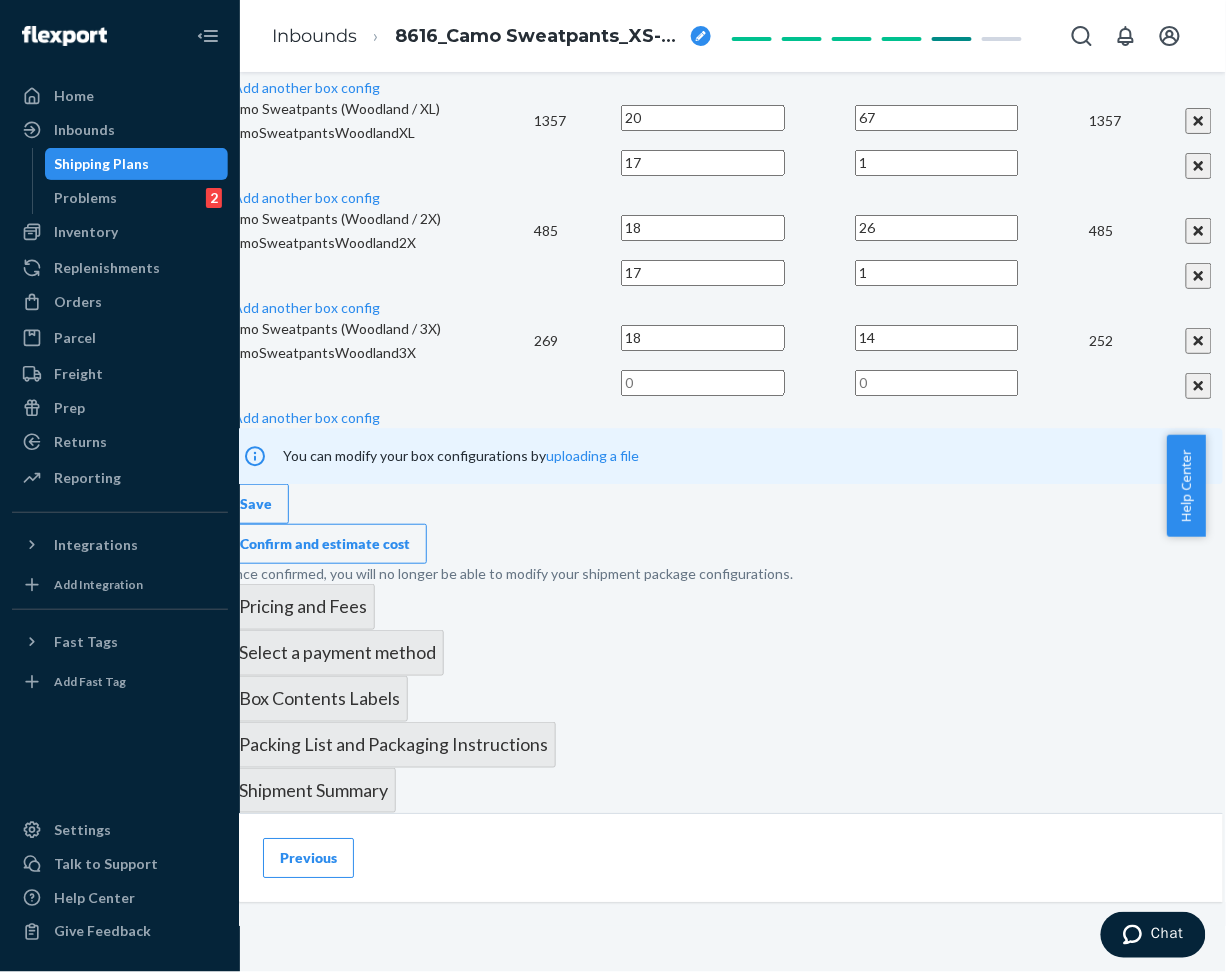 type on "14" 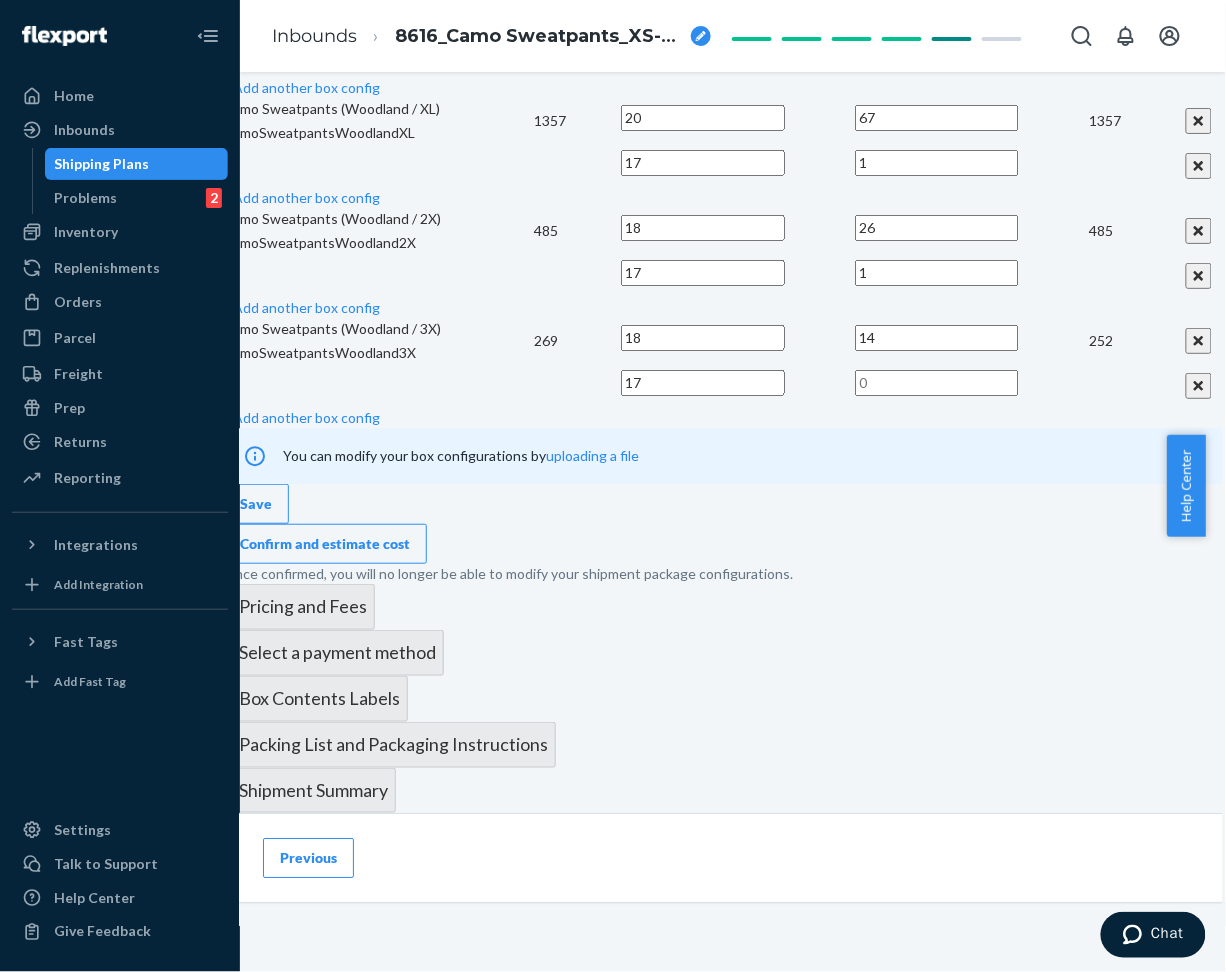 type on "17" 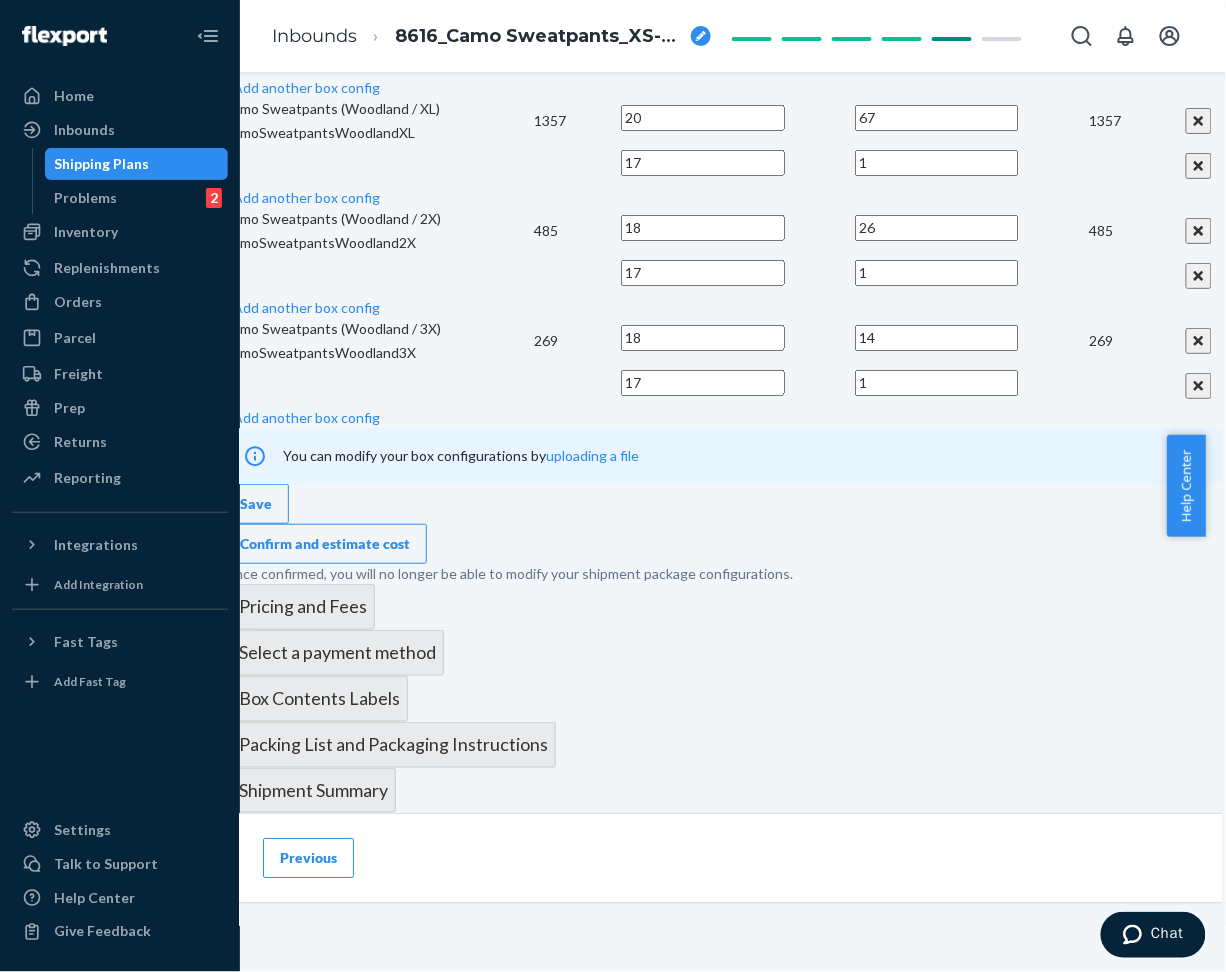 type on "1" 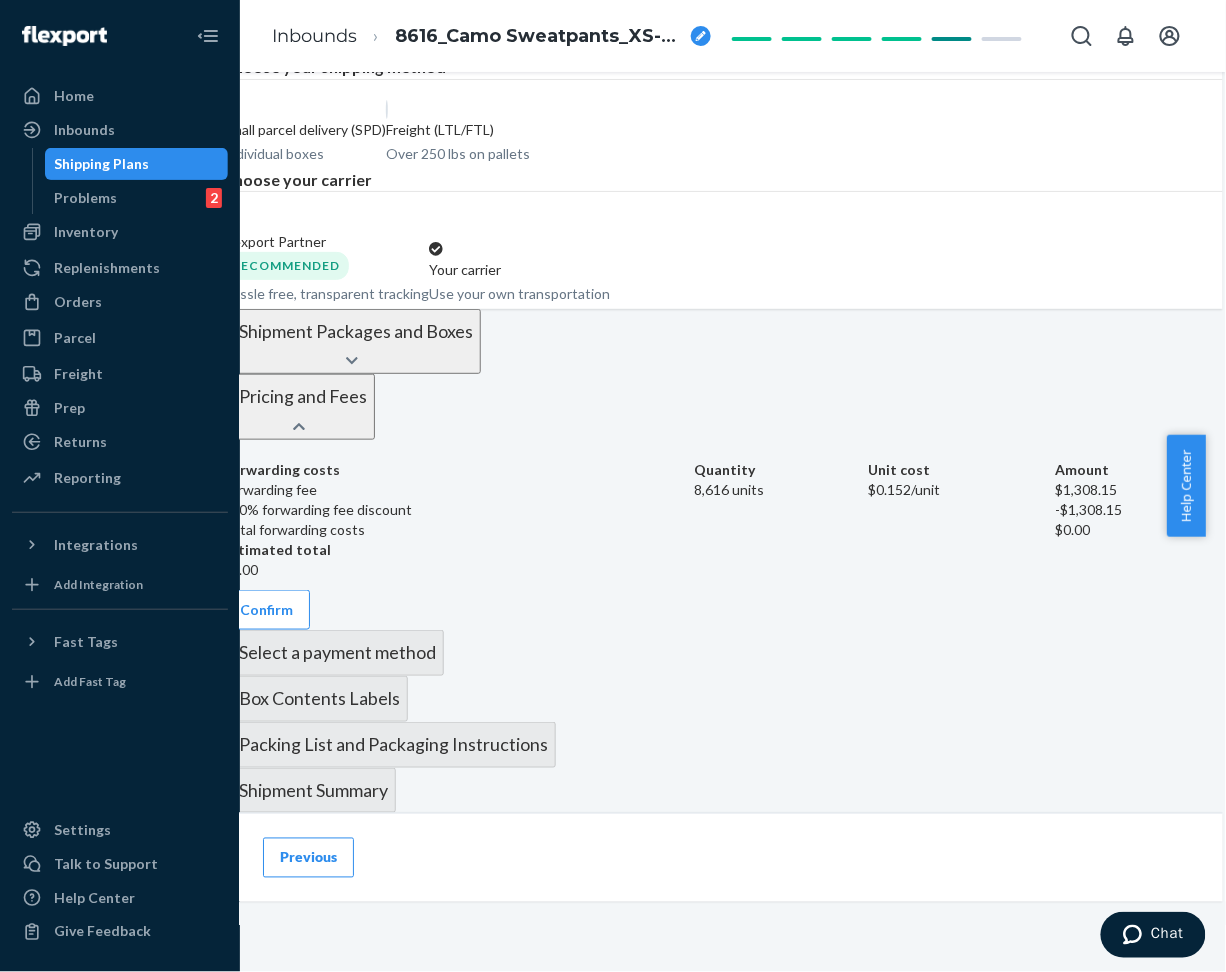 scroll, scrollTop: 968, scrollLeft: 66, axis: both 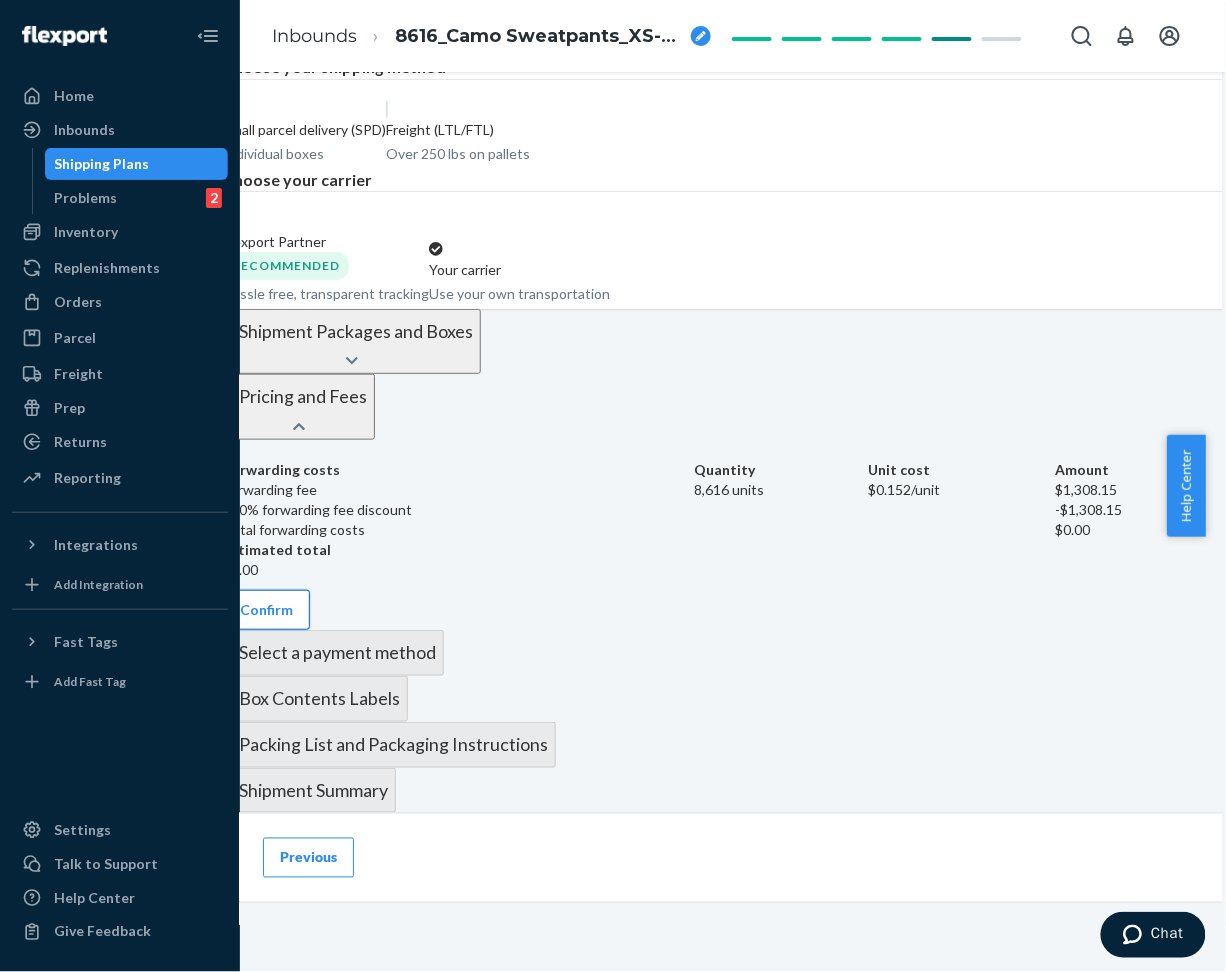 click on "Confirm" at bounding box center (266, 610) 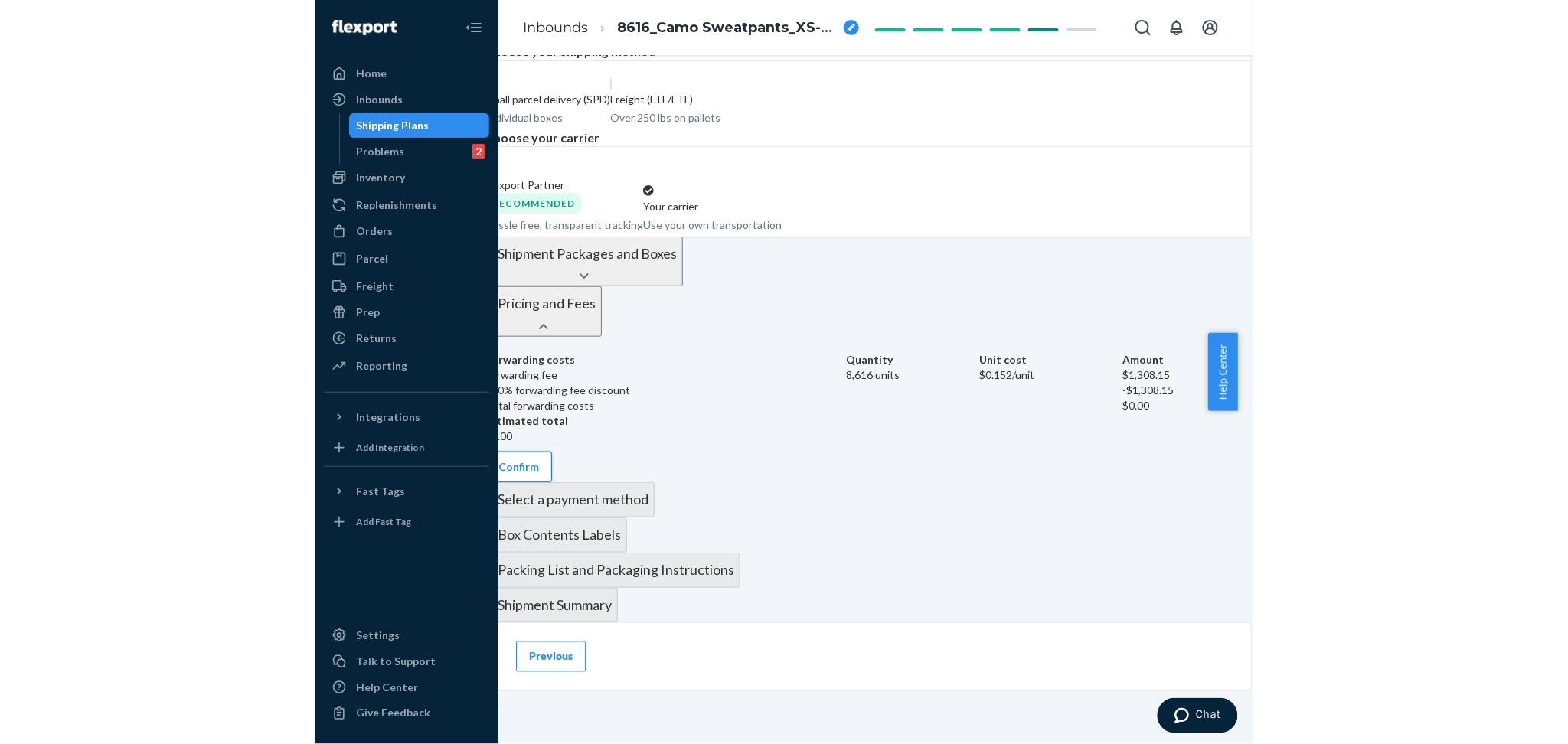 scroll, scrollTop: 631, scrollLeft: 51, axis: both 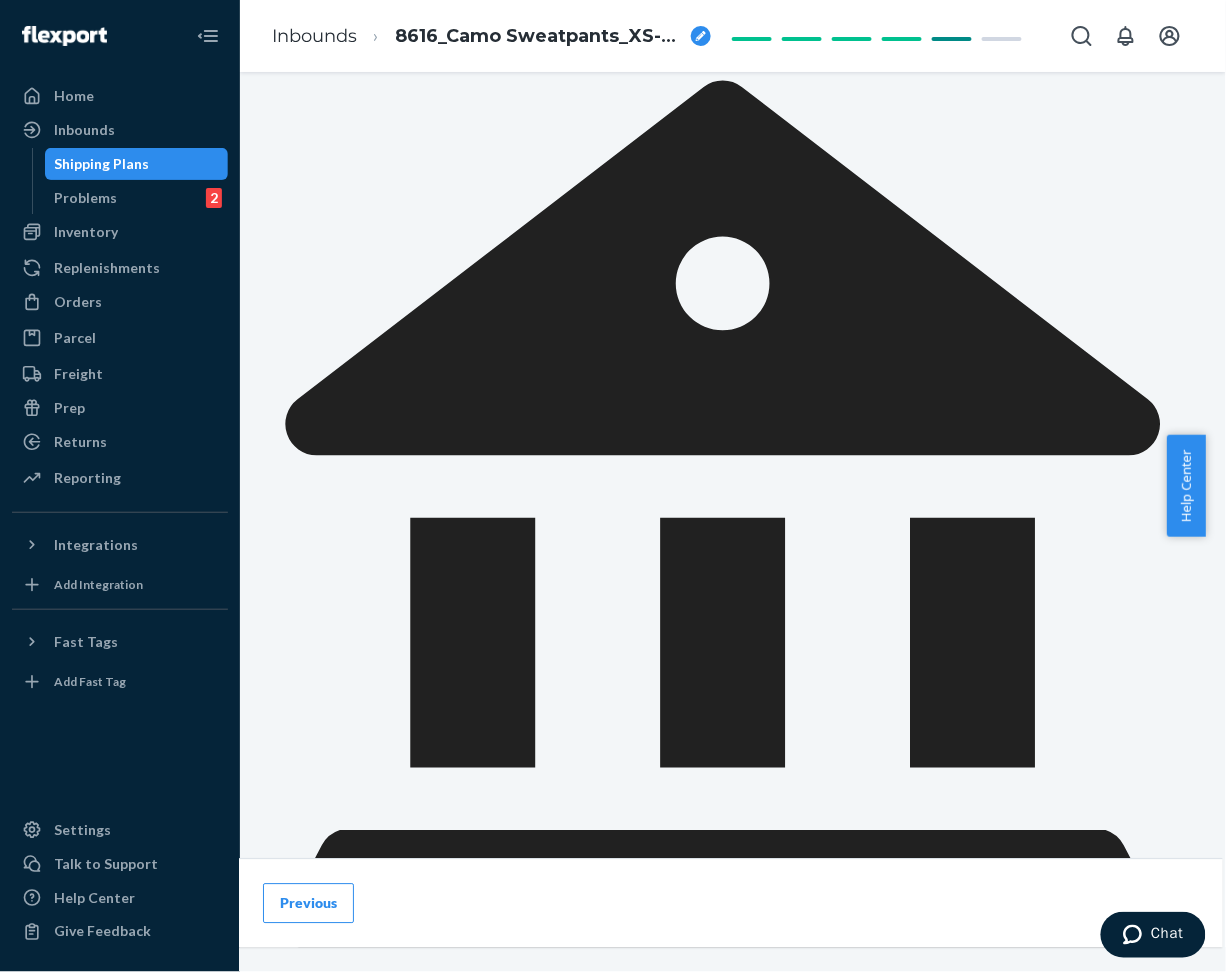 click on "Confirm payment method" at bounding box center [323, 1113] 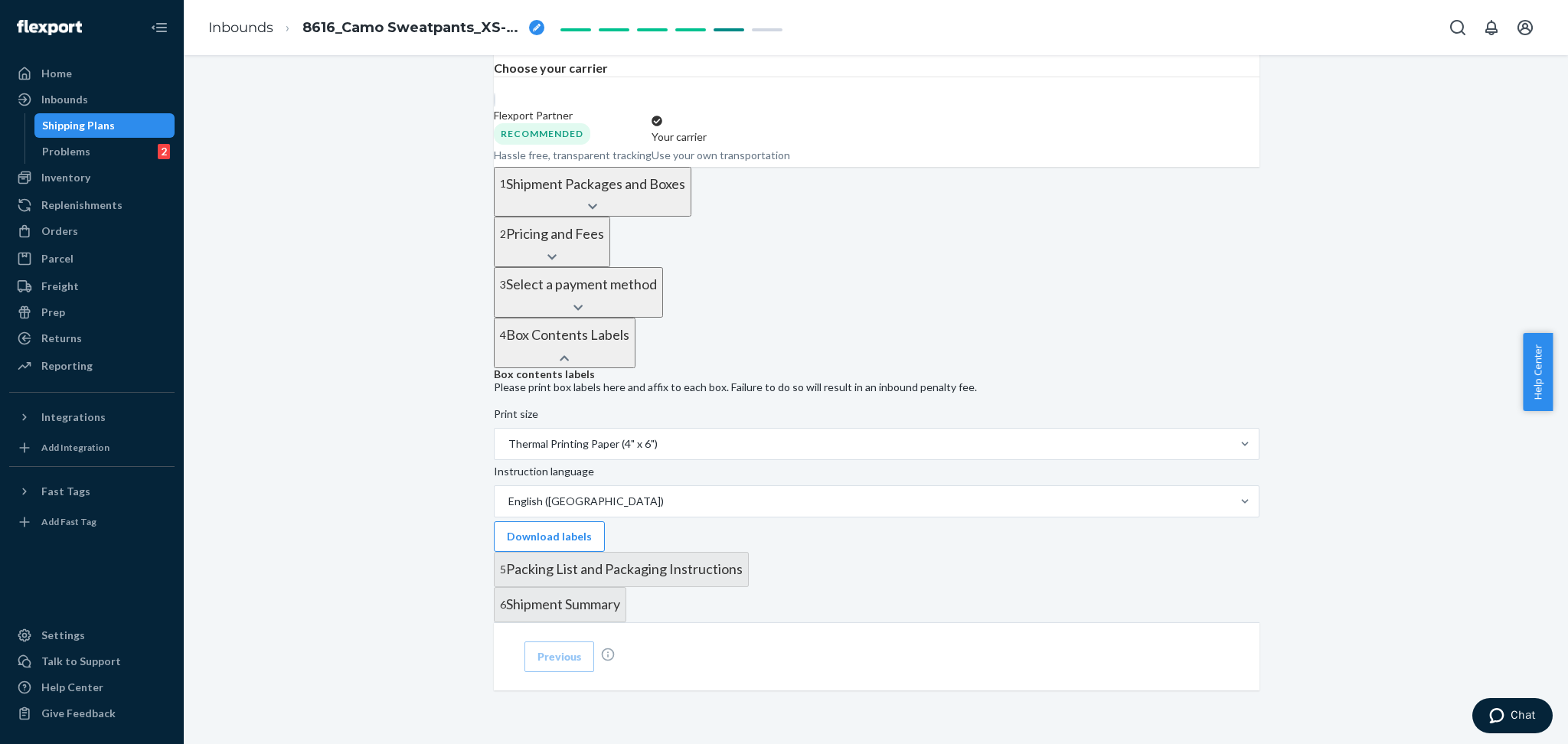 scroll, scrollTop: 589, scrollLeft: 0, axis: vertical 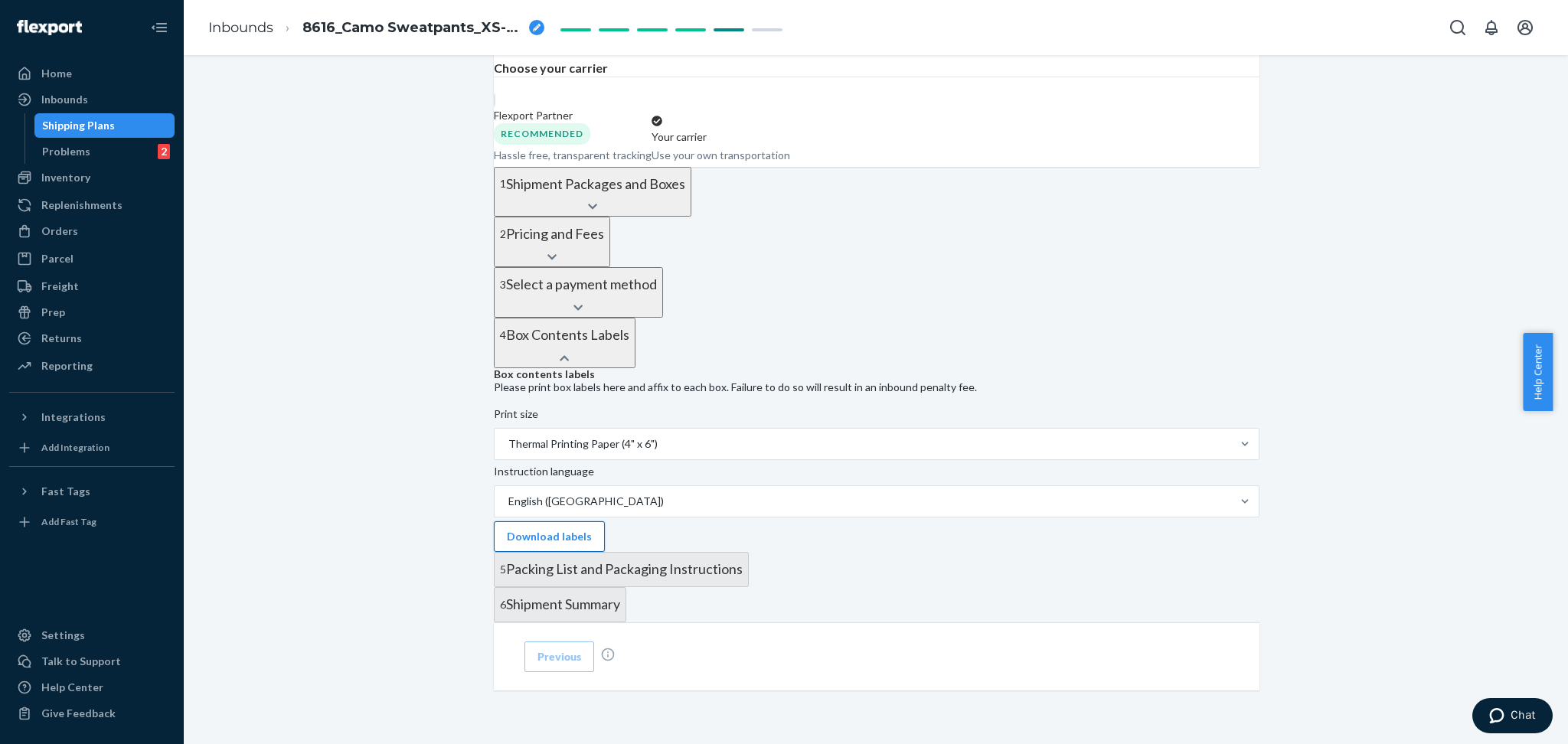 click on "Download labels" at bounding box center (549, 537) 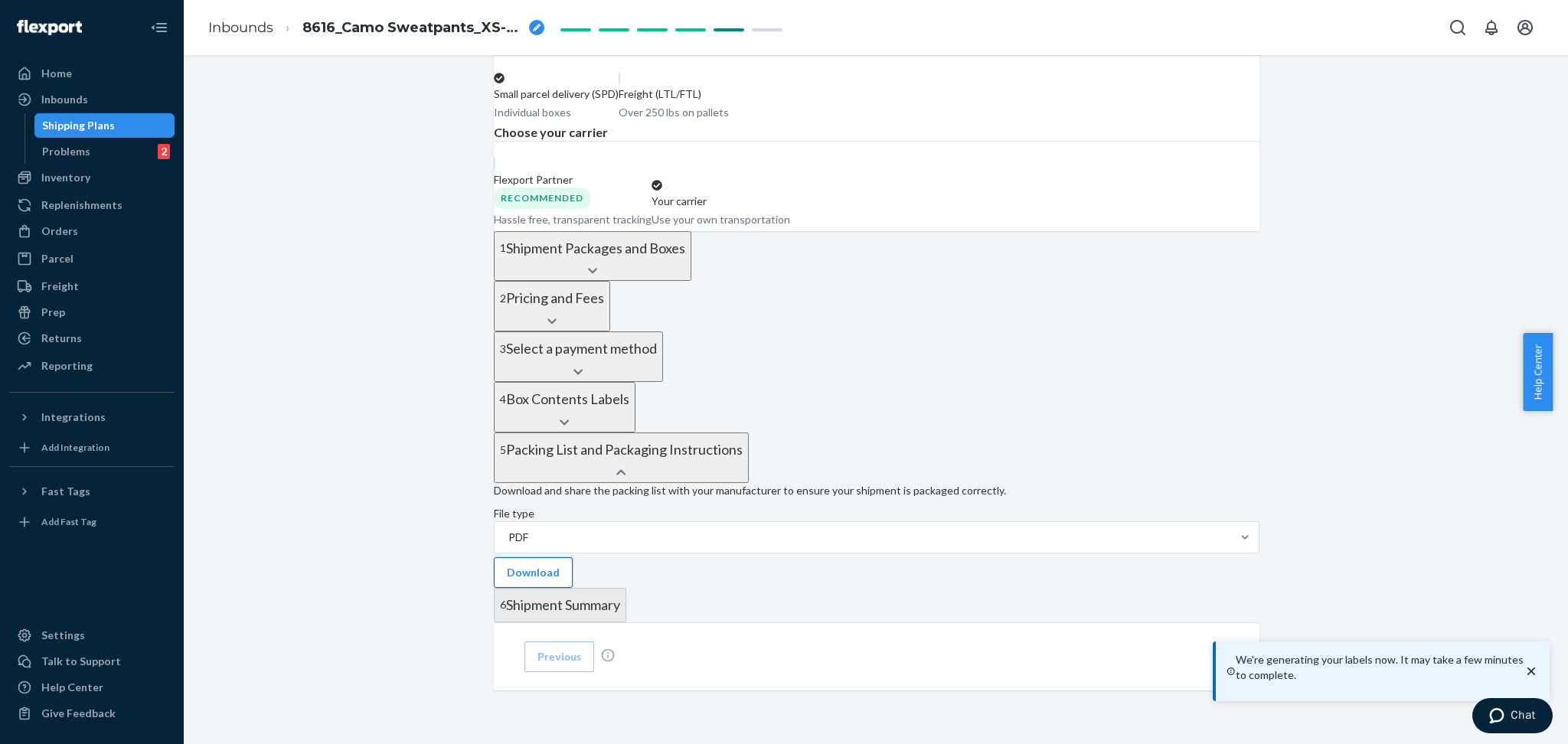 click on "Download" at bounding box center [533, 573] 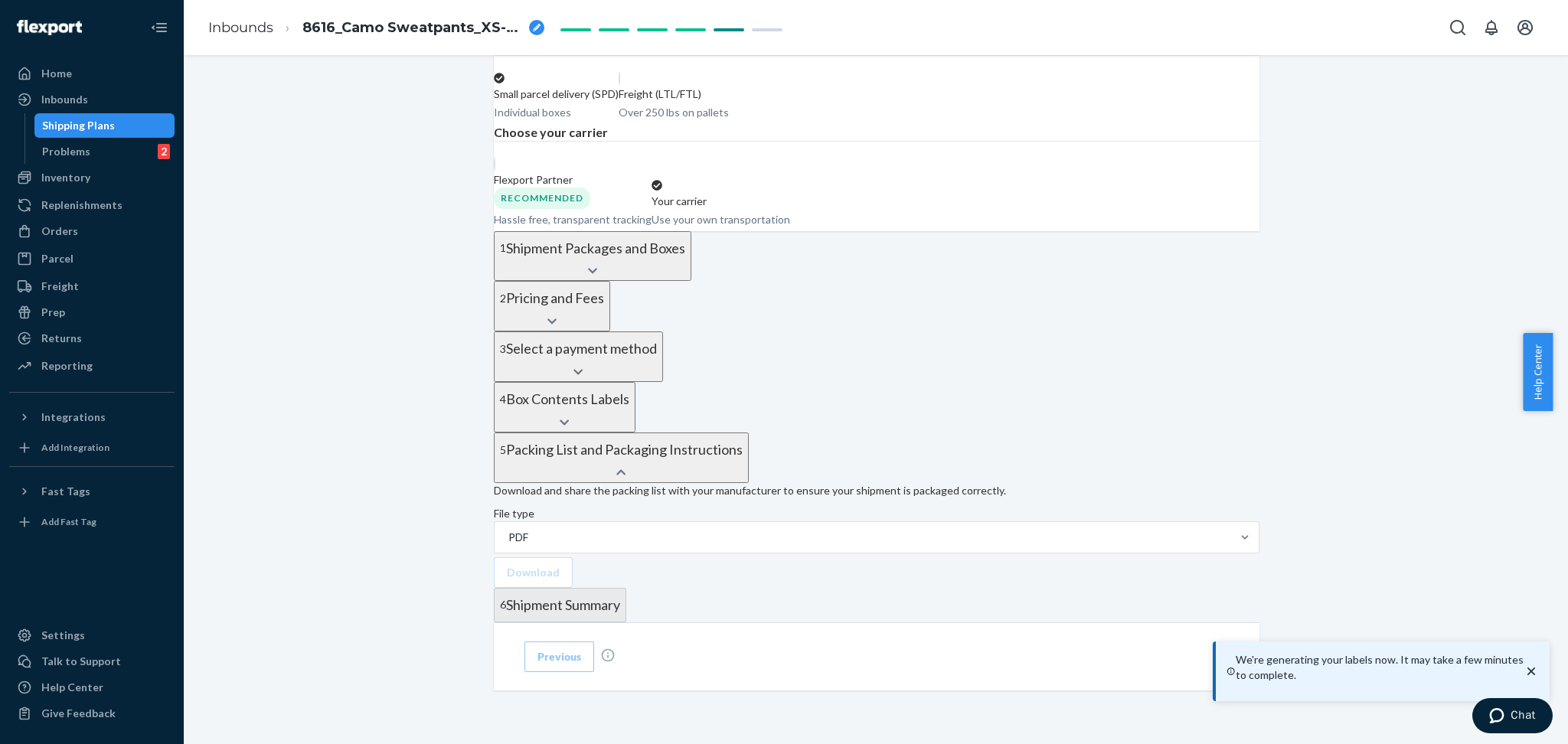 scroll, scrollTop: 527, scrollLeft: 0, axis: vertical 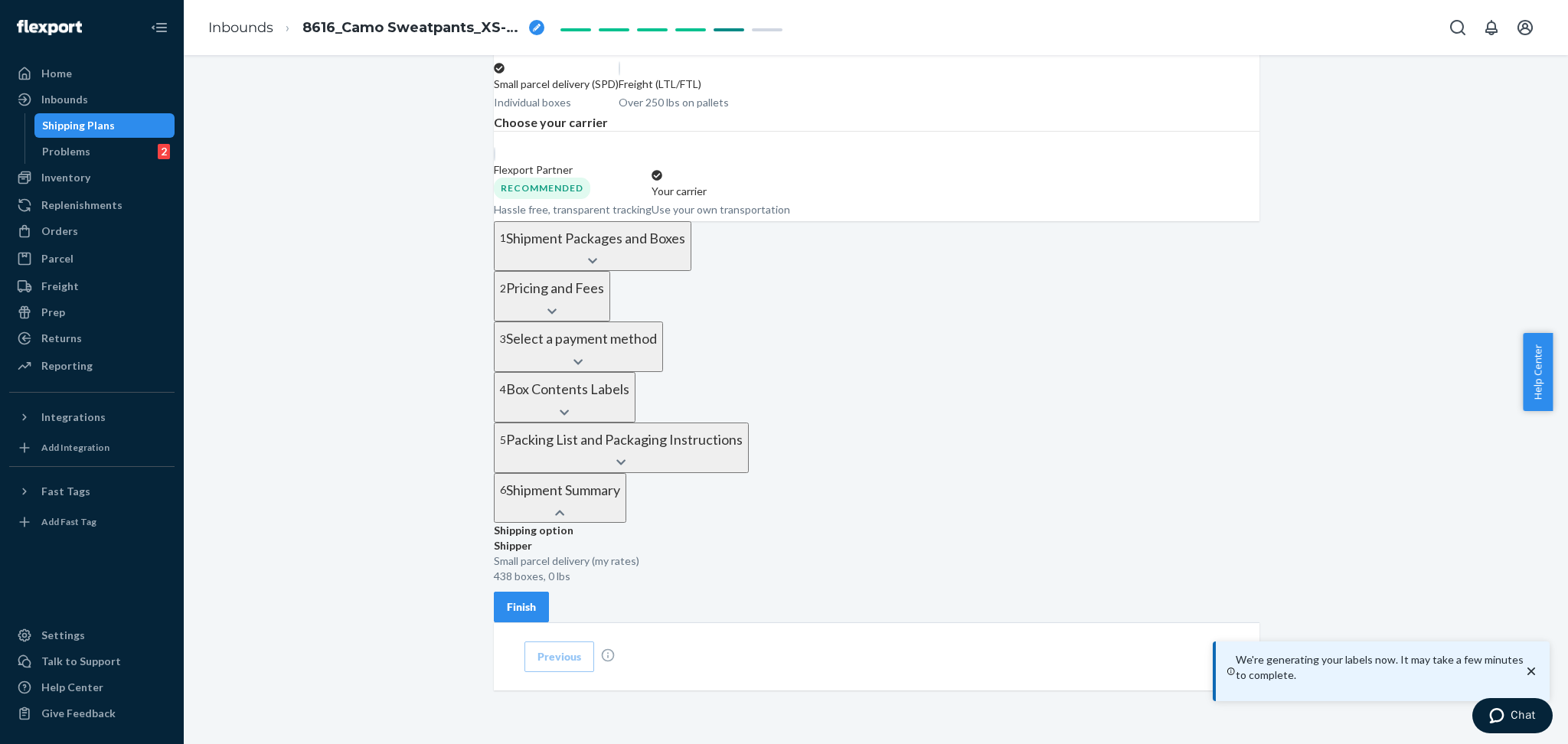 click on "Finish" at bounding box center [521, 607] 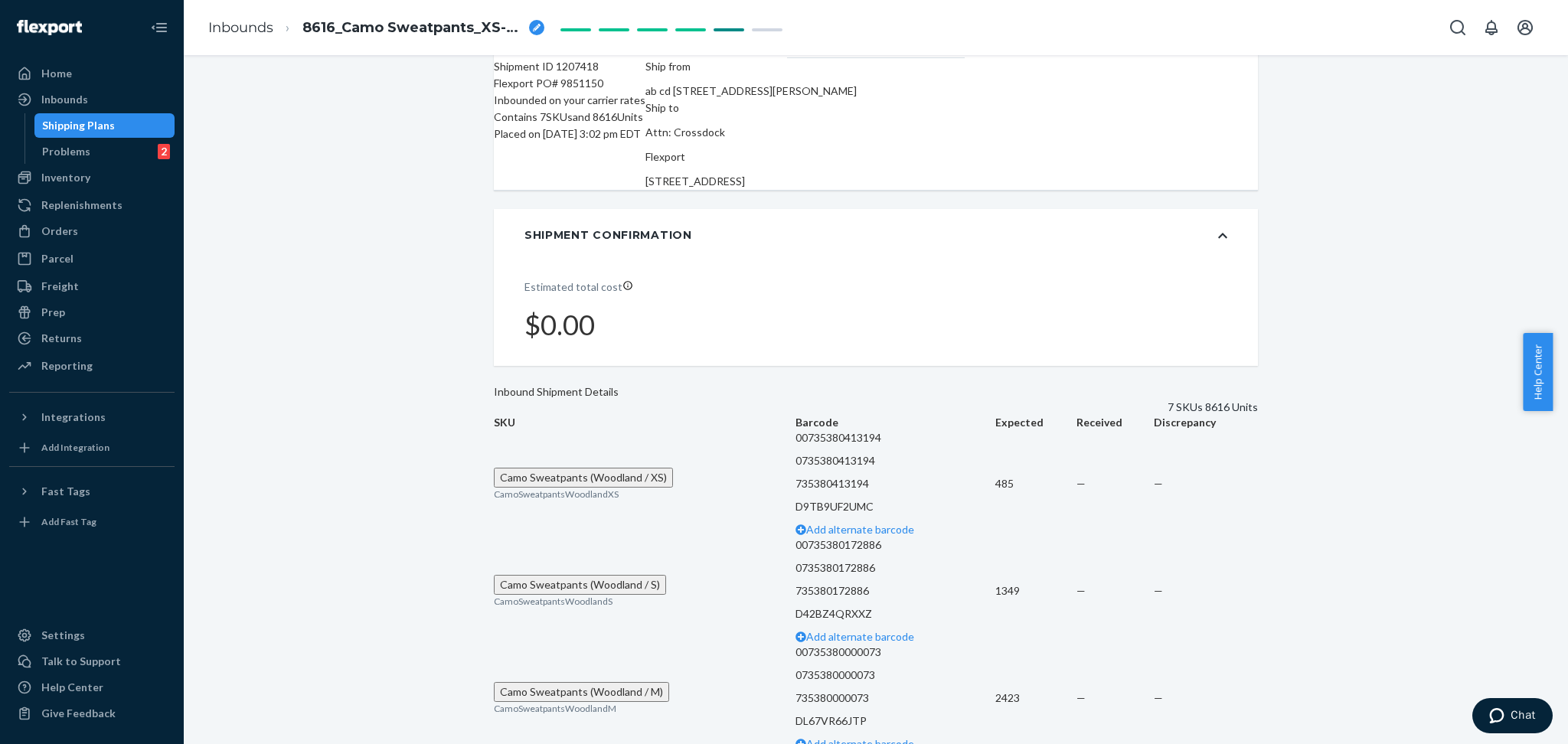 scroll, scrollTop: 0, scrollLeft: 0, axis: both 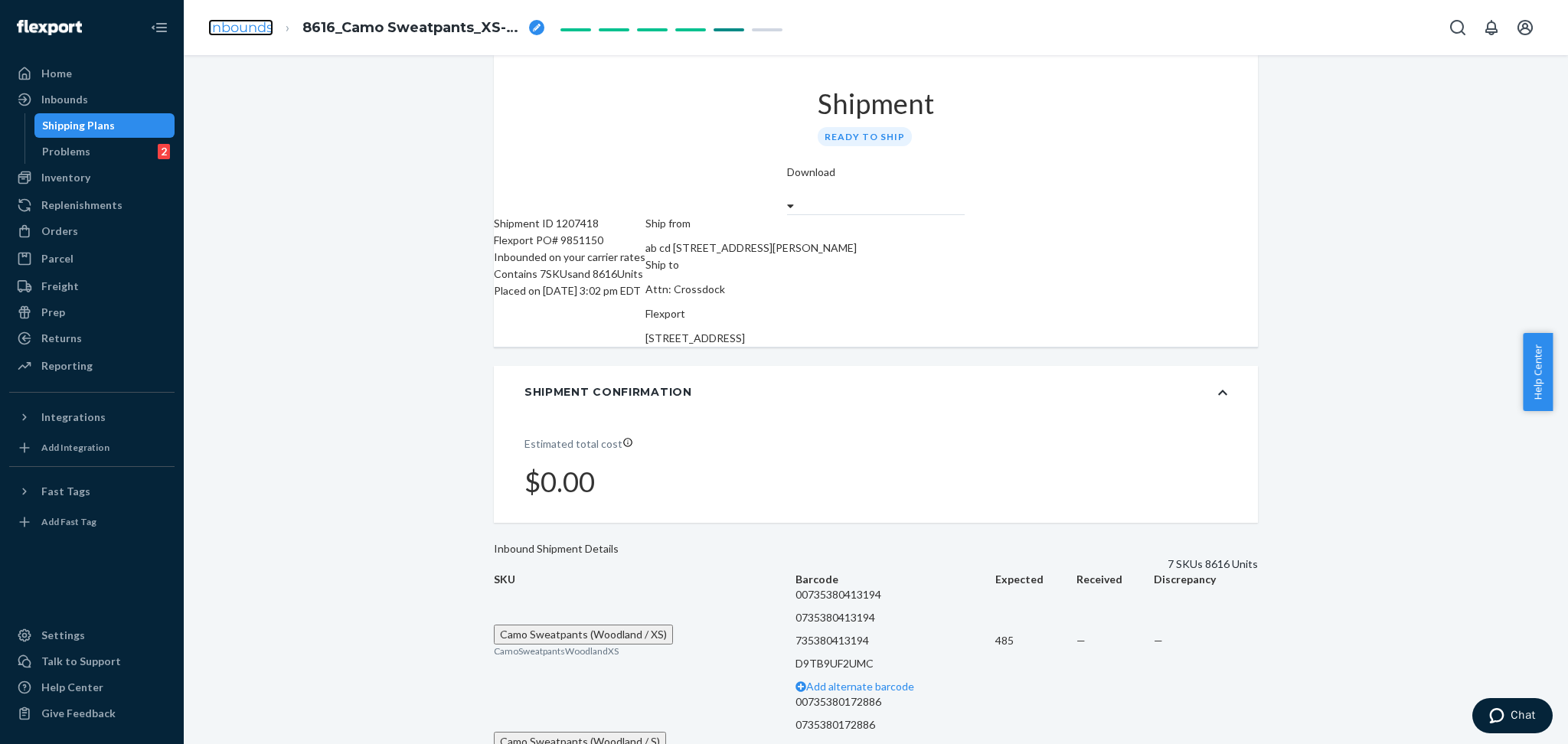 click on "Inbounds" at bounding box center [240, 28] 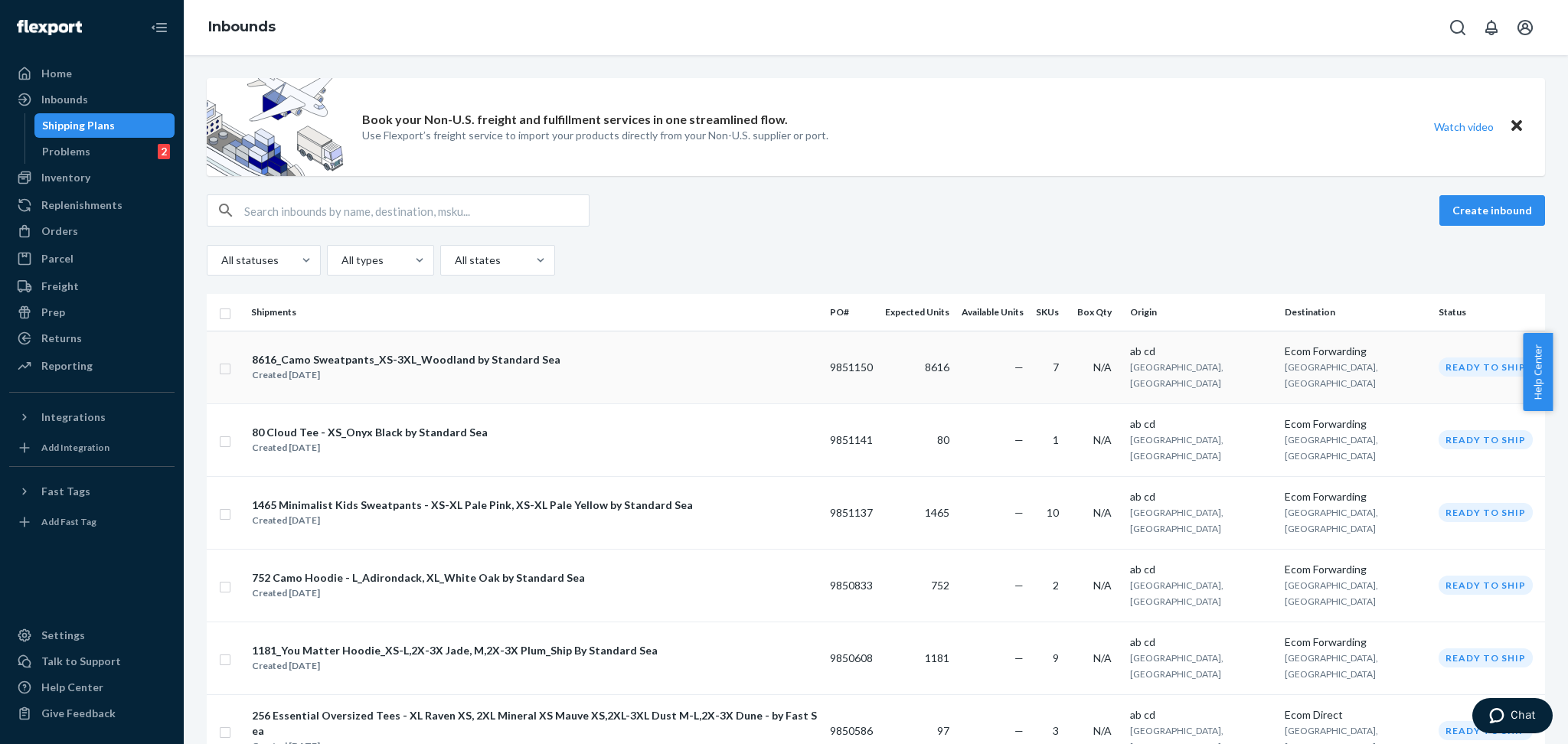 click on "8616_Camo Sweatpants_XS-3XL_Woodland by Standard Sea  Created [DATE]" at bounding box center [534, 367] 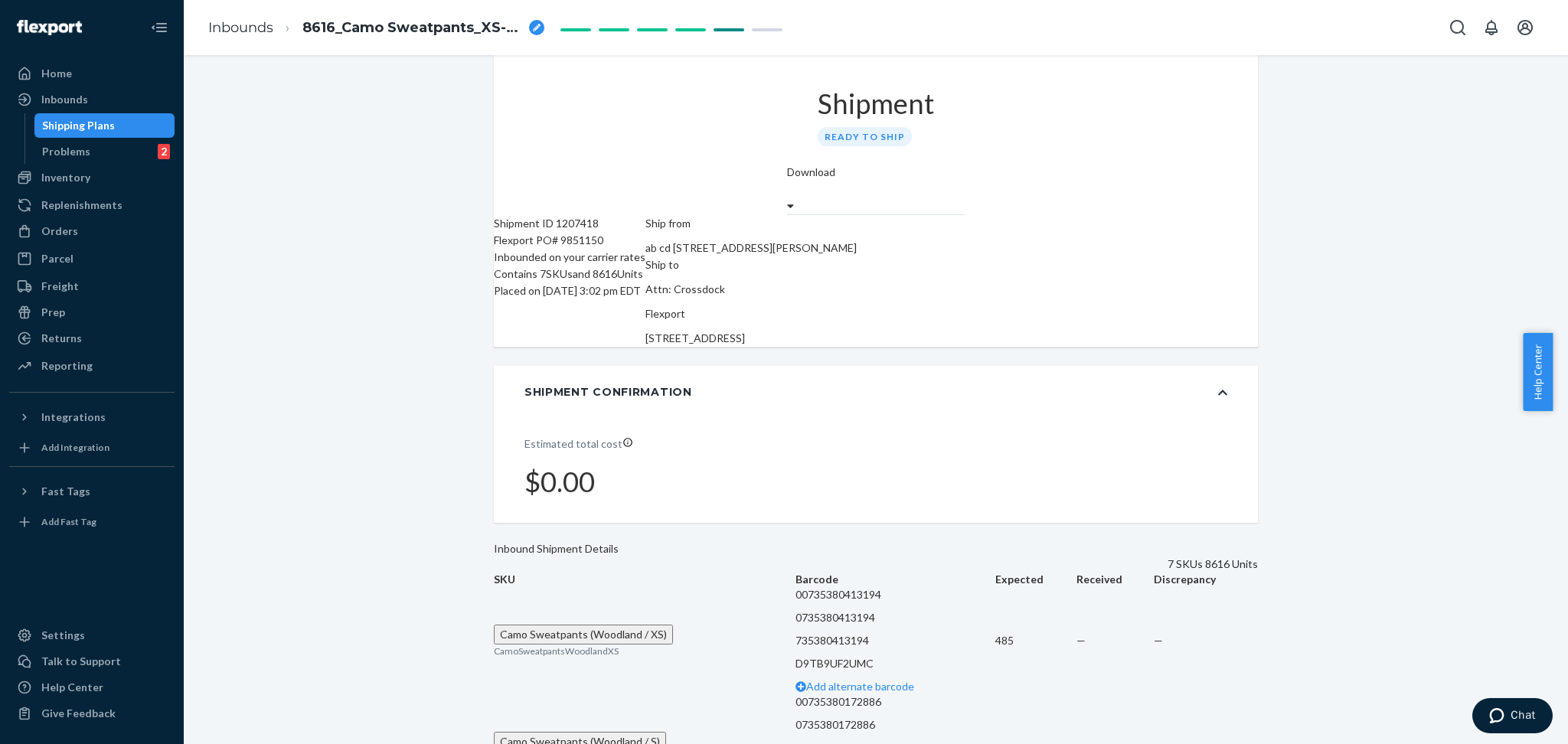 click on "Shipment Confirmation" at bounding box center (876, 392) 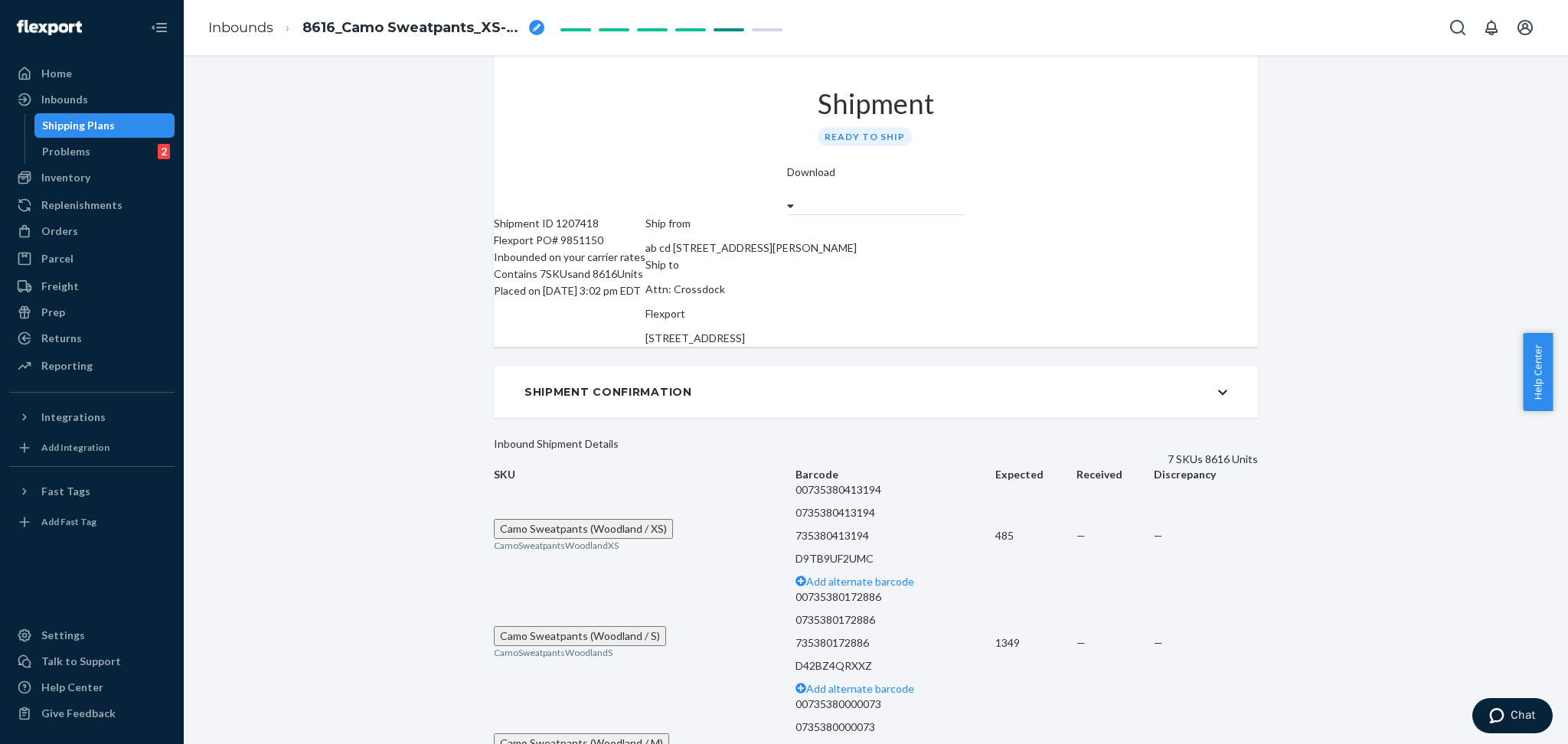 click on "Shipment Confirmation" at bounding box center (876, 392) 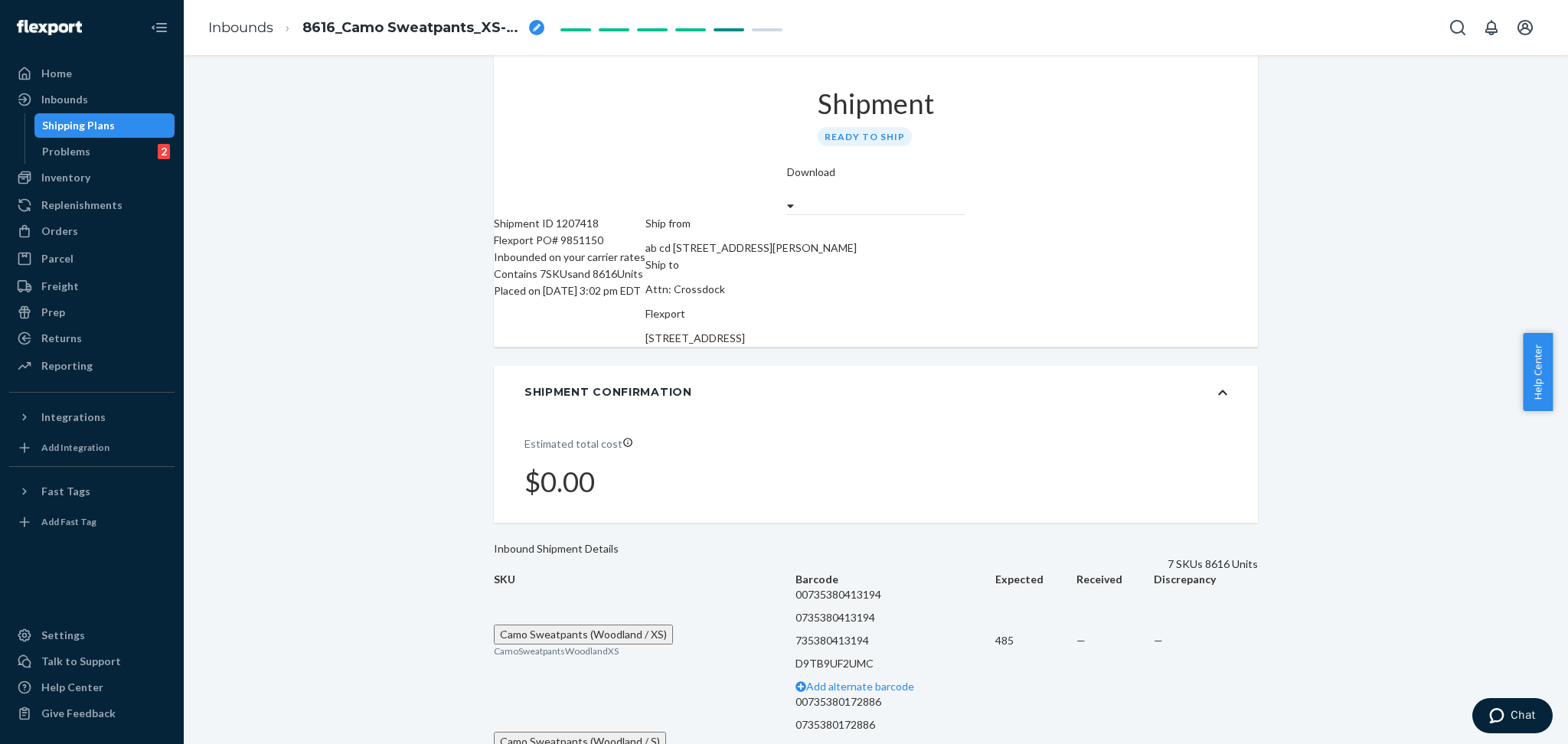 click on "Shipment Confirmation" at bounding box center [876, 392] 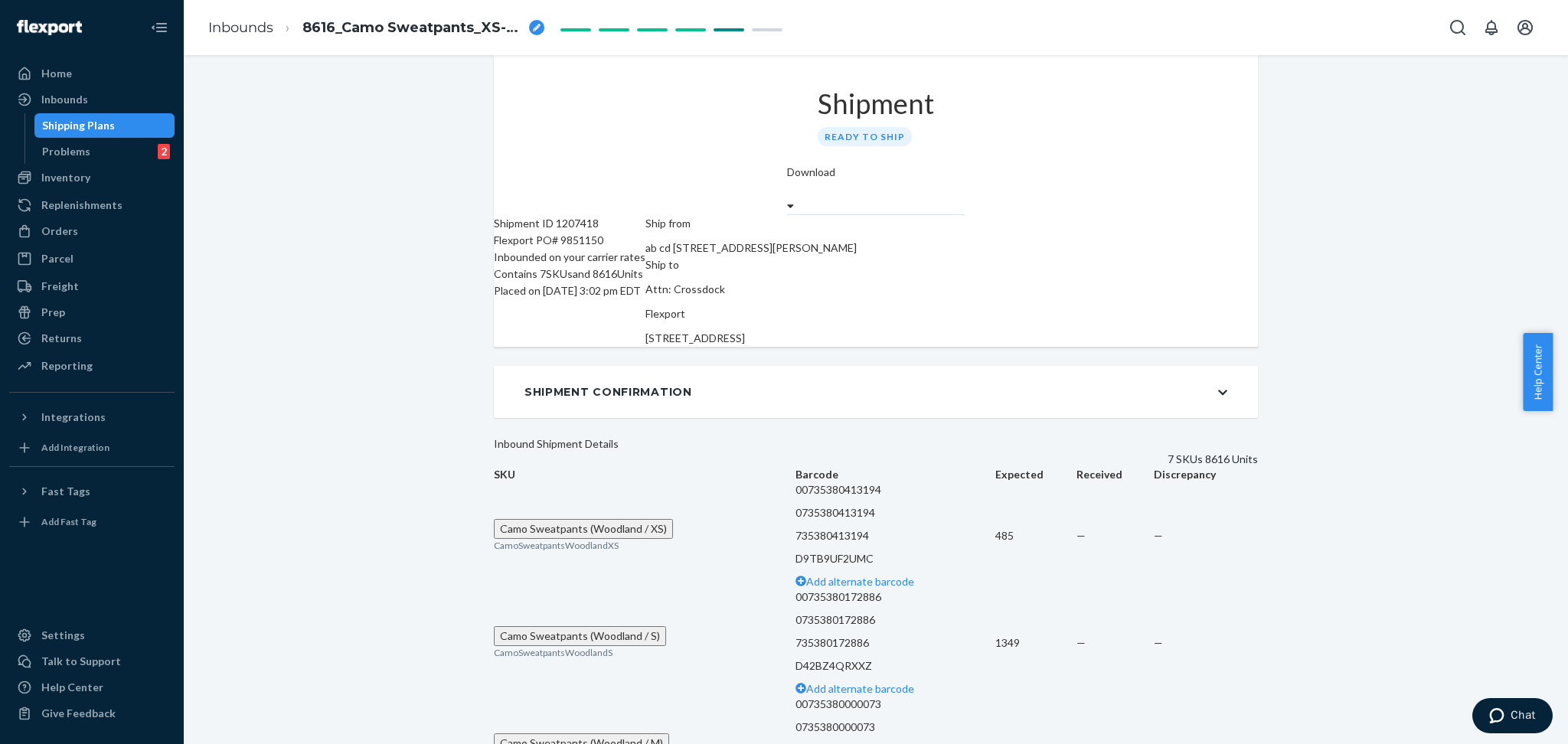 click on "Shipment Confirmation" at bounding box center (876, 392) 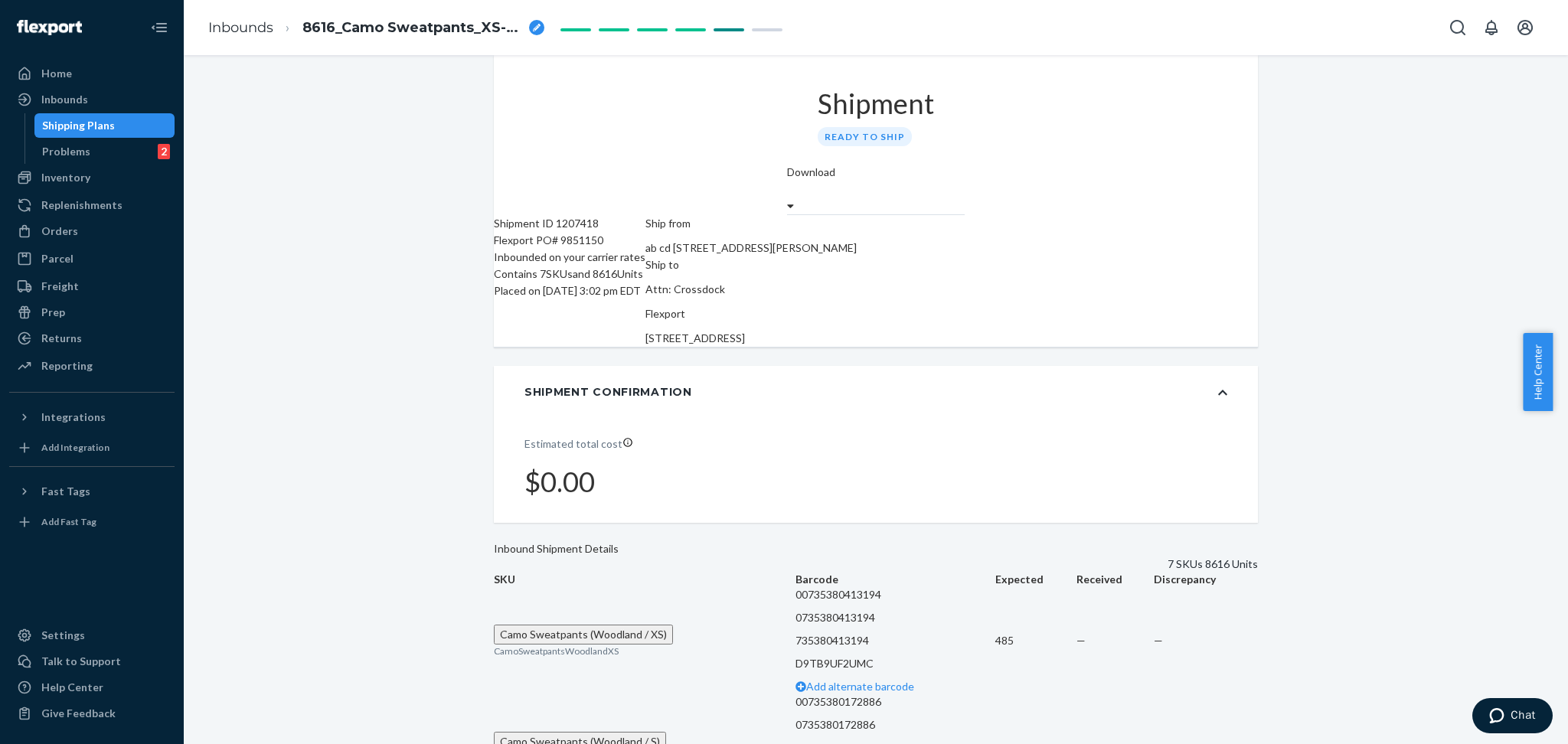click on "Shipment Confirmation" at bounding box center (876, 392) 